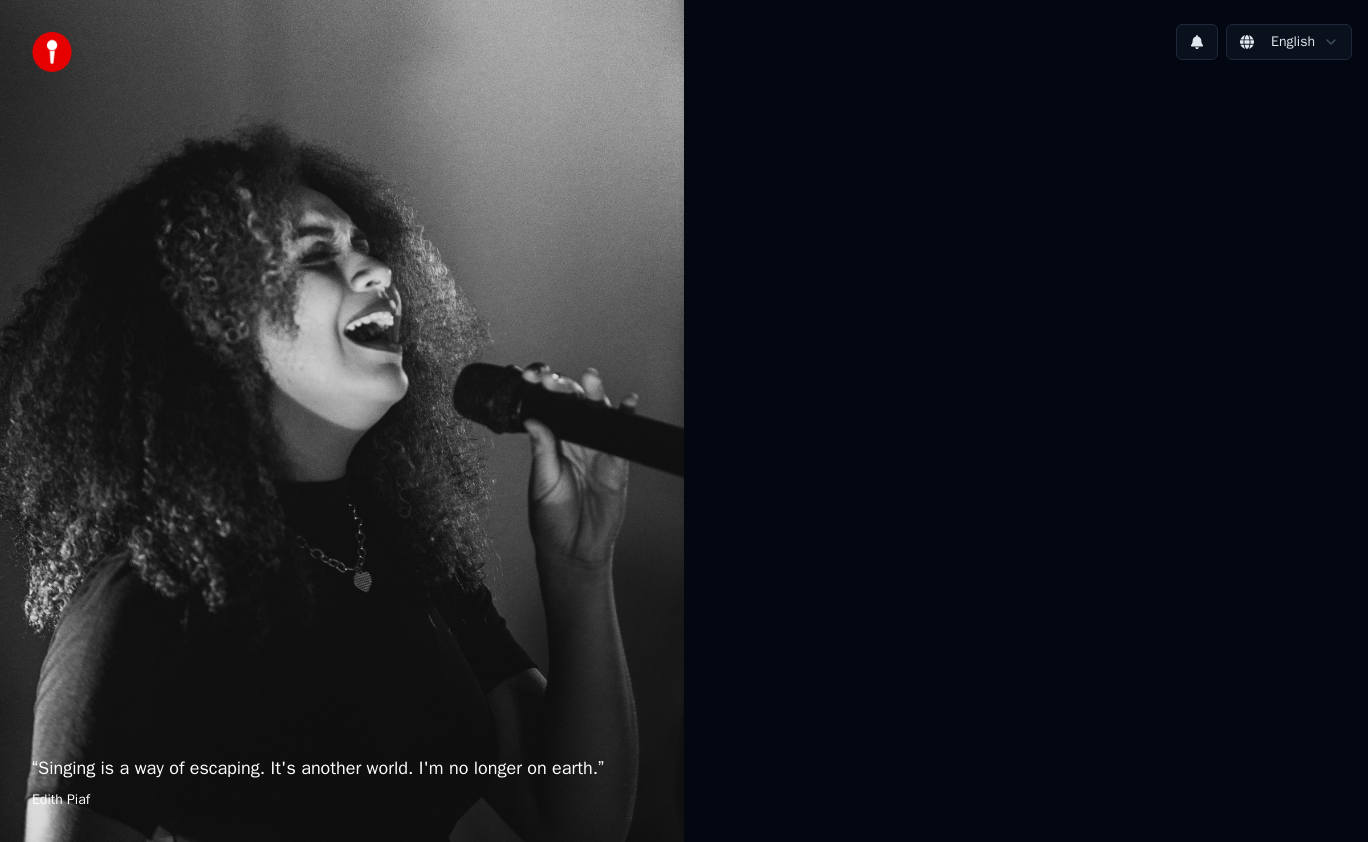 scroll, scrollTop: 0, scrollLeft: 0, axis: both 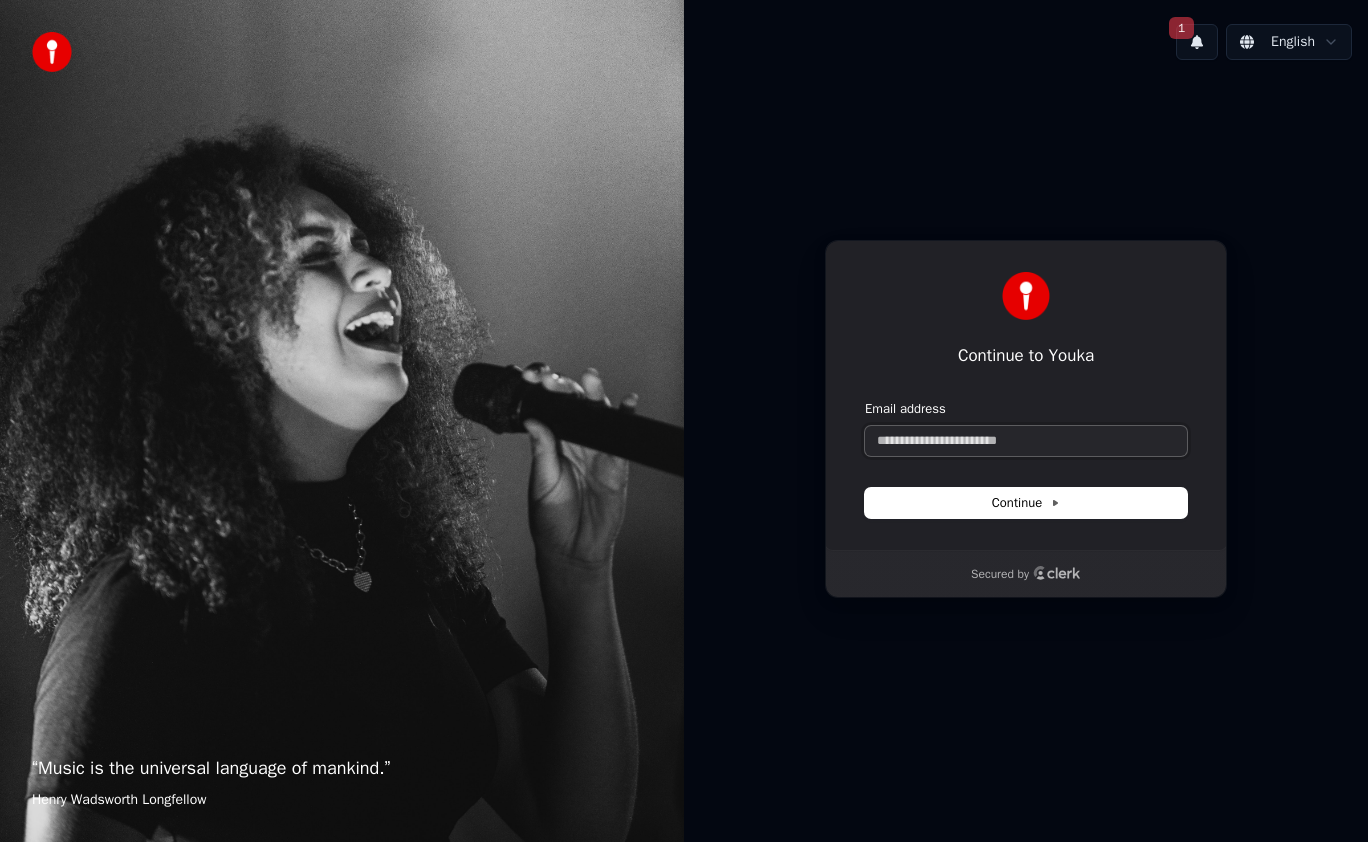 click on "Email address" at bounding box center [1026, 441] 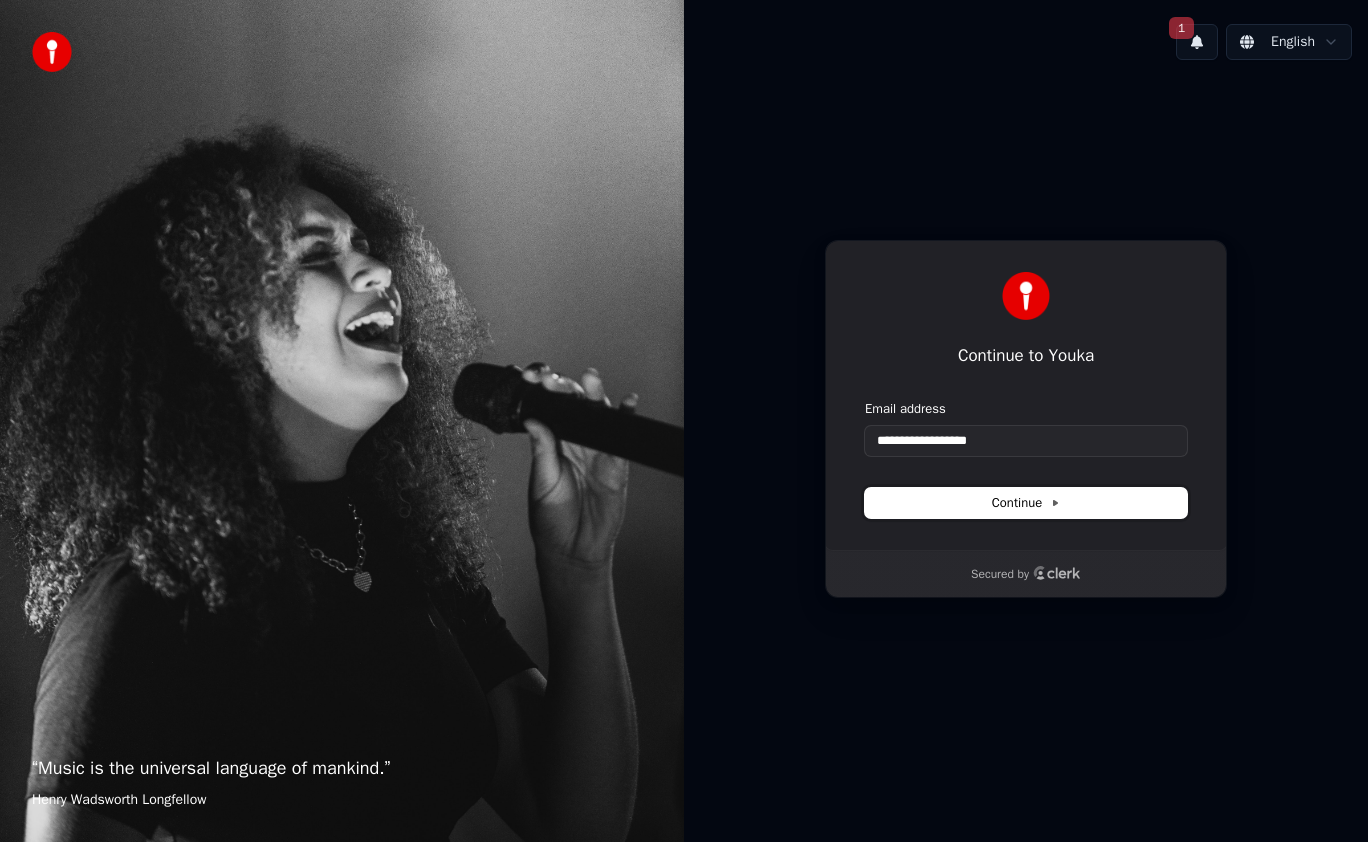 click on "Continue" at bounding box center (1026, 503) 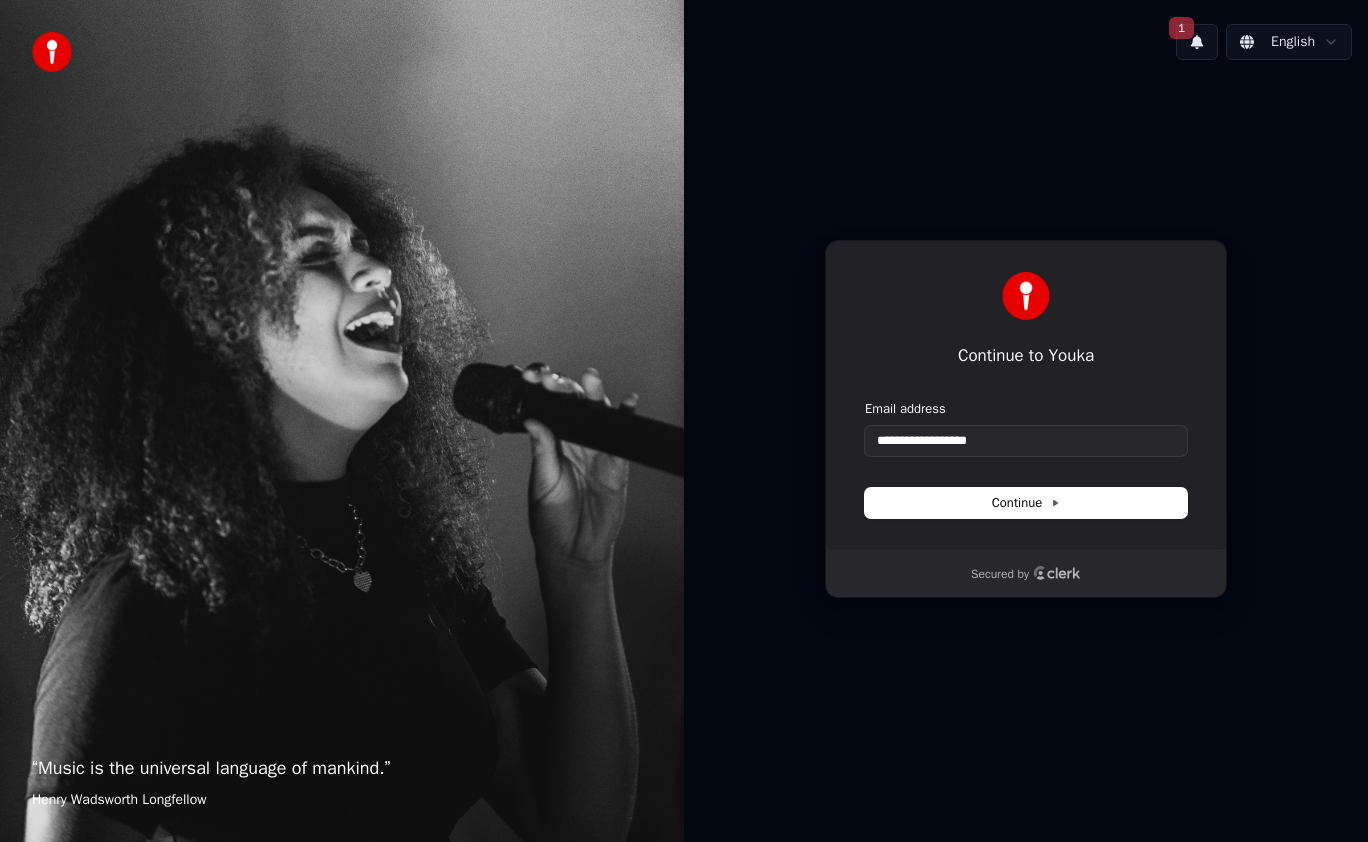 type on "**********" 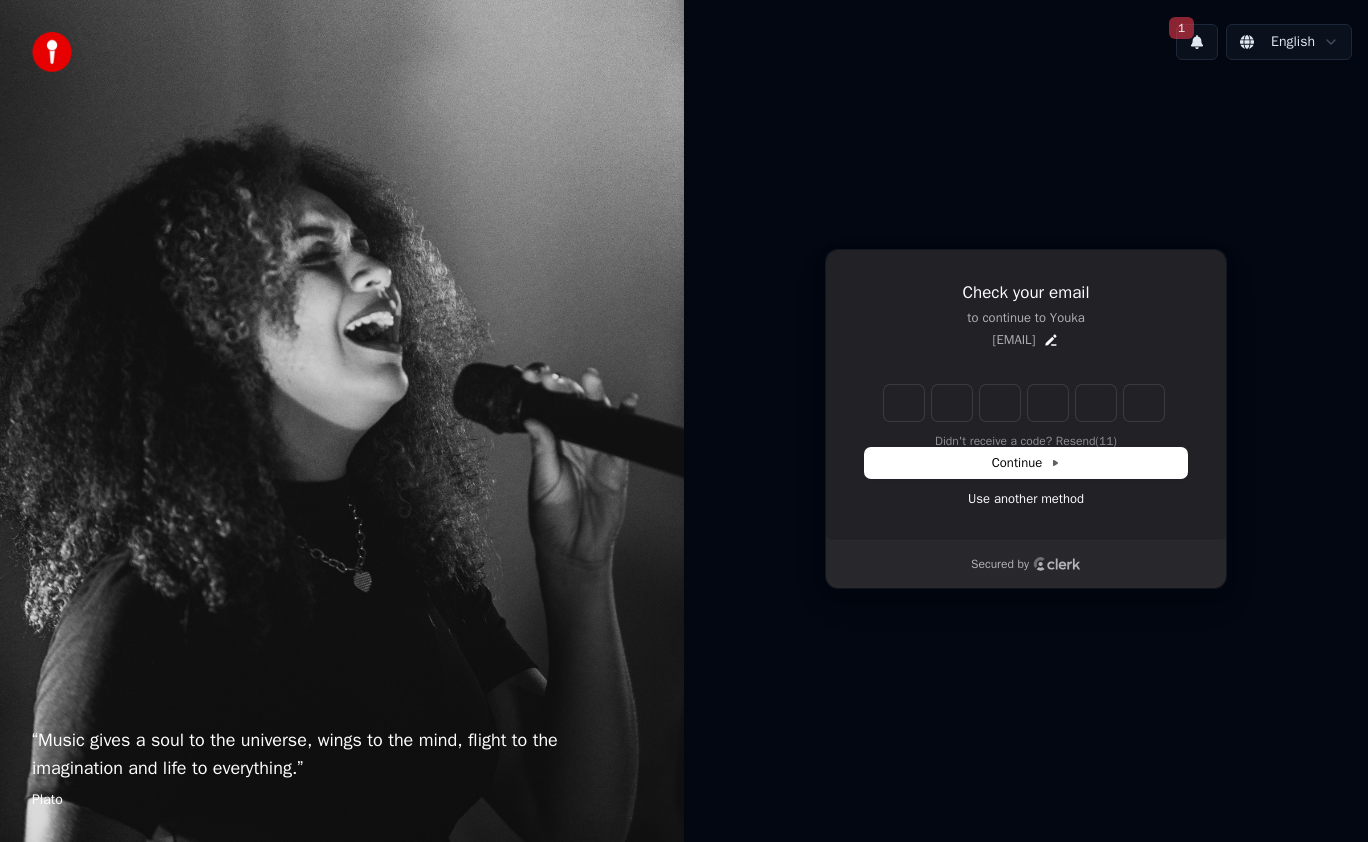 type on "*" 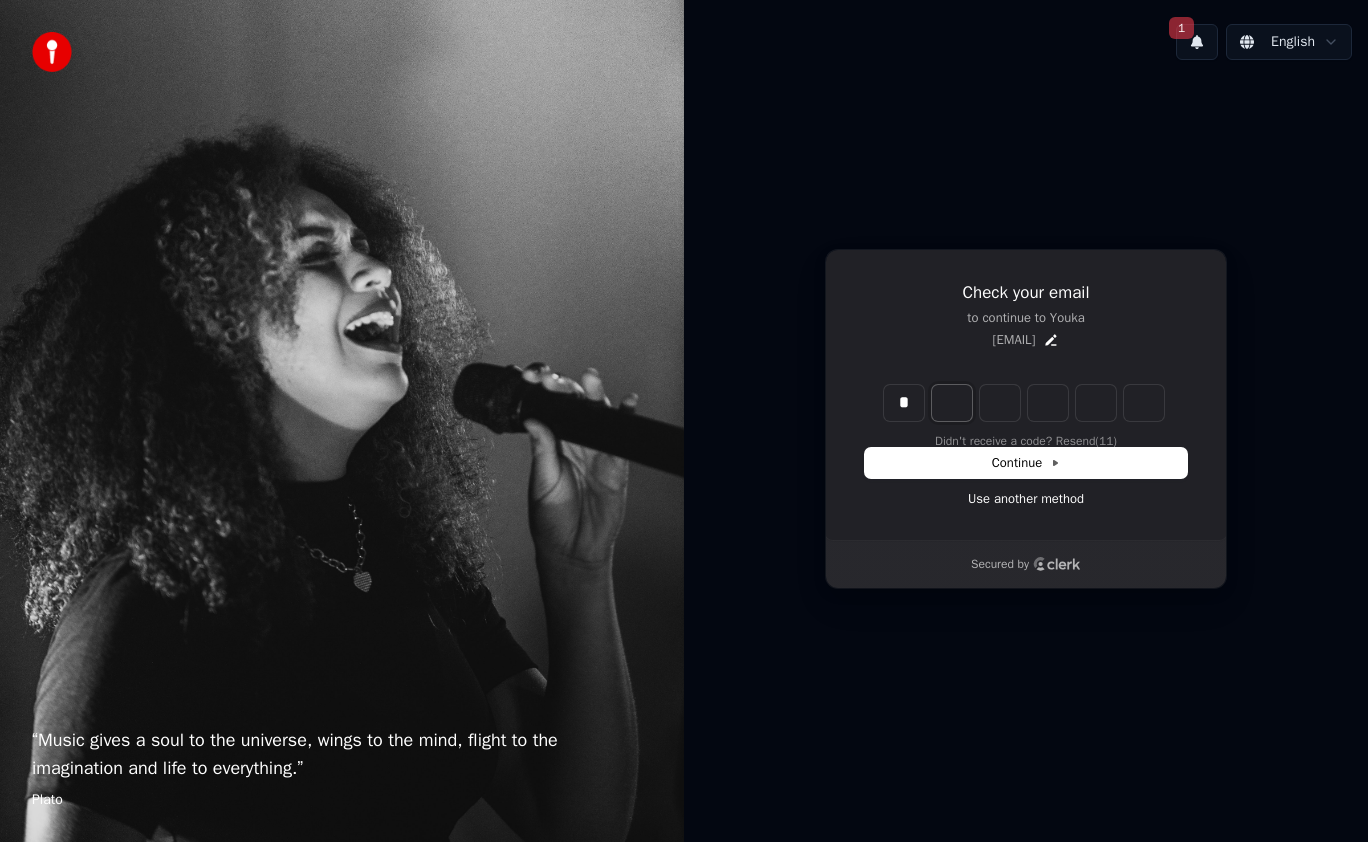 type on "*" 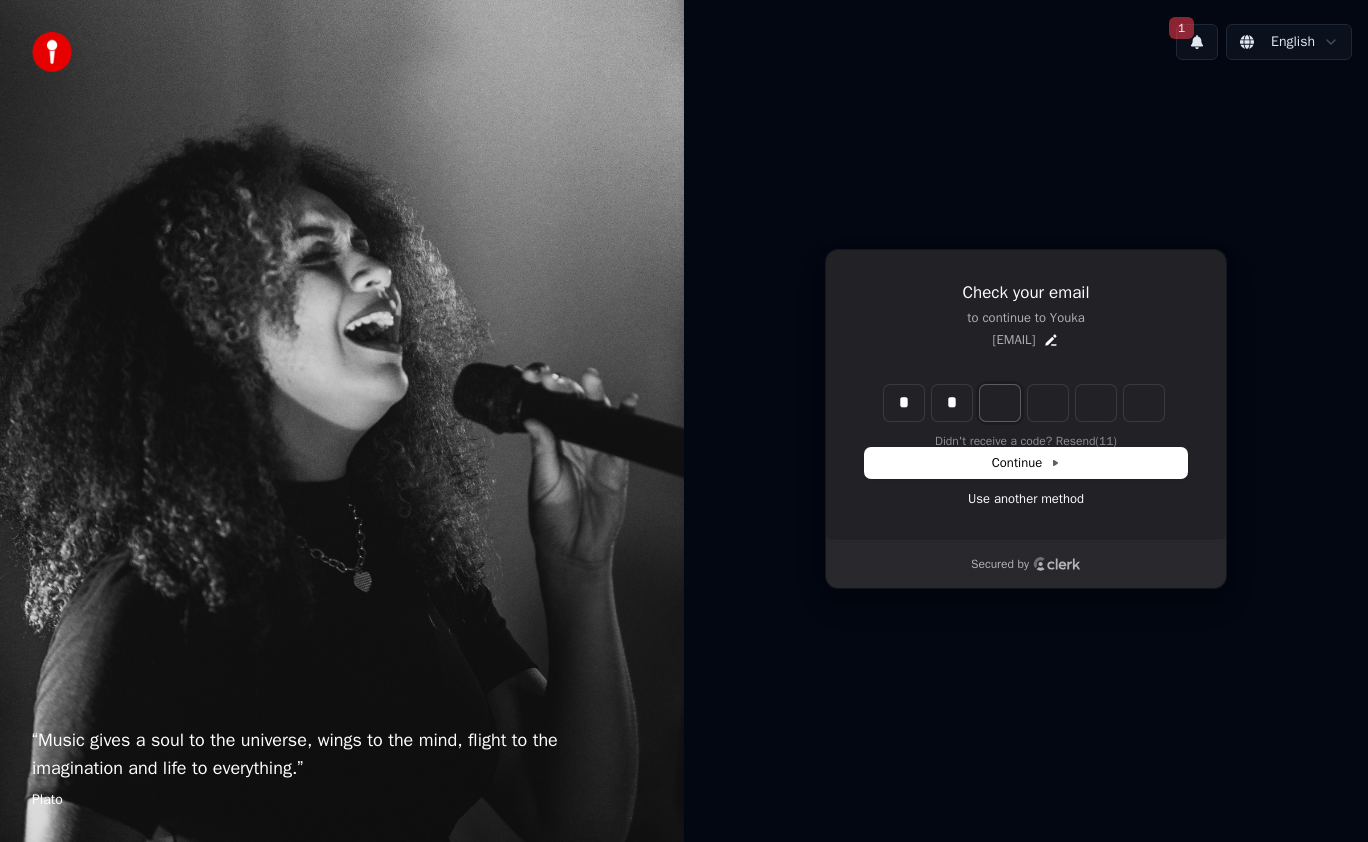 type on "**" 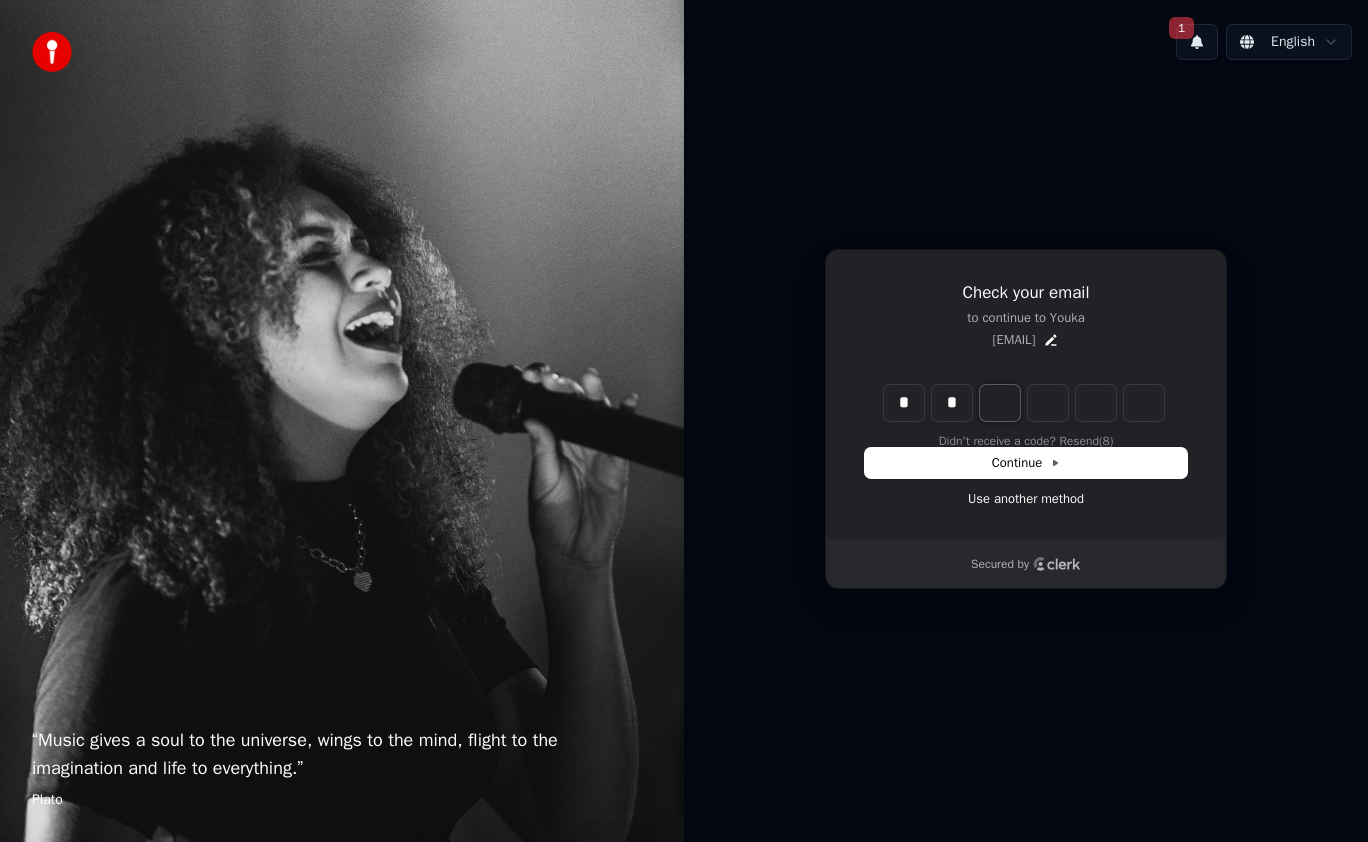 type on "*" 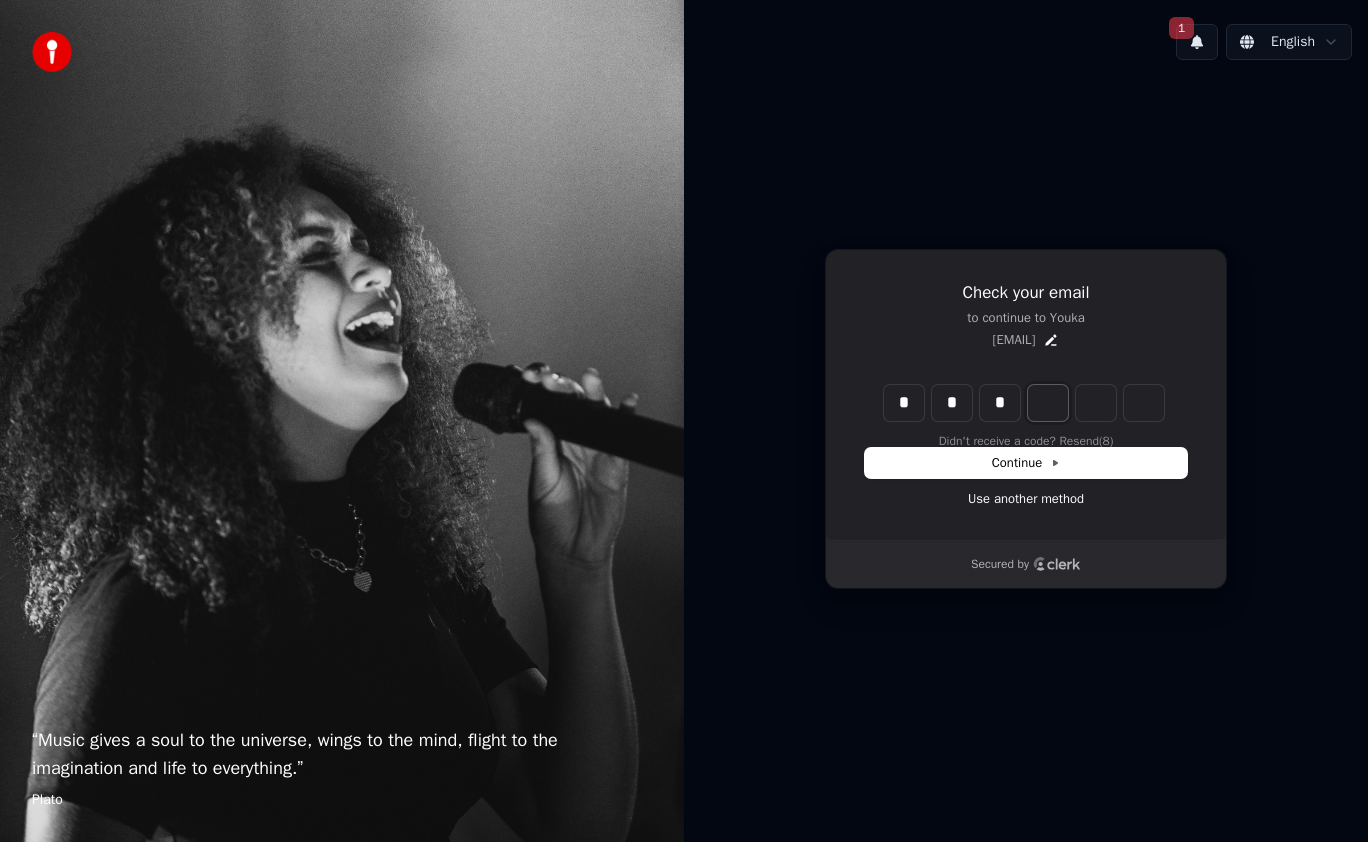 type on "***" 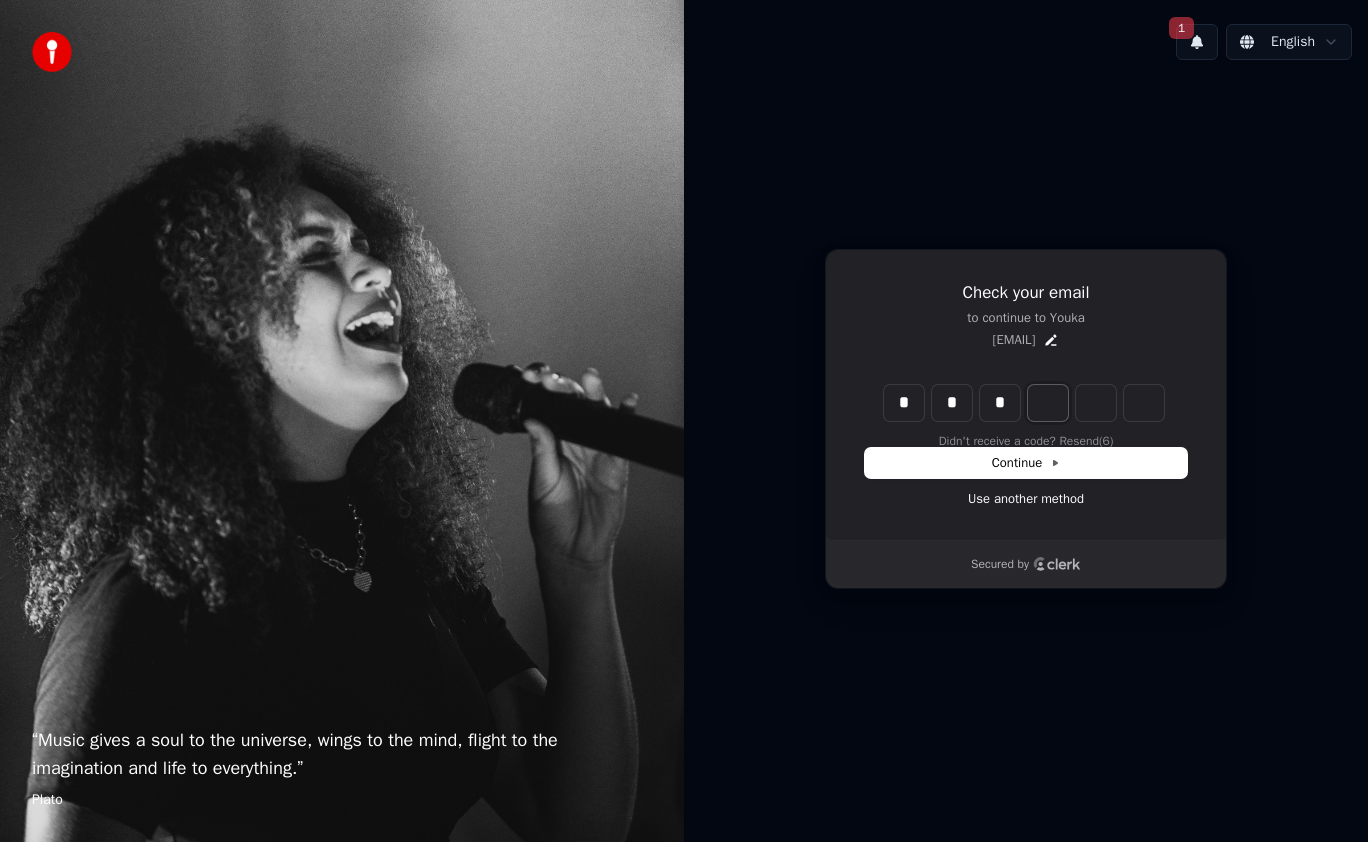 type on "*" 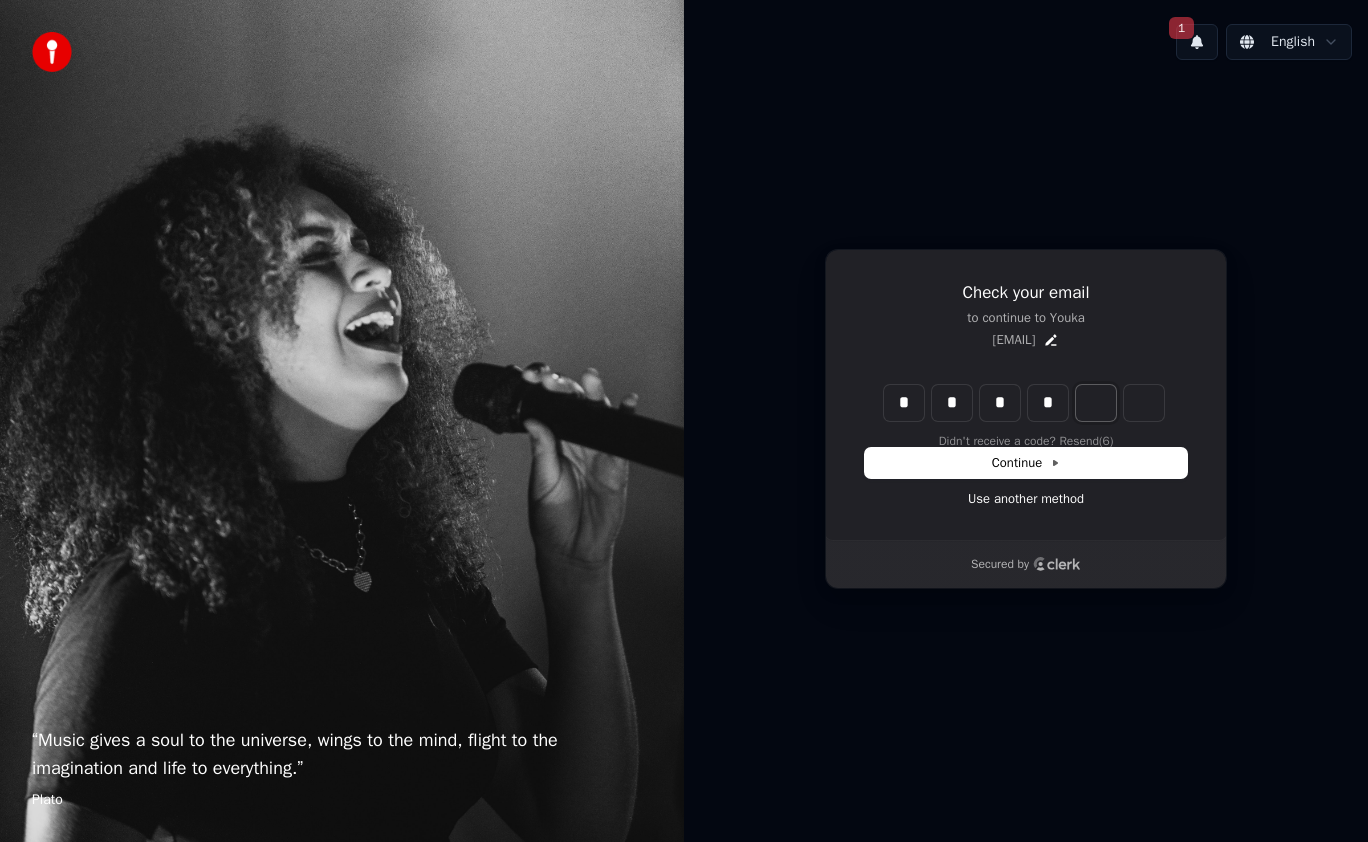 type on "****" 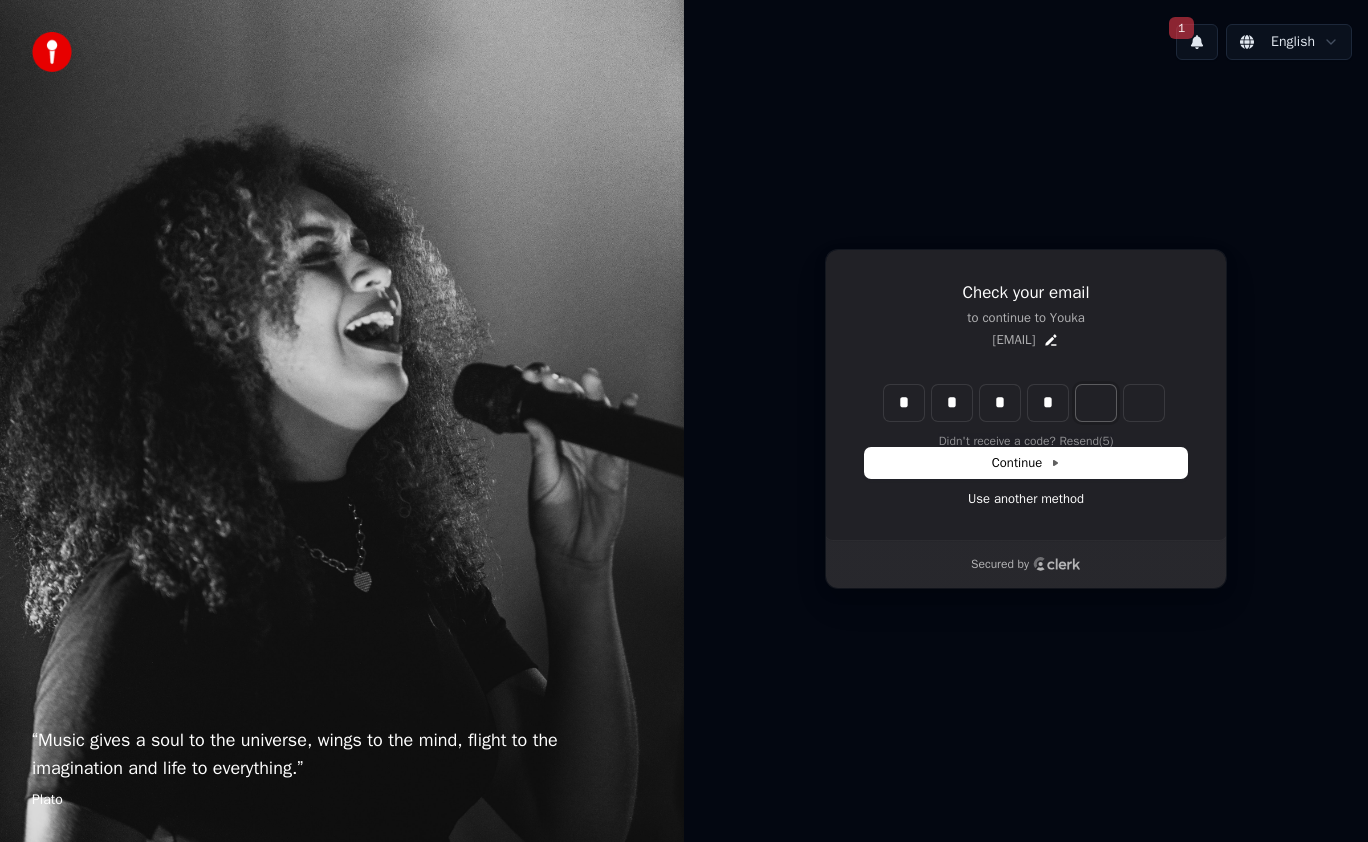 type on "*" 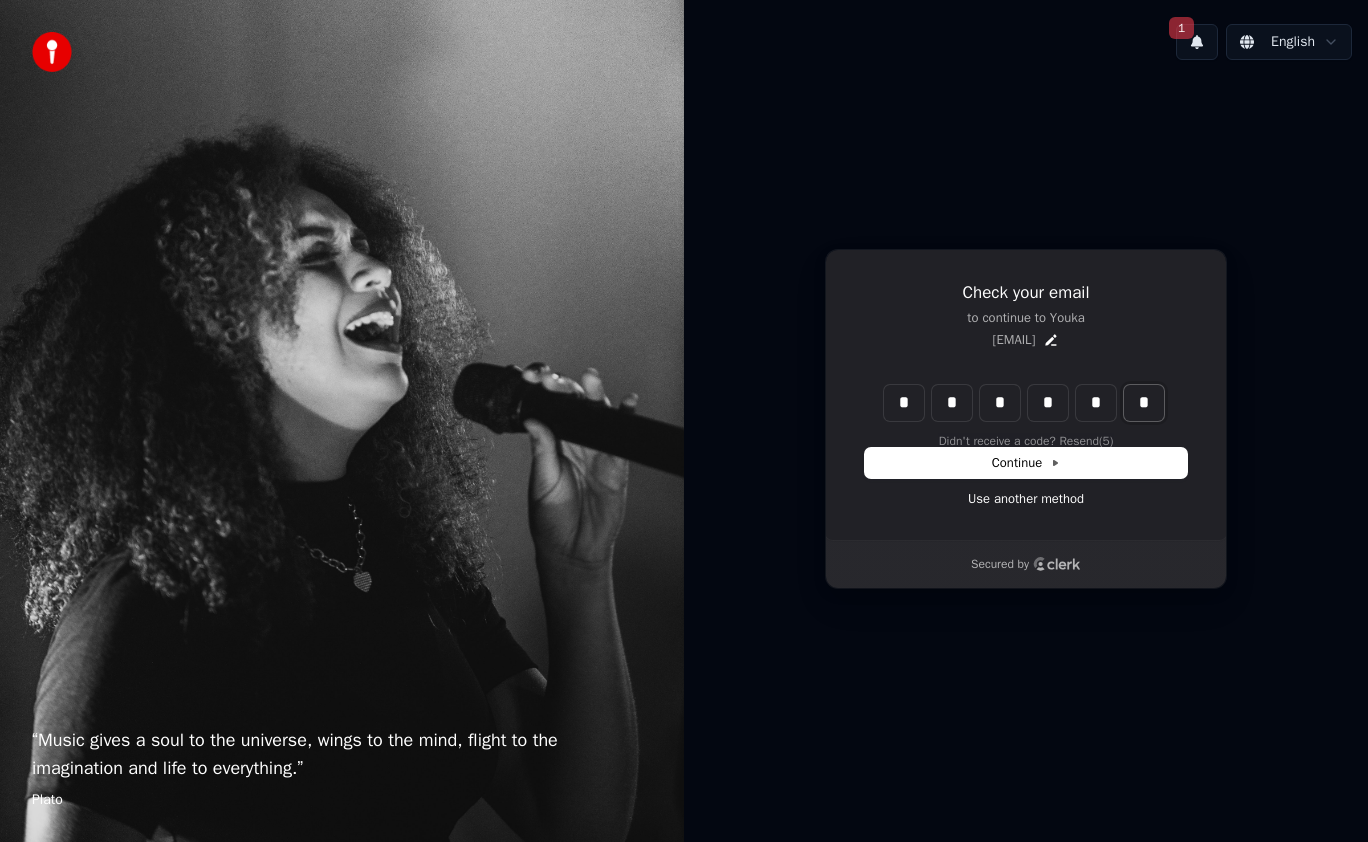 type on "******" 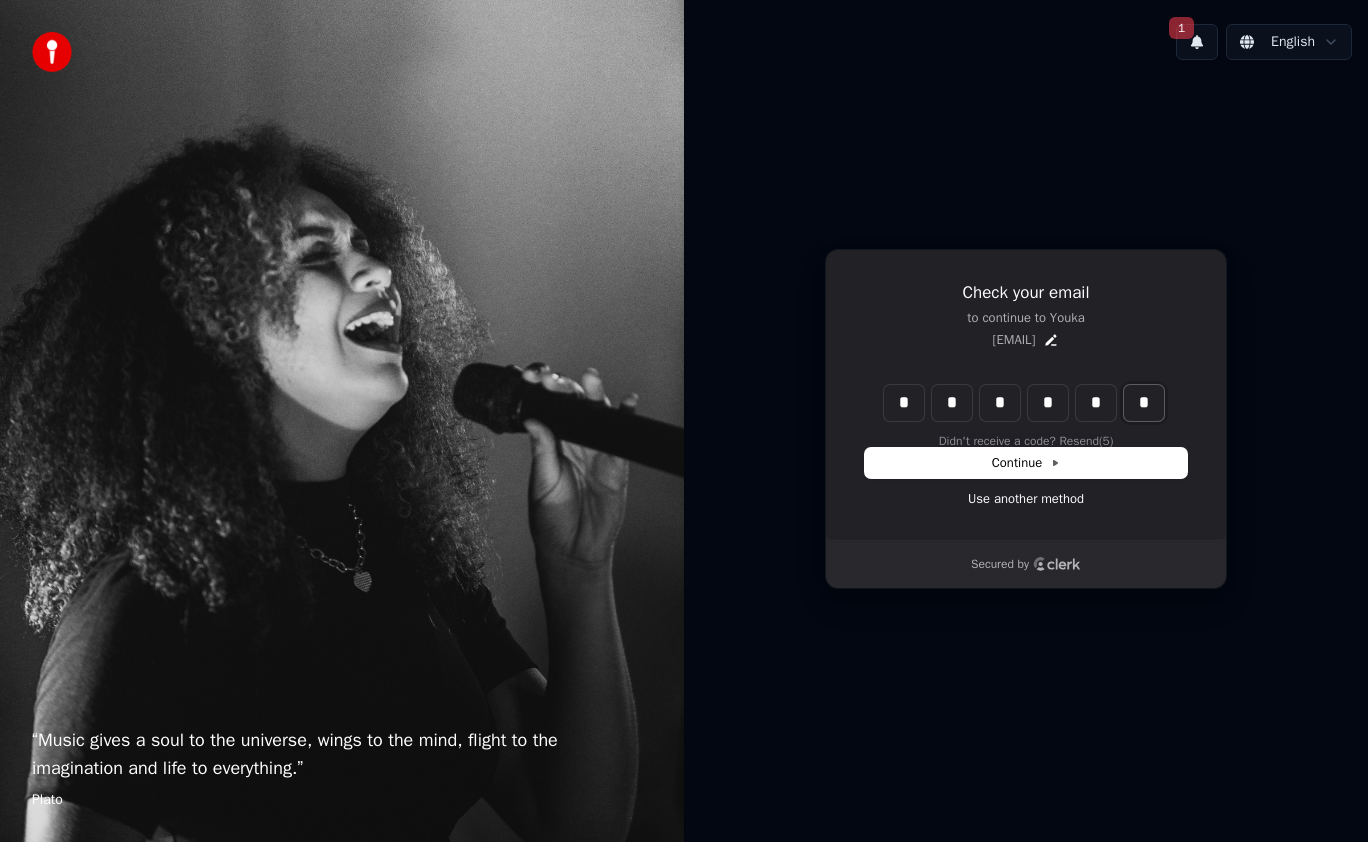 type on "*" 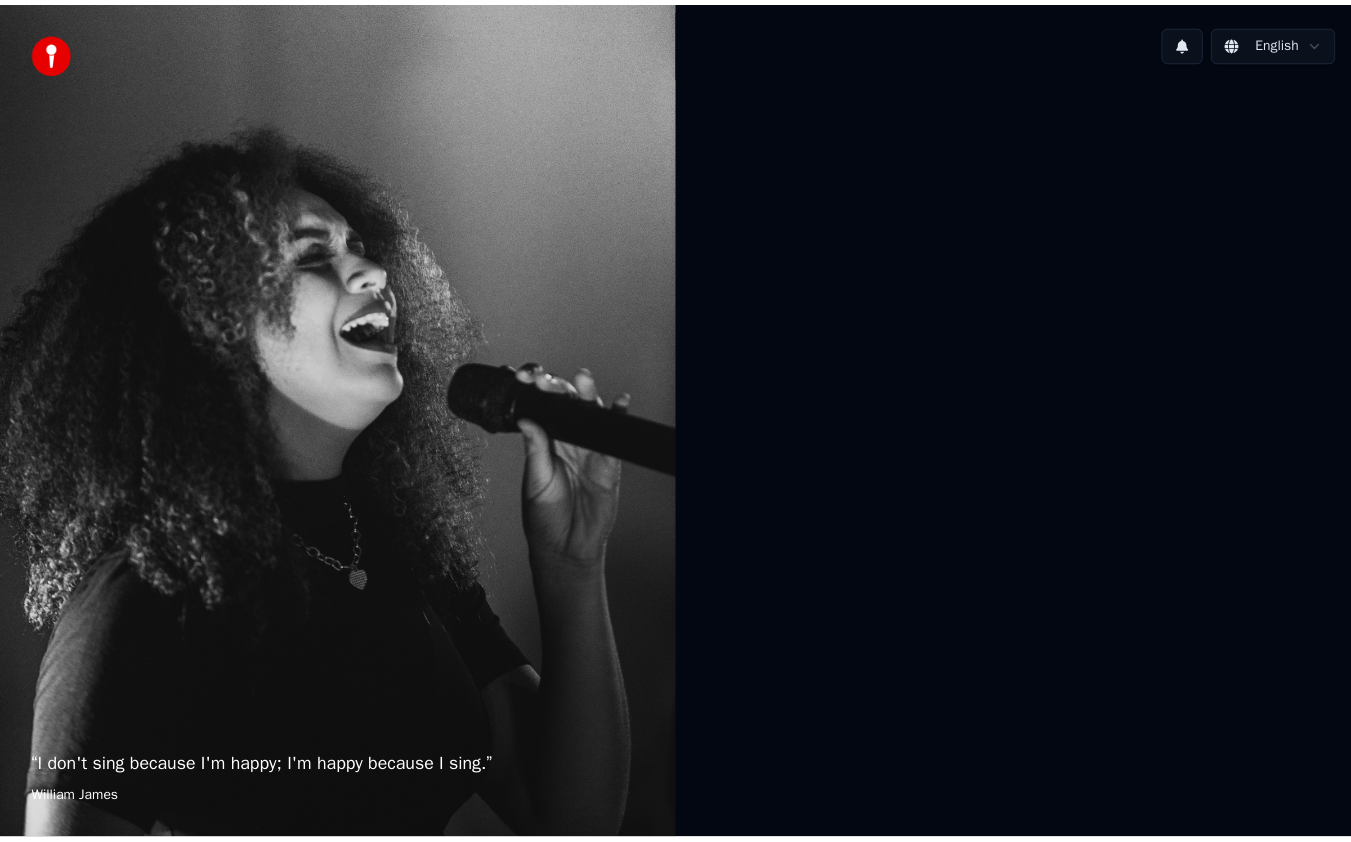 scroll, scrollTop: 0, scrollLeft: 0, axis: both 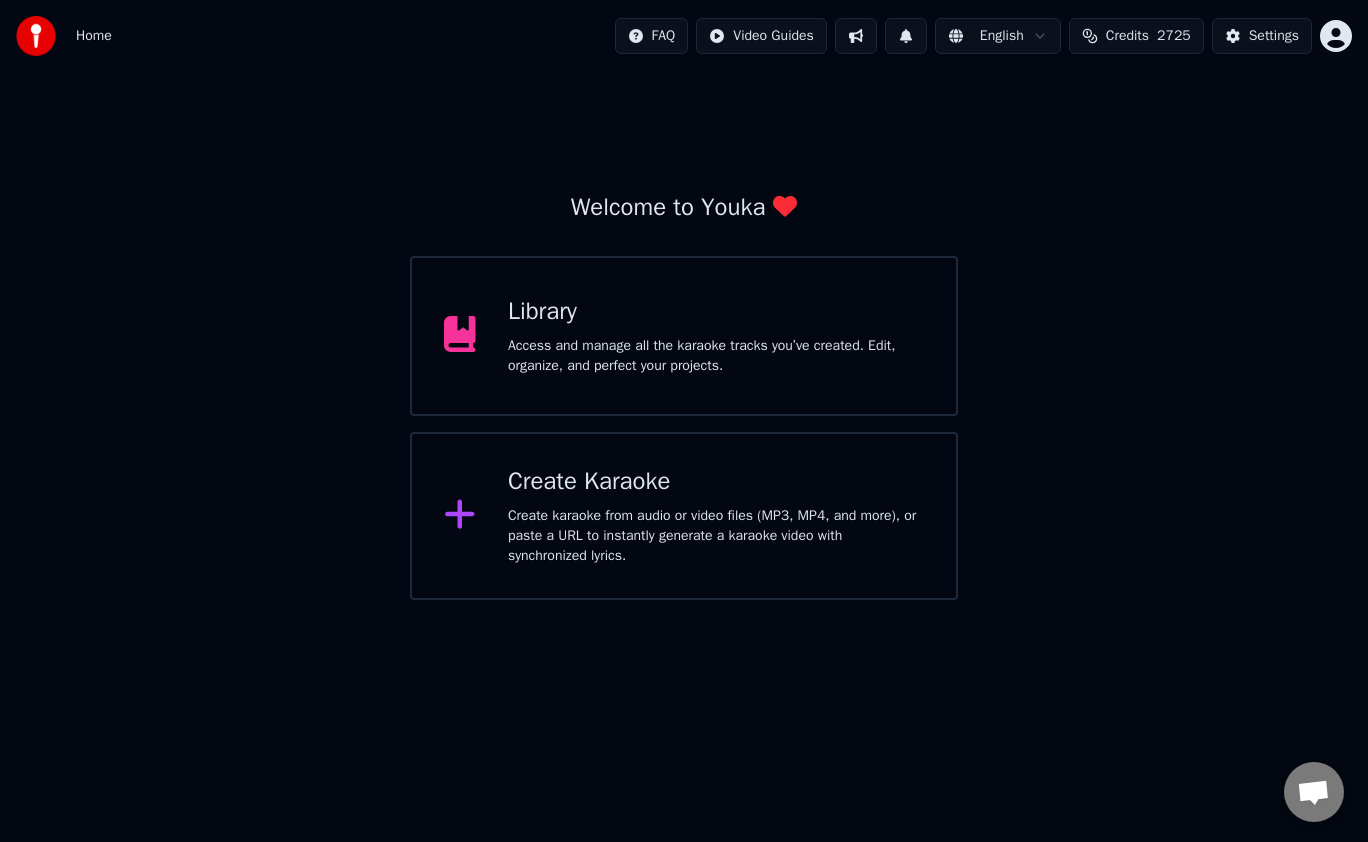 click on "Create karaoke from audio or video files (MP3, MP4, and more), or paste a URL to instantly generate a karaoke video with synchronized lyrics." at bounding box center (716, 536) 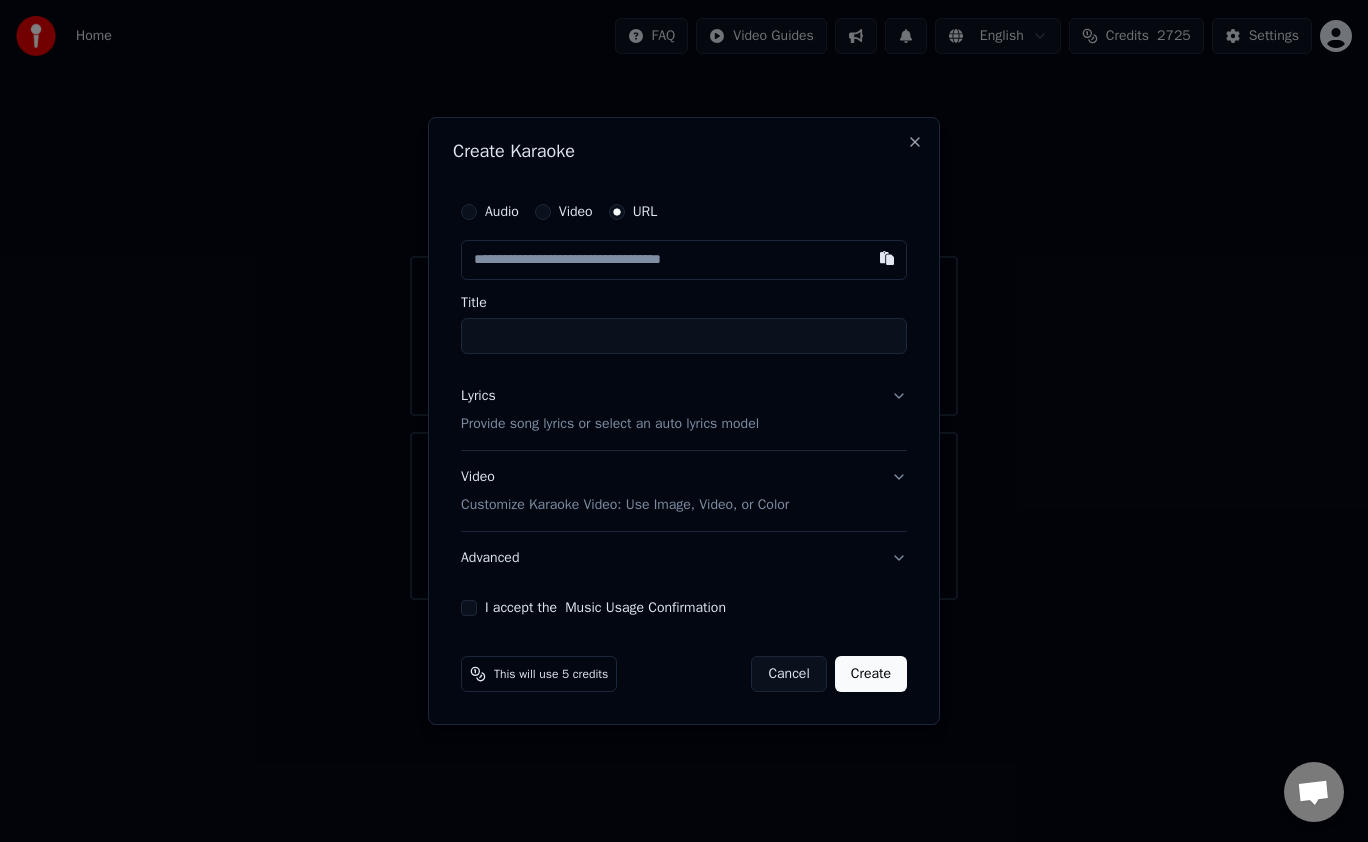 type on "**********" 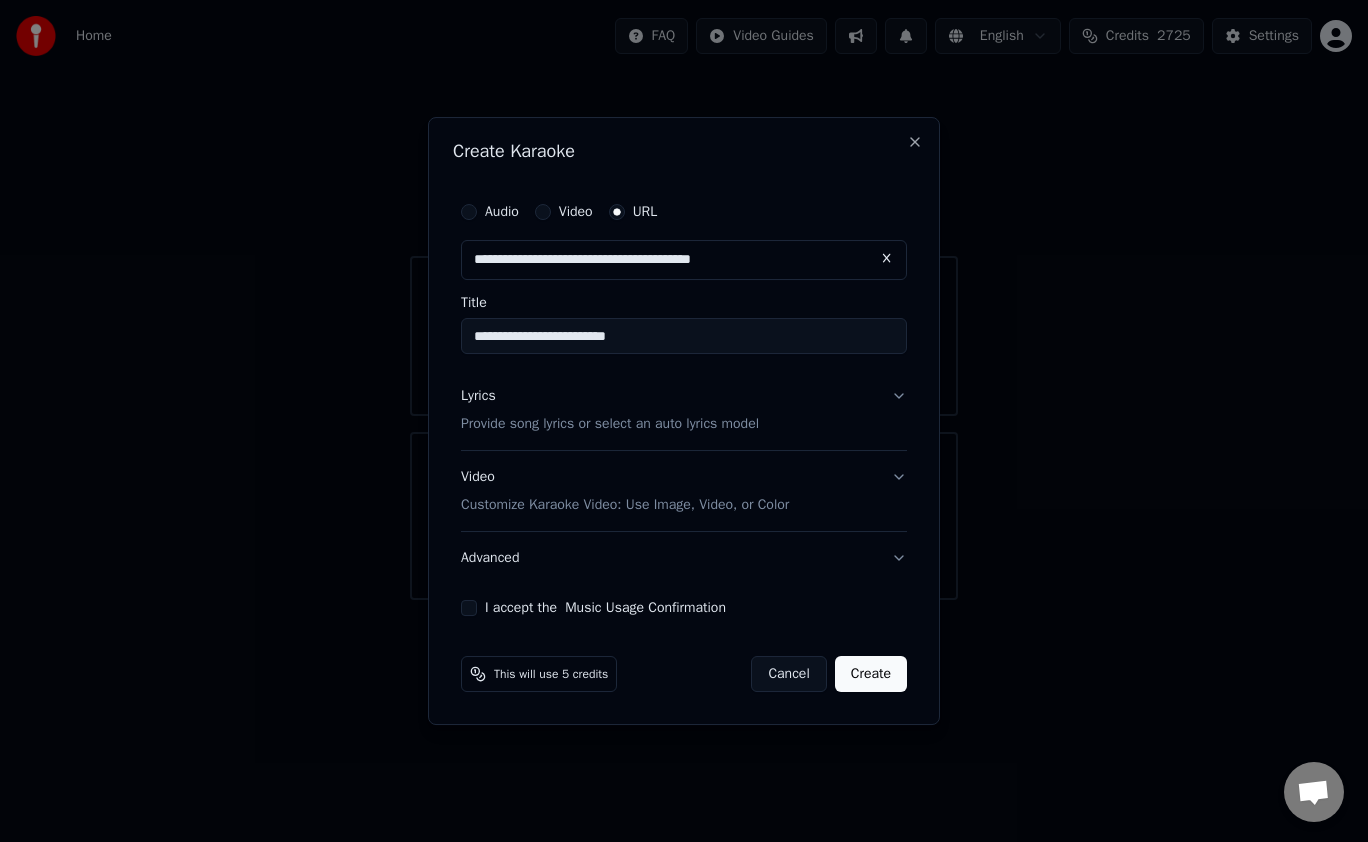 type on "**********" 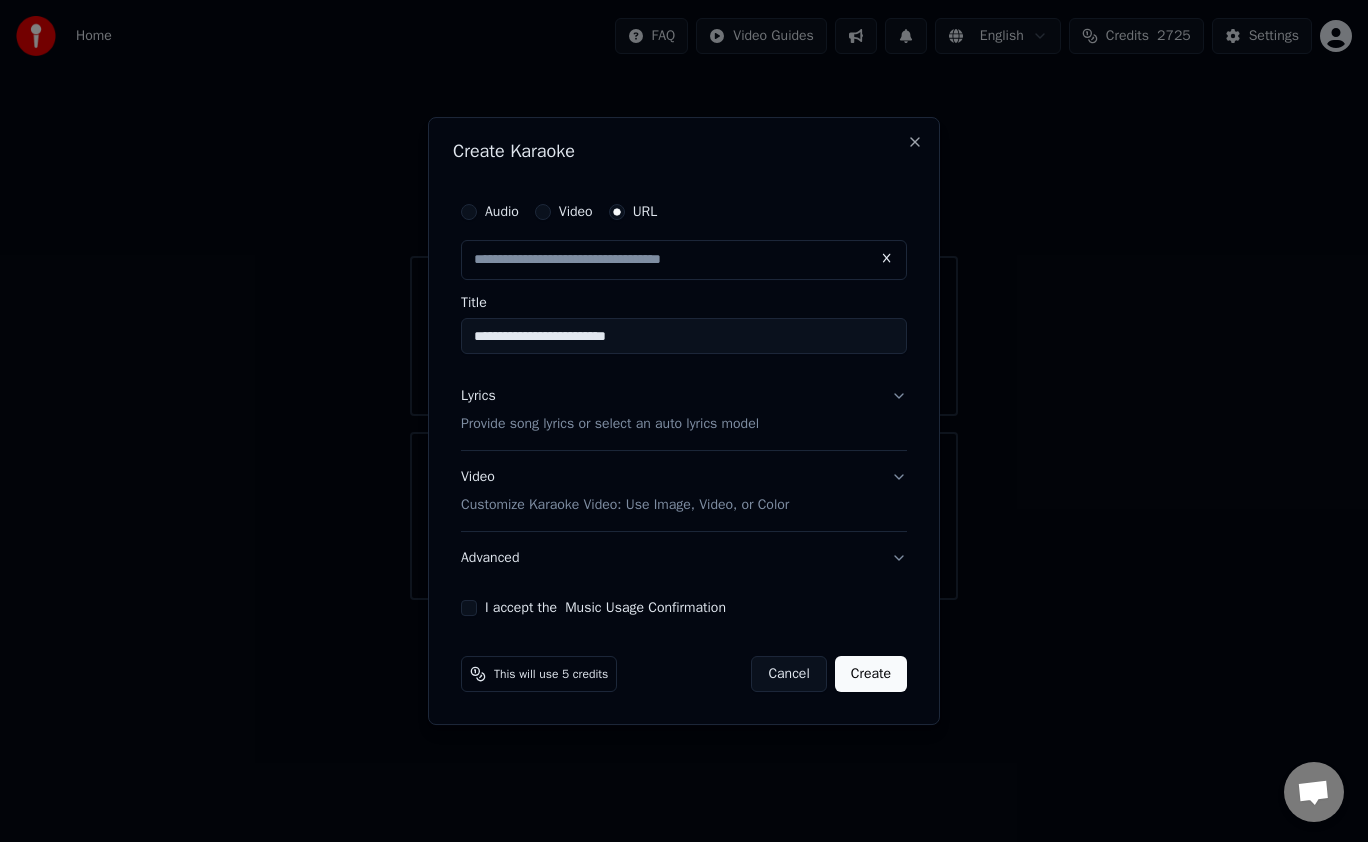 click on "Lyrics Provide song lyrics or select an auto lyrics model" at bounding box center (684, 410) 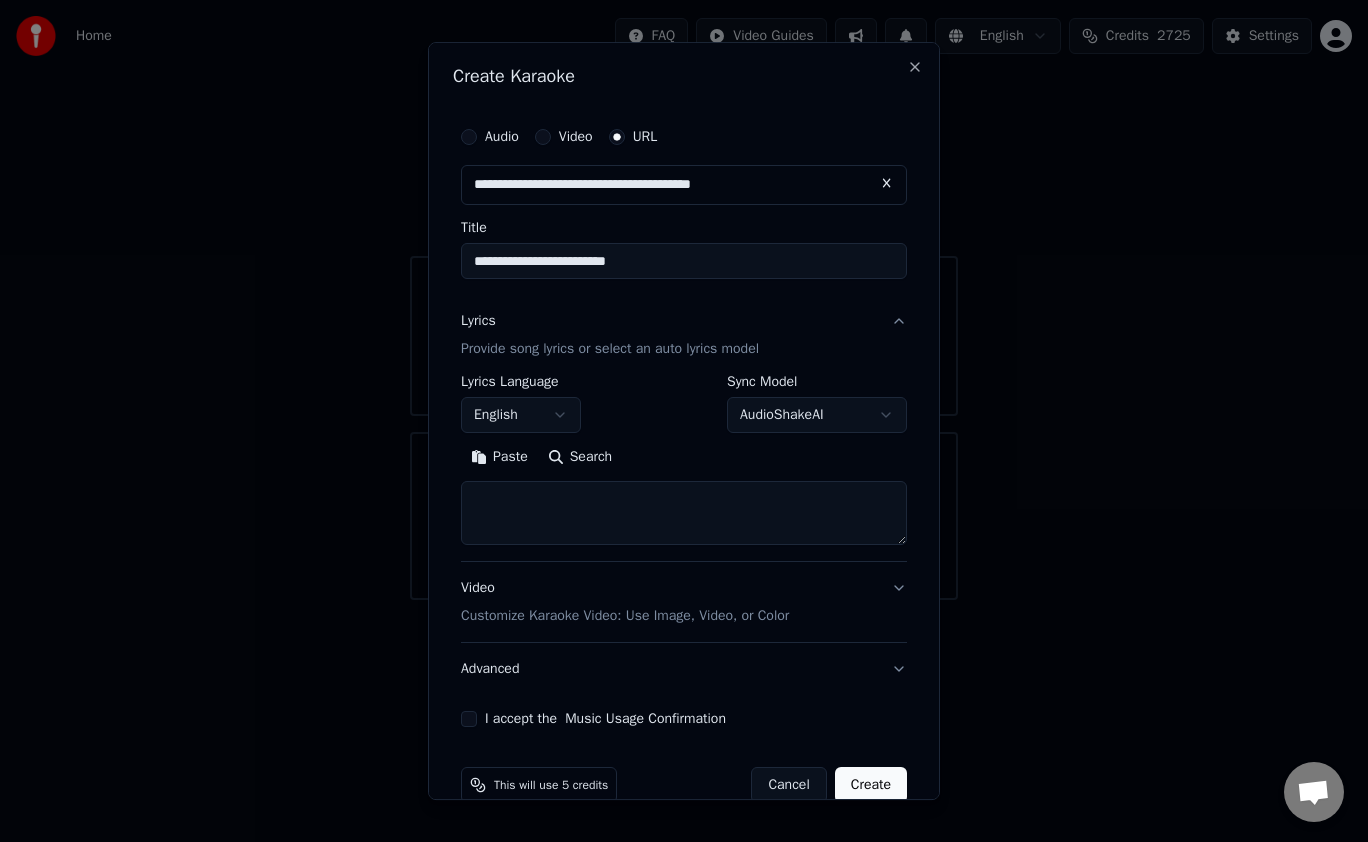 click on "Search" at bounding box center [580, 457] 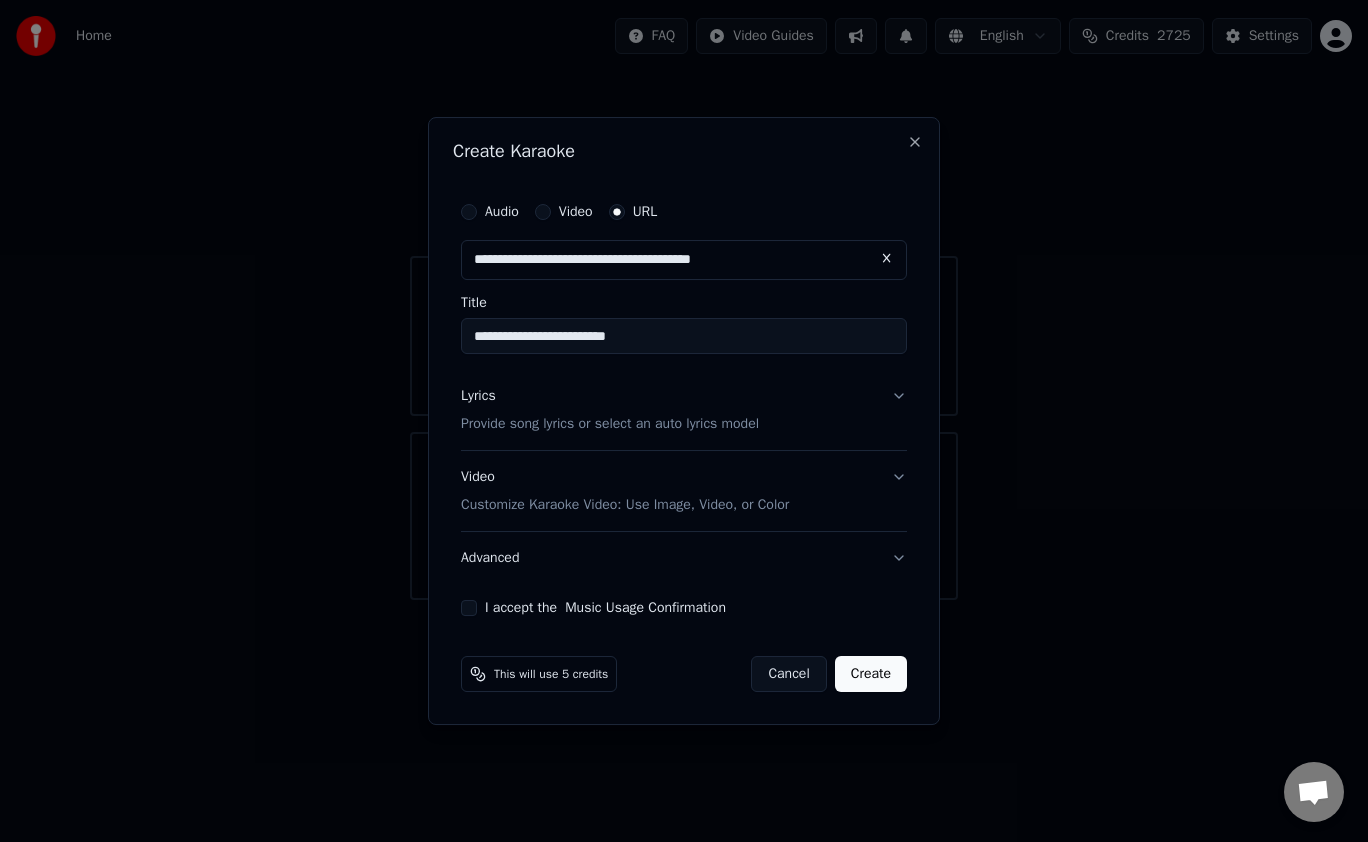 click on "Video Customize Karaoke Video: Use Image, Video, or Color" at bounding box center [684, 491] 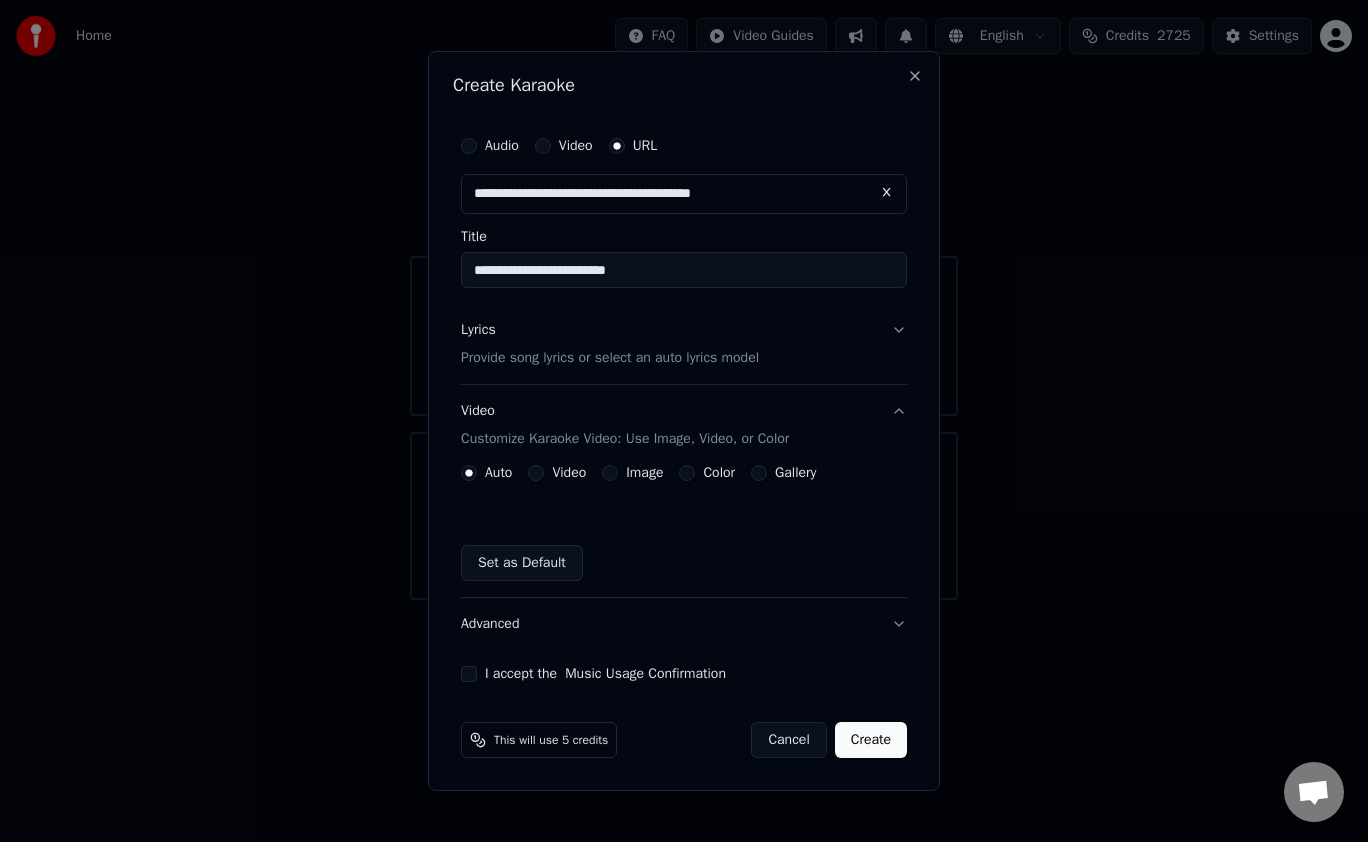 click on "Video Customize Karaoke Video: Use Image, Video, or Color" at bounding box center (684, 425) 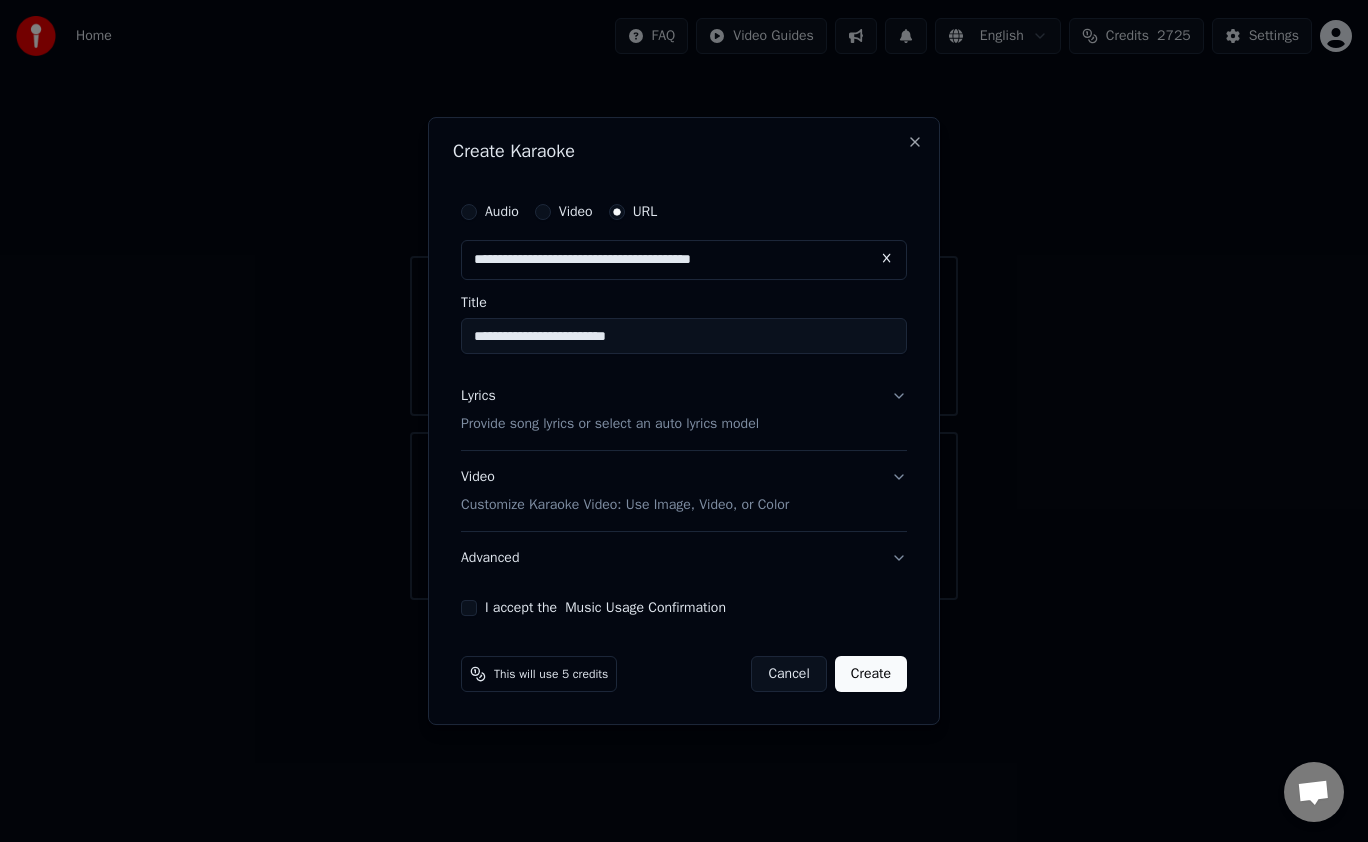 click on "I accept the   Music Usage Confirmation" at bounding box center [469, 608] 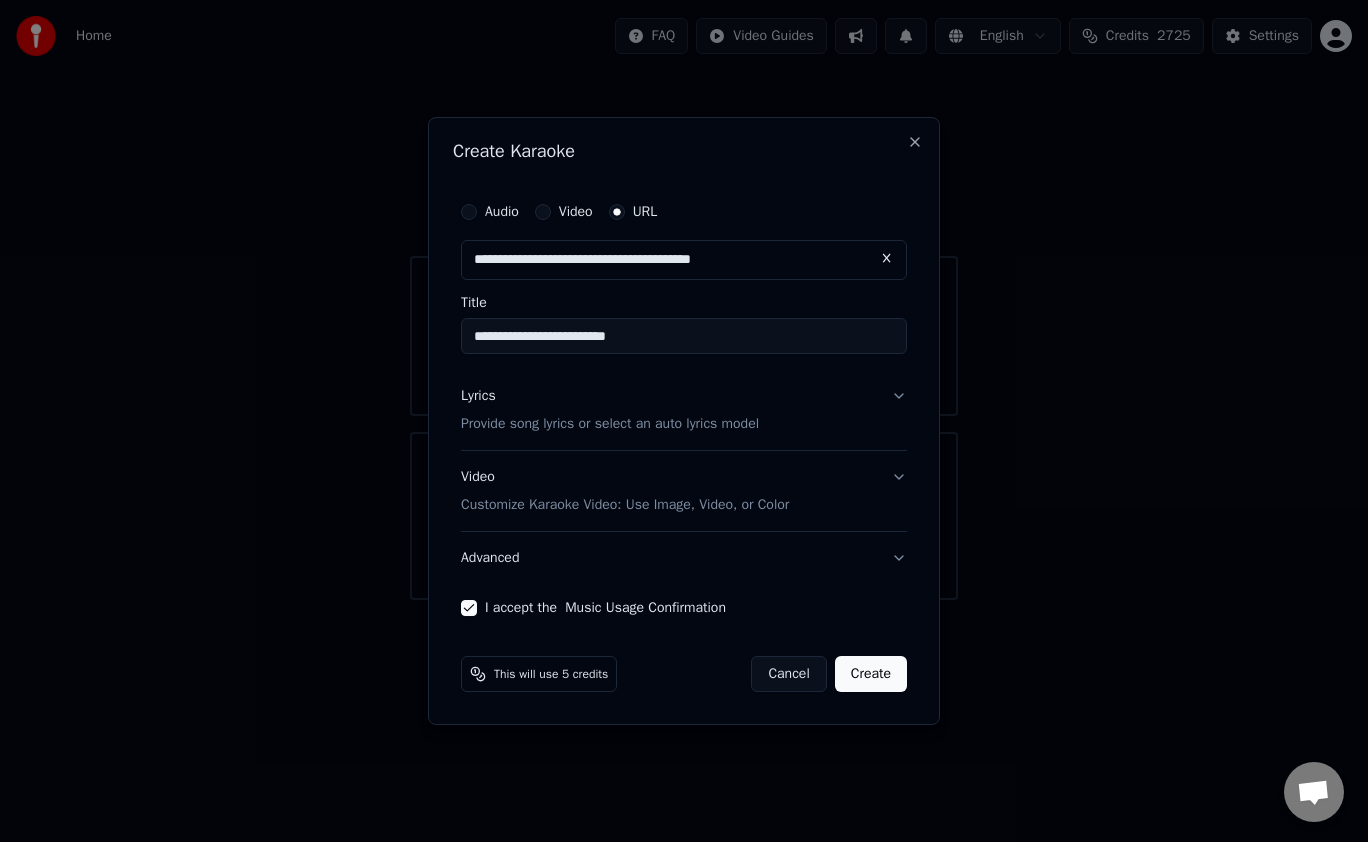 click on "Create" at bounding box center (871, 674) 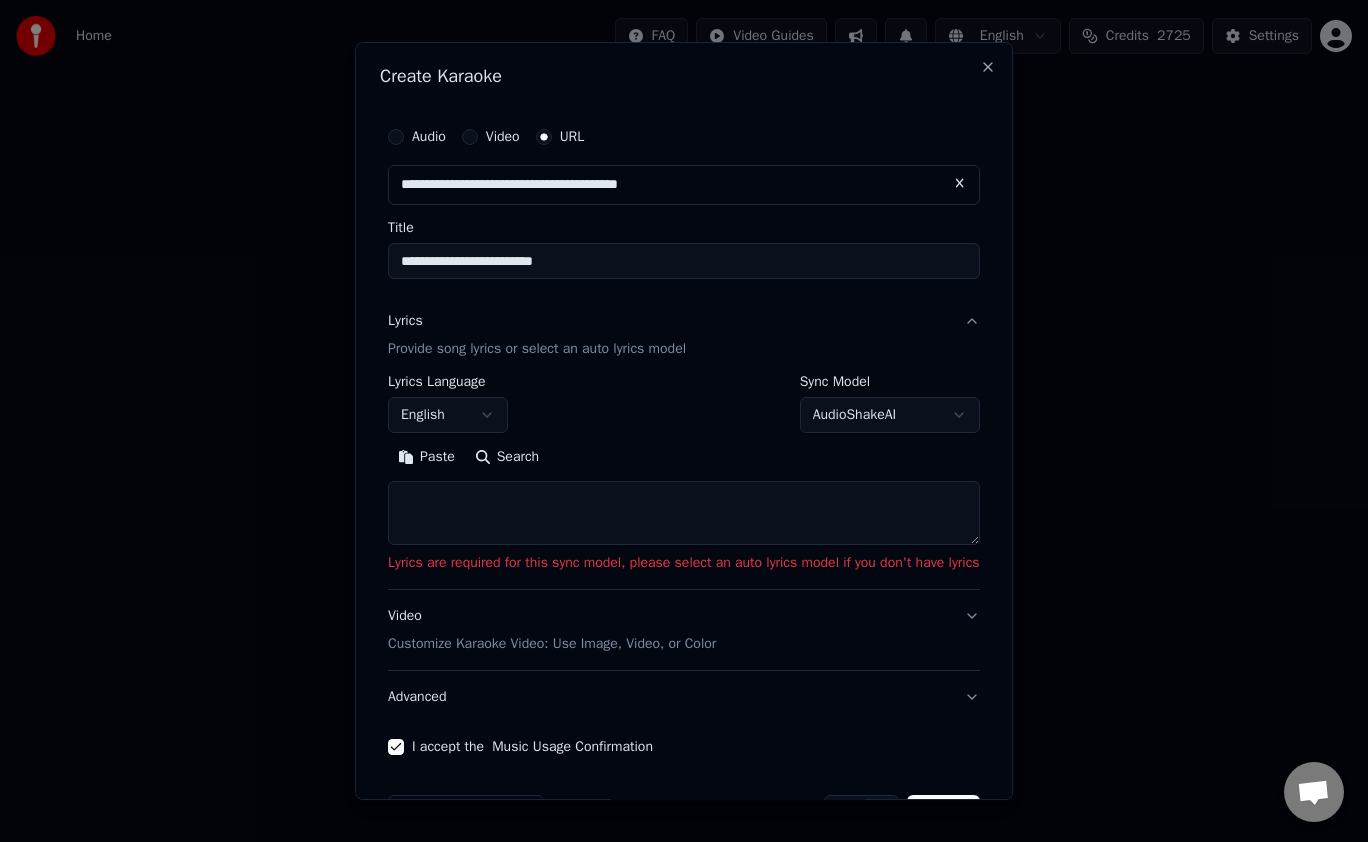 click on "Search" at bounding box center (507, 457) 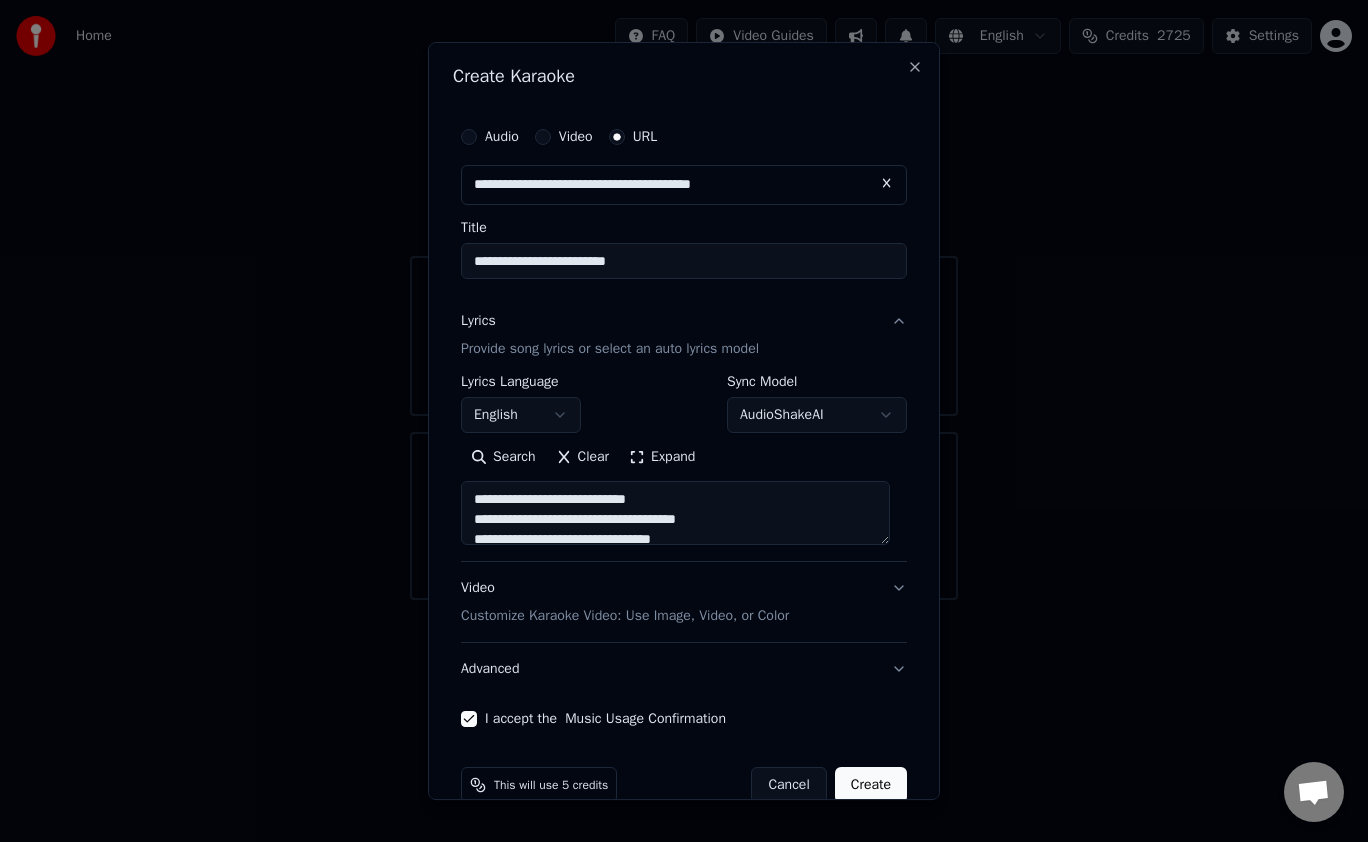 click on "Create" at bounding box center [871, 785] 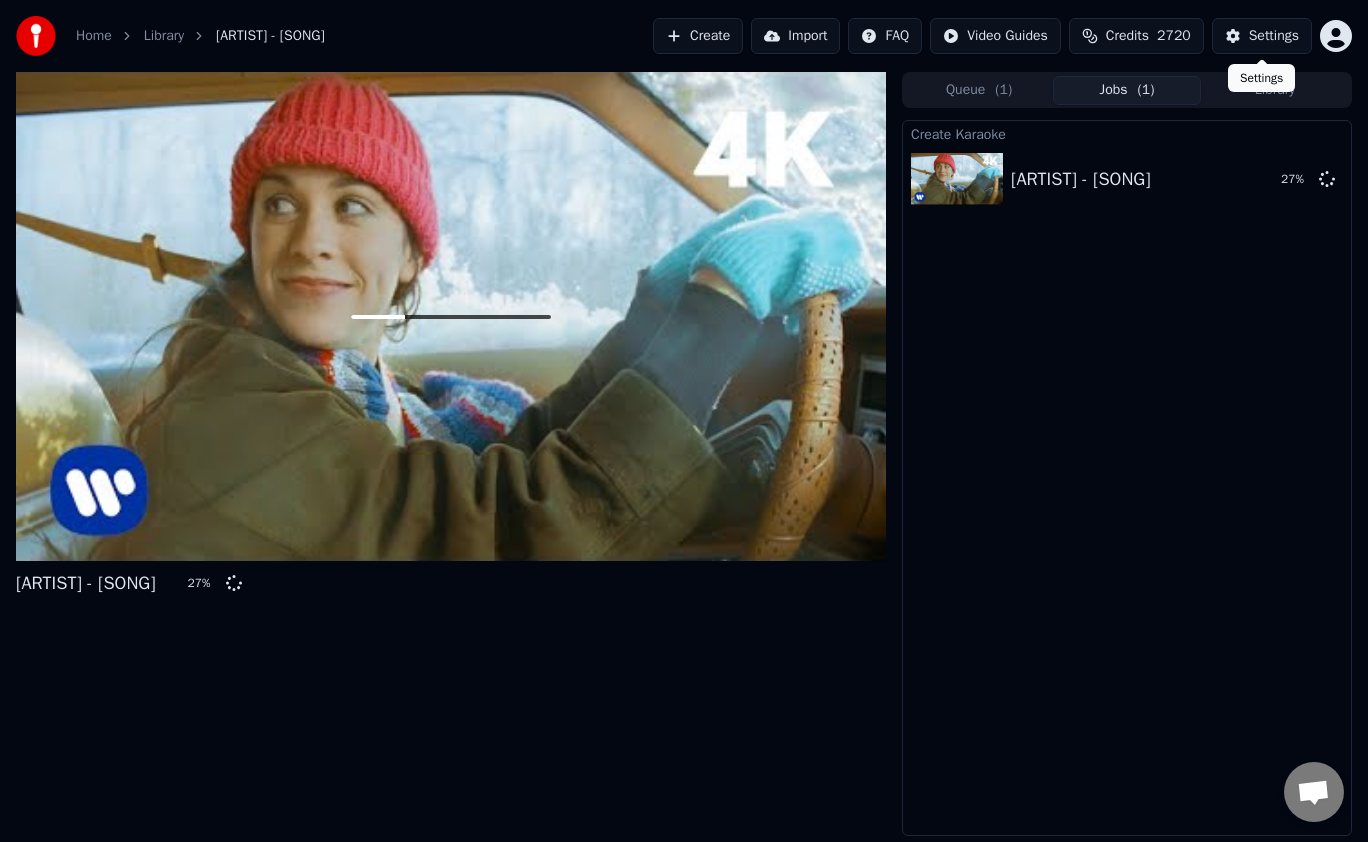 click on "Settings" at bounding box center (1274, 36) 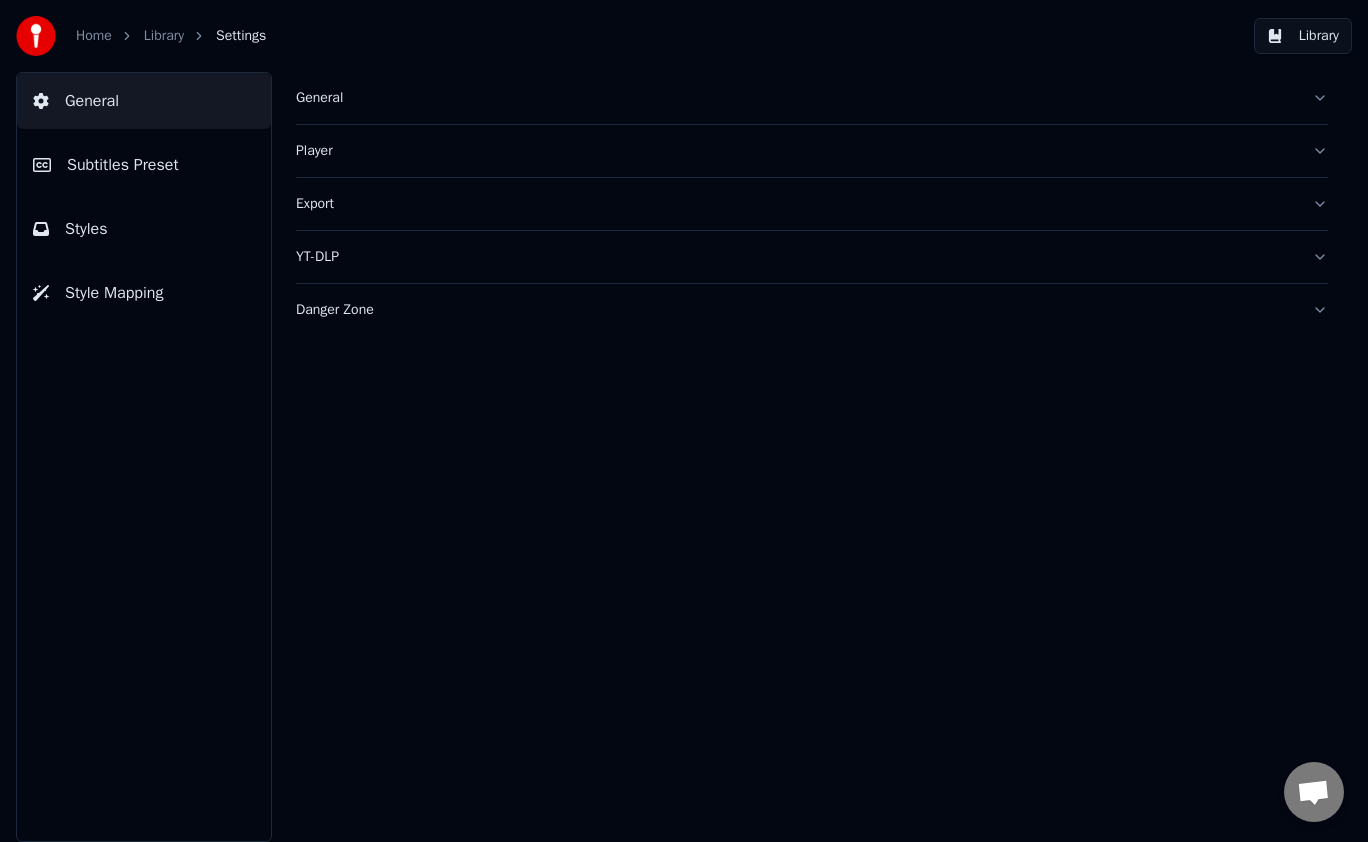 click on "Export" at bounding box center (796, 204) 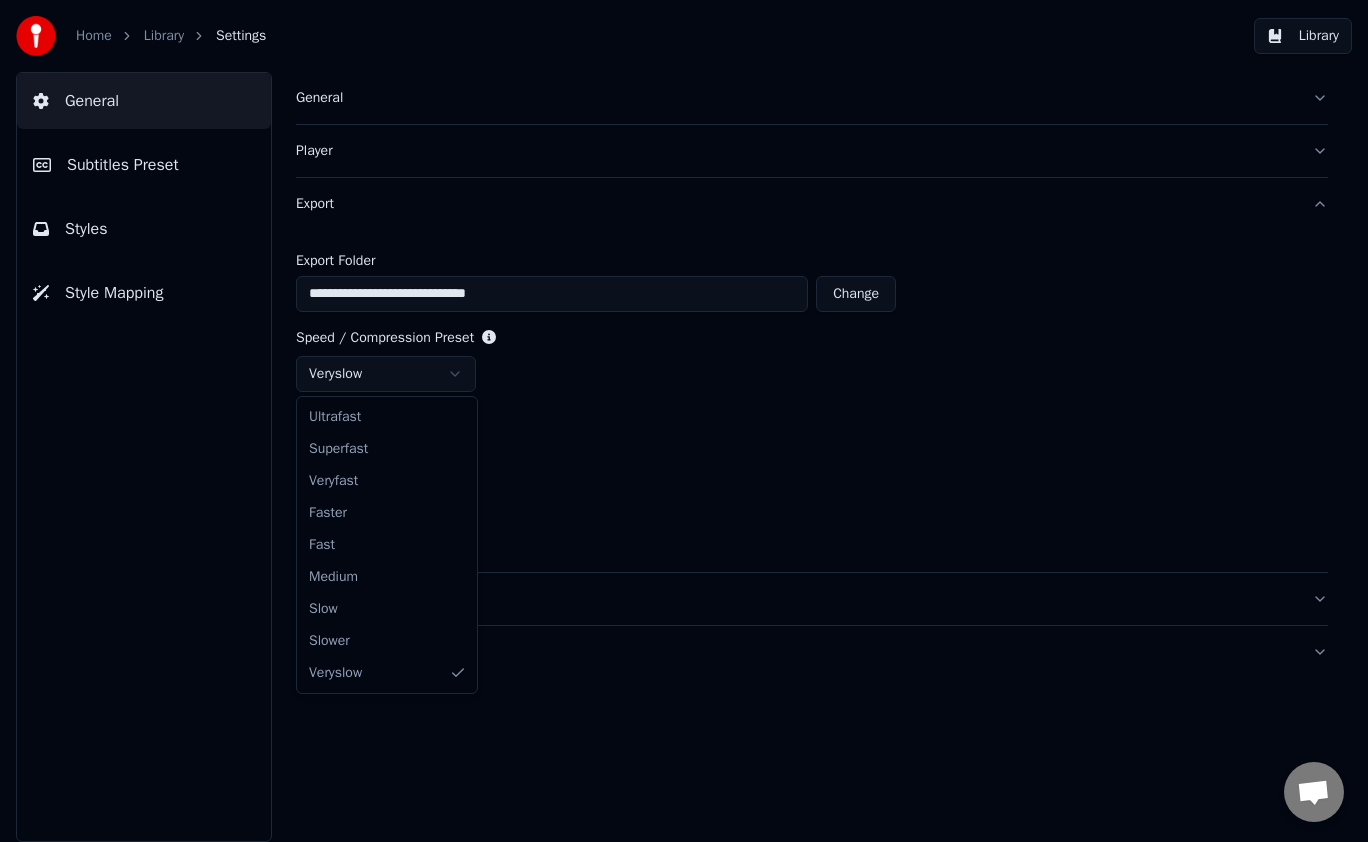 click on "**********" at bounding box center [684, 421] 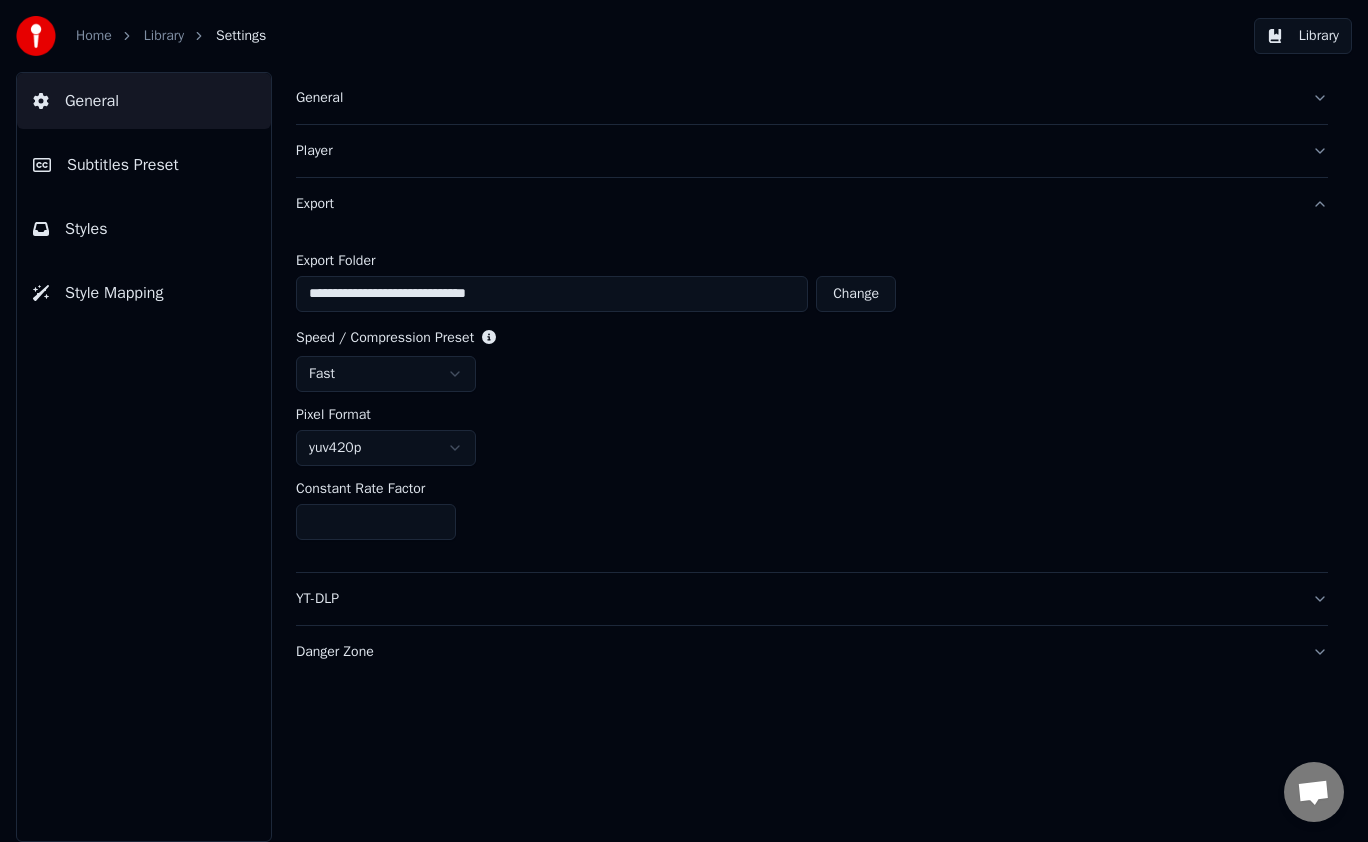click on "Library" at bounding box center (1303, 36) 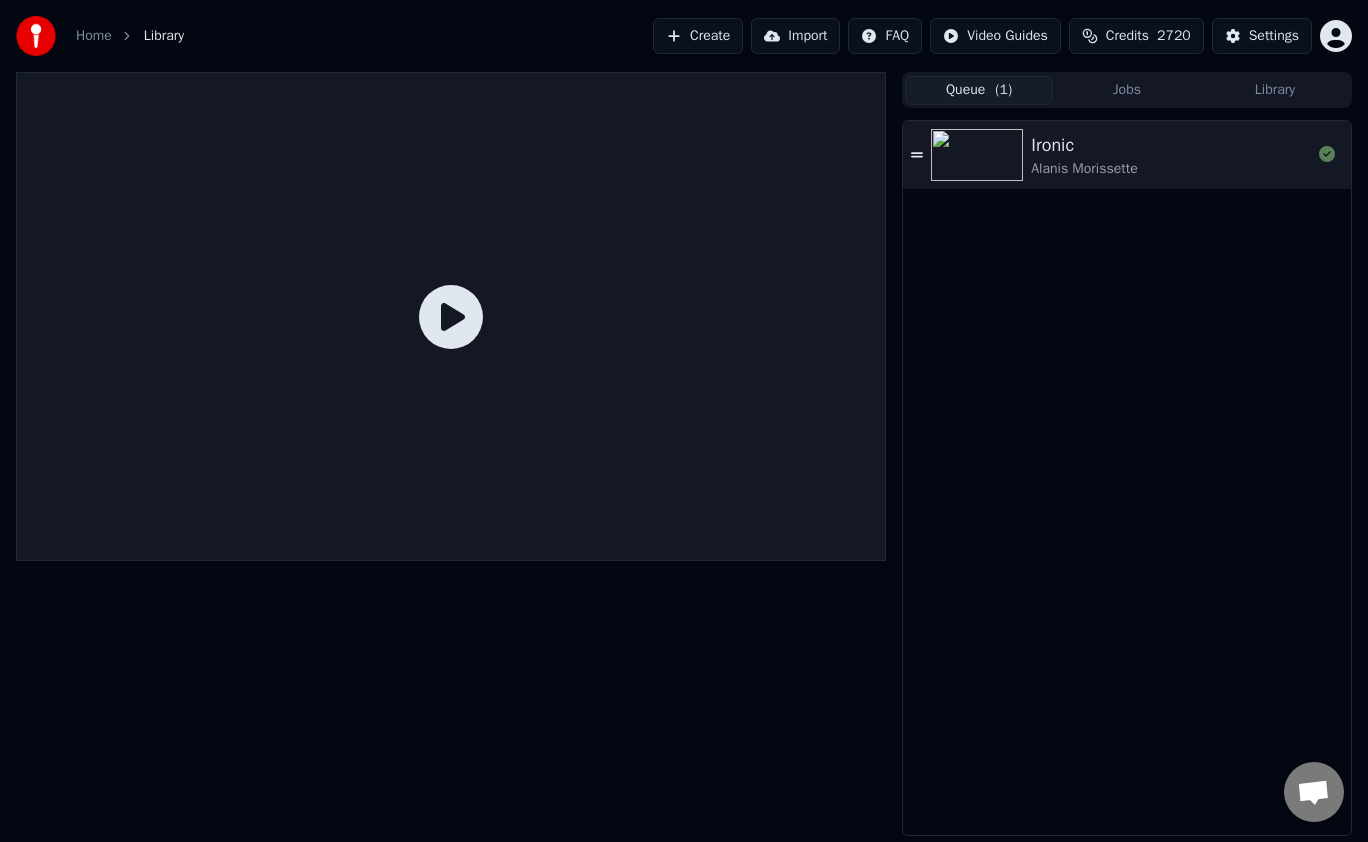 click on "Queue ( 1 )" at bounding box center [979, 90] 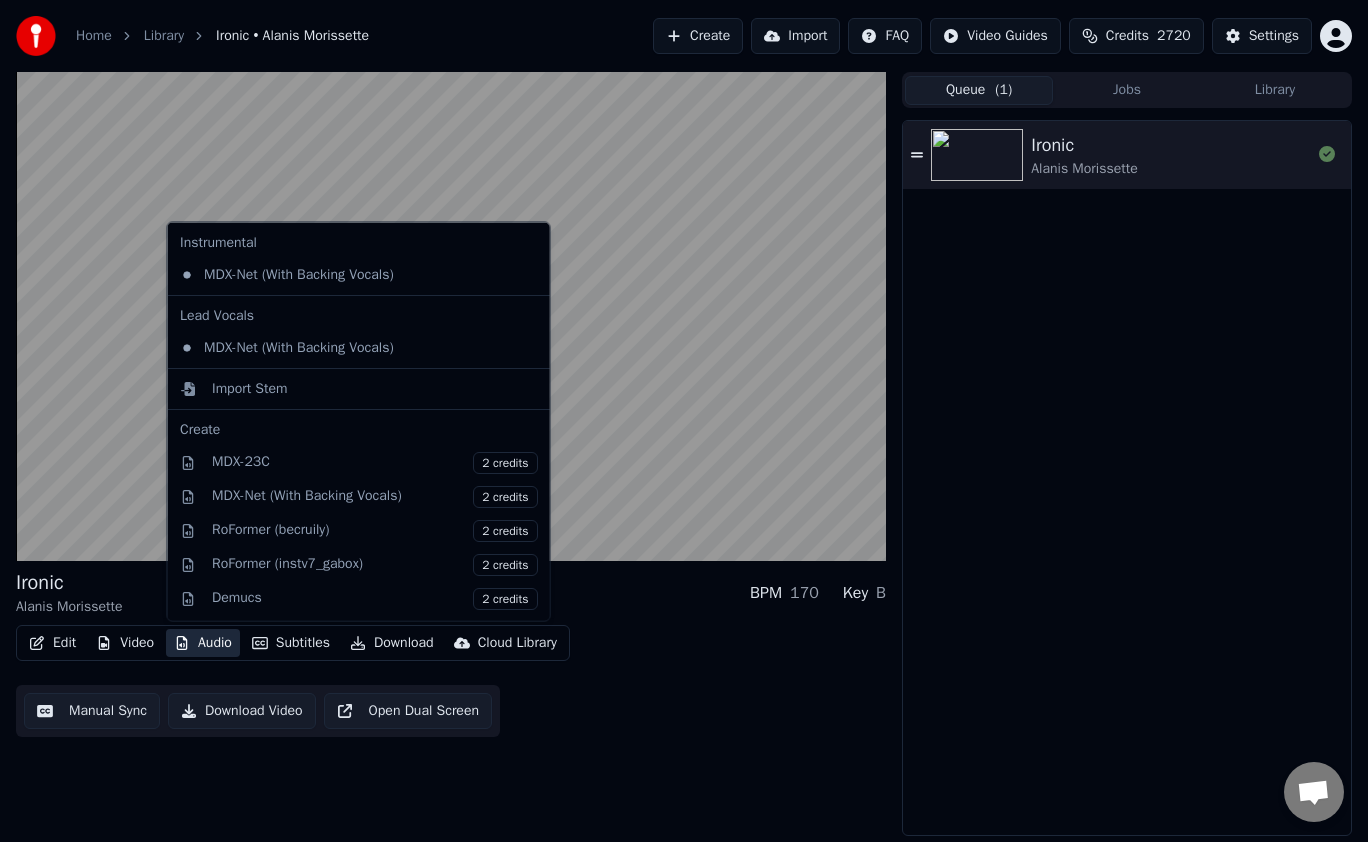 click on "Audio" at bounding box center (203, 643) 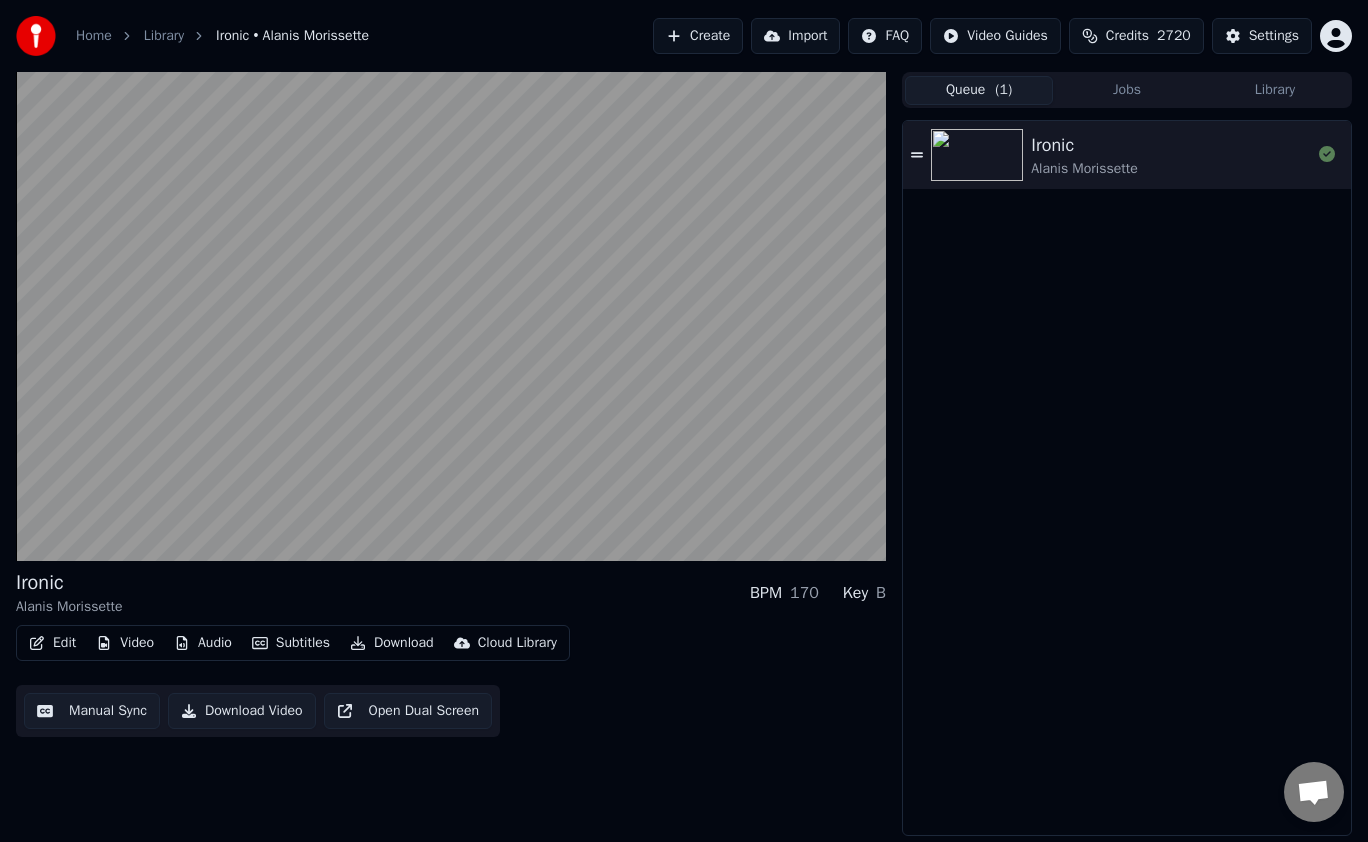 click on "[SONG] [ARTIST] BPM [NUMBER] Key [LETTER] Edit Video Audio Subtitles Download Cloud Library Manual Sync Download Video Open Dual Screen" at bounding box center [451, 454] 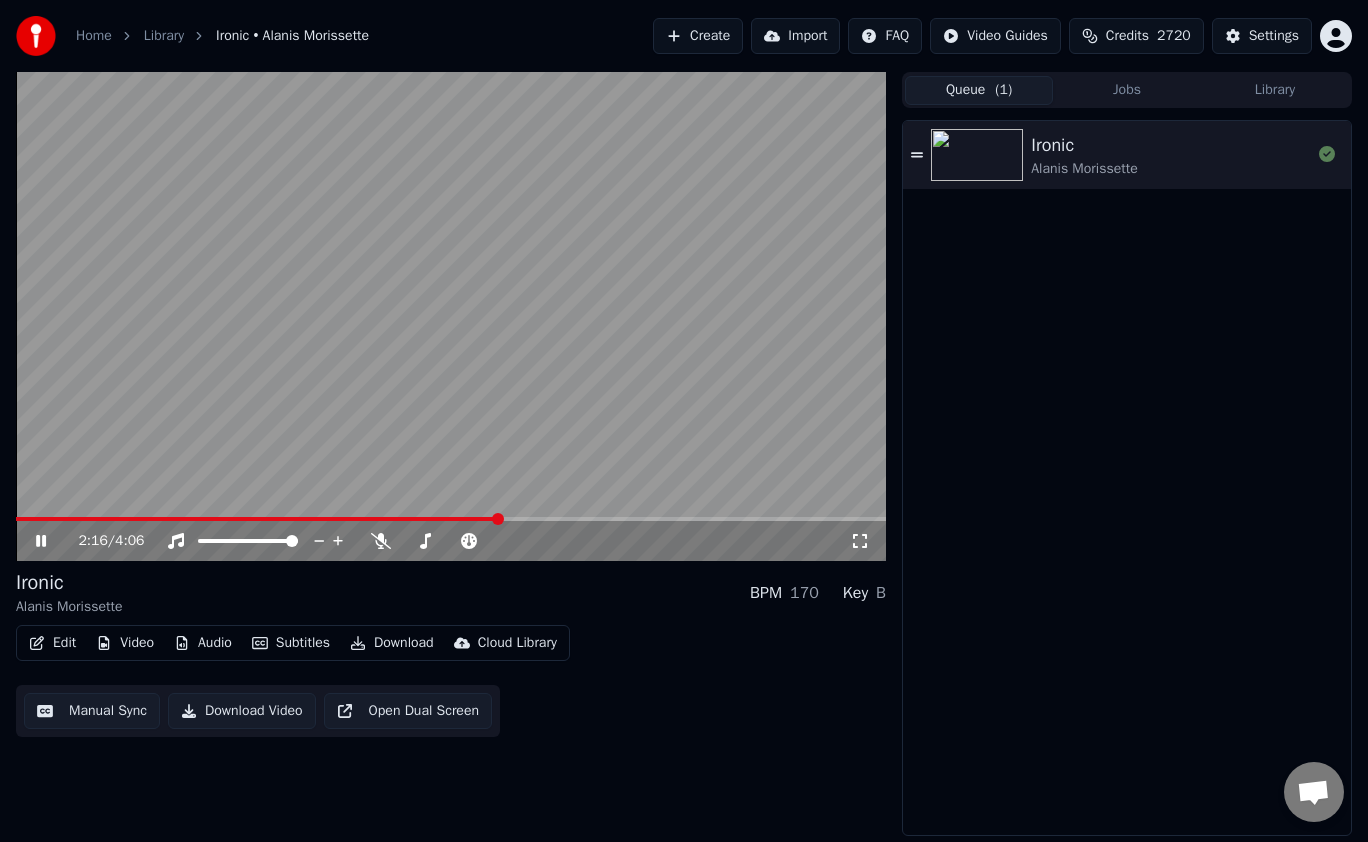 click 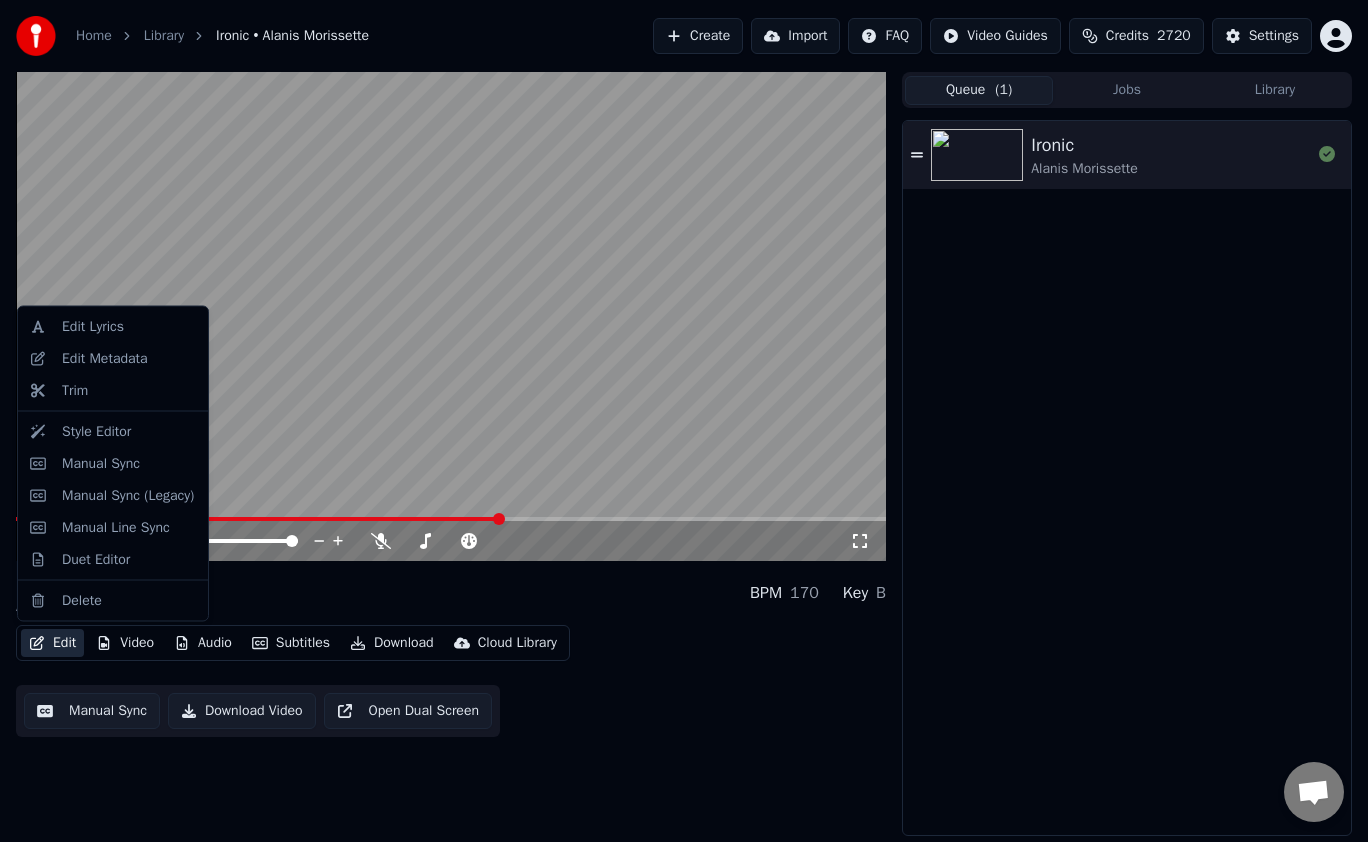 click on "Edit" at bounding box center [52, 643] 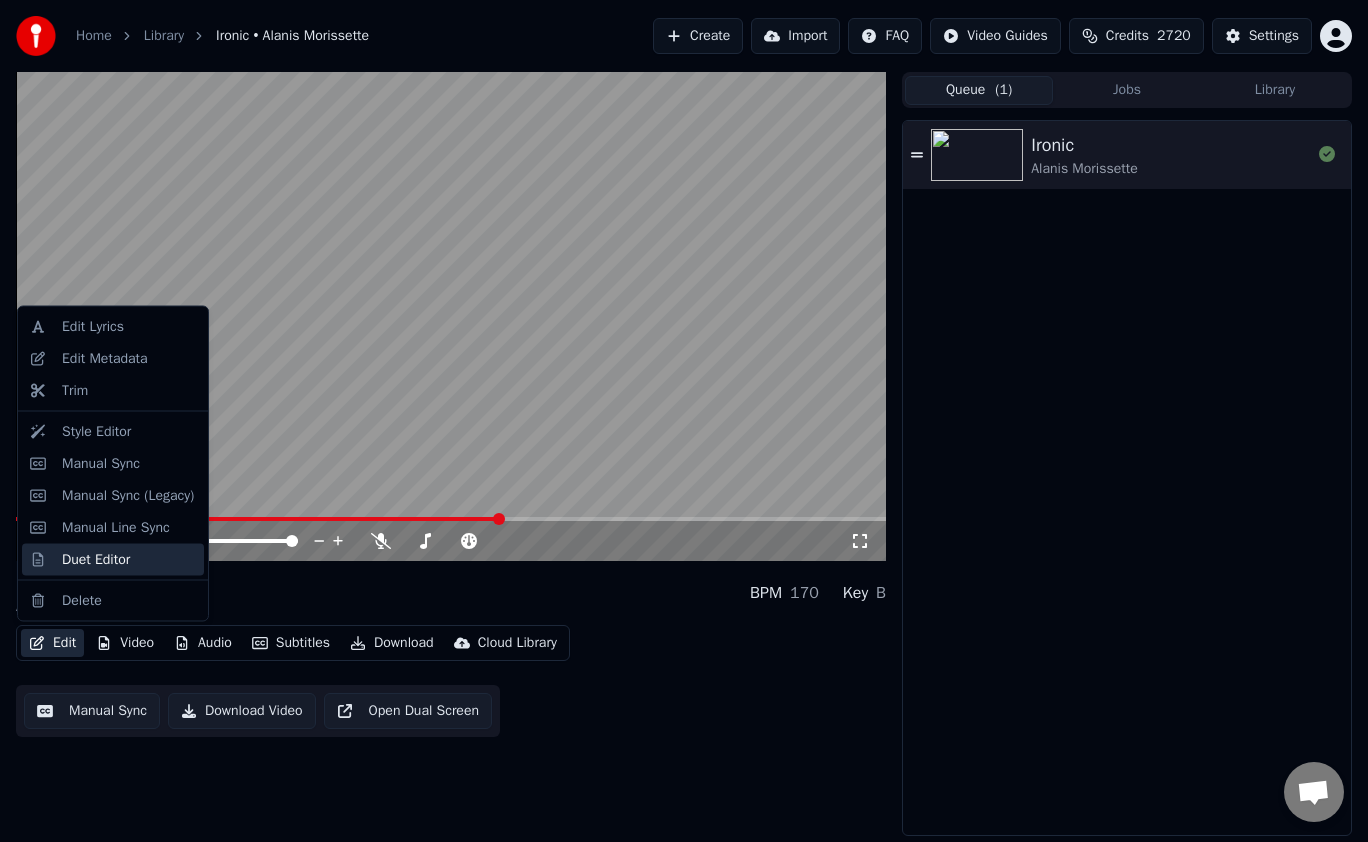 click on "Duet Editor" at bounding box center [113, 559] 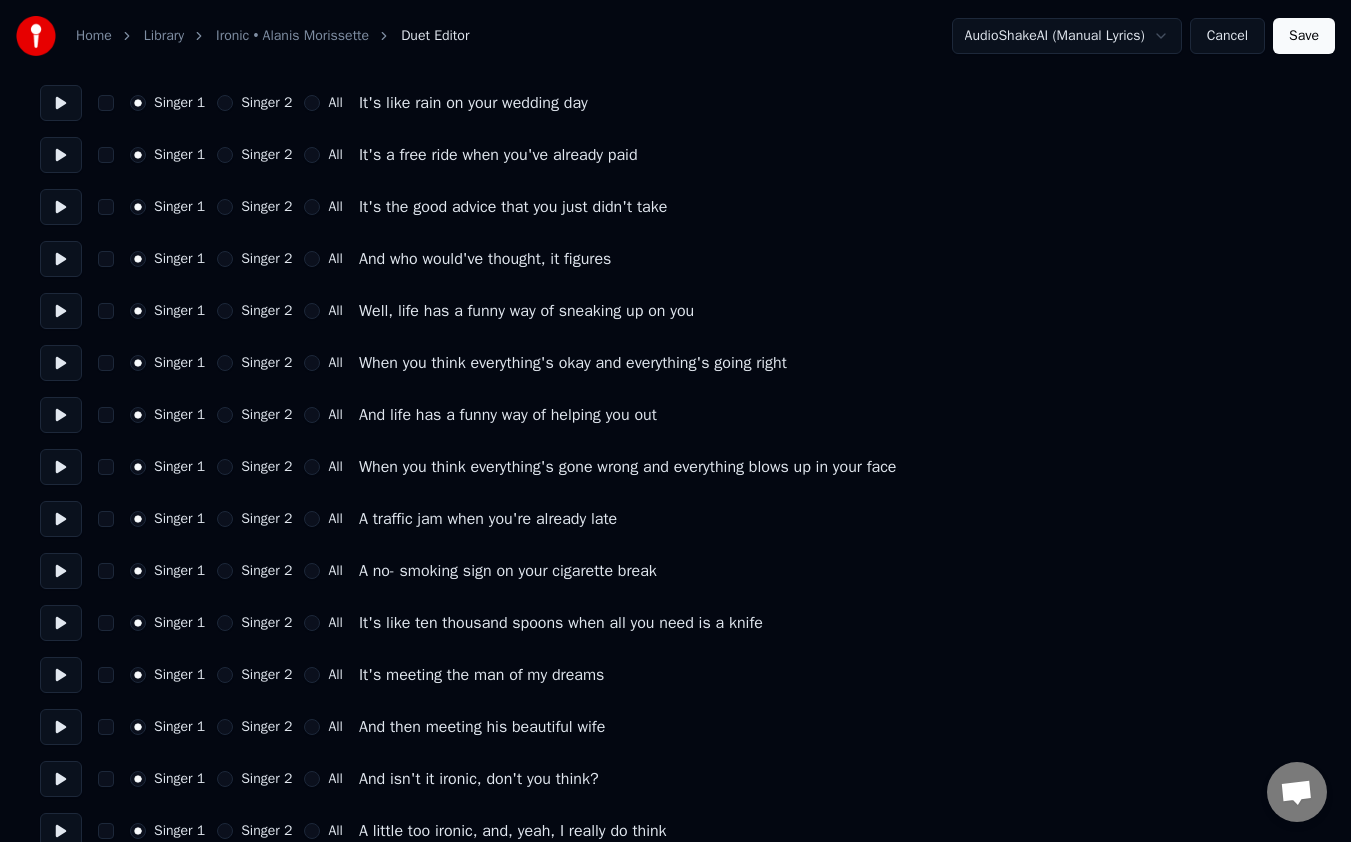 scroll, scrollTop: 942, scrollLeft: 0, axis: vertical 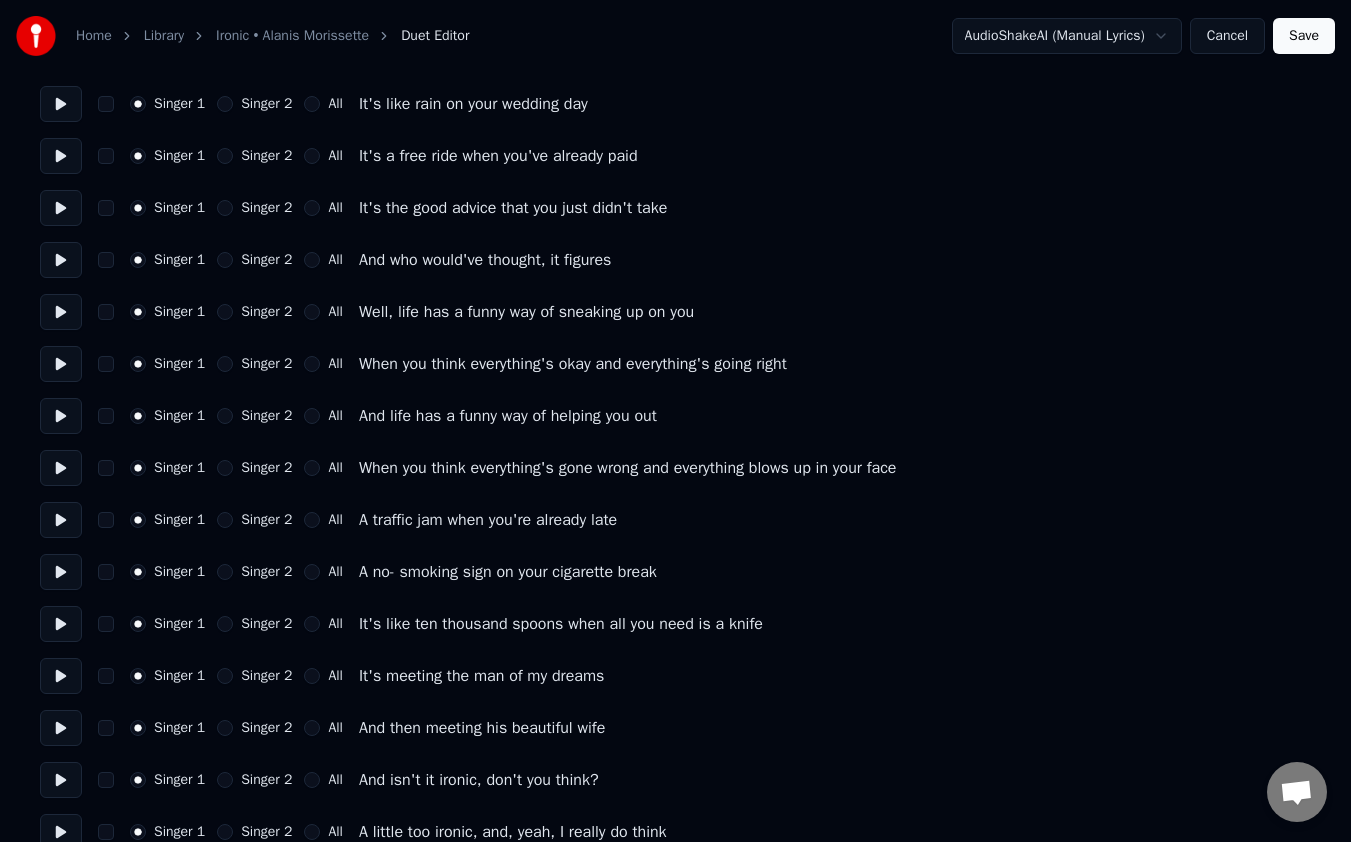 click on "Cancel" at bounding box center [1227, 36] 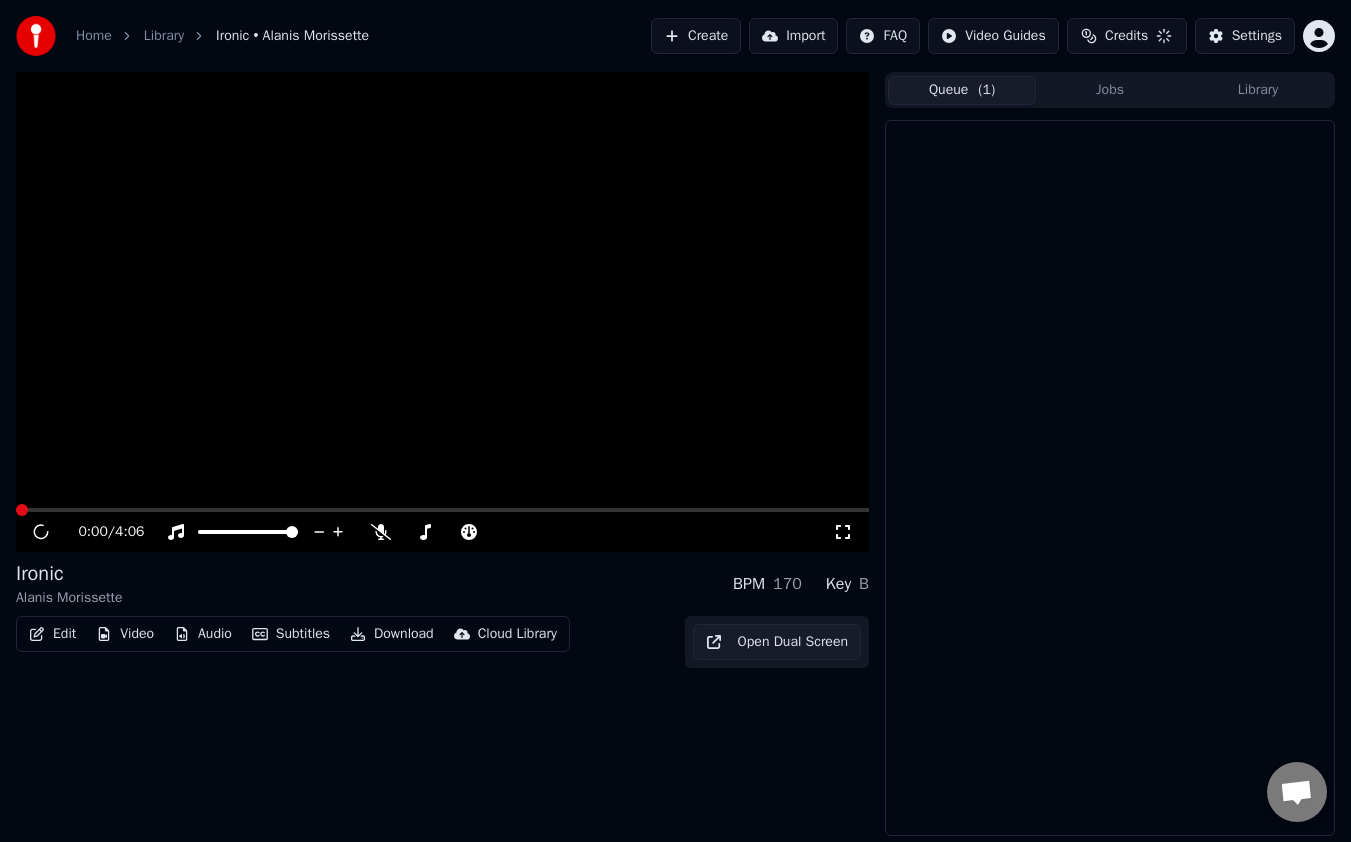 scroll, scrollTop: 0, scrollLeft: 0, axis: both 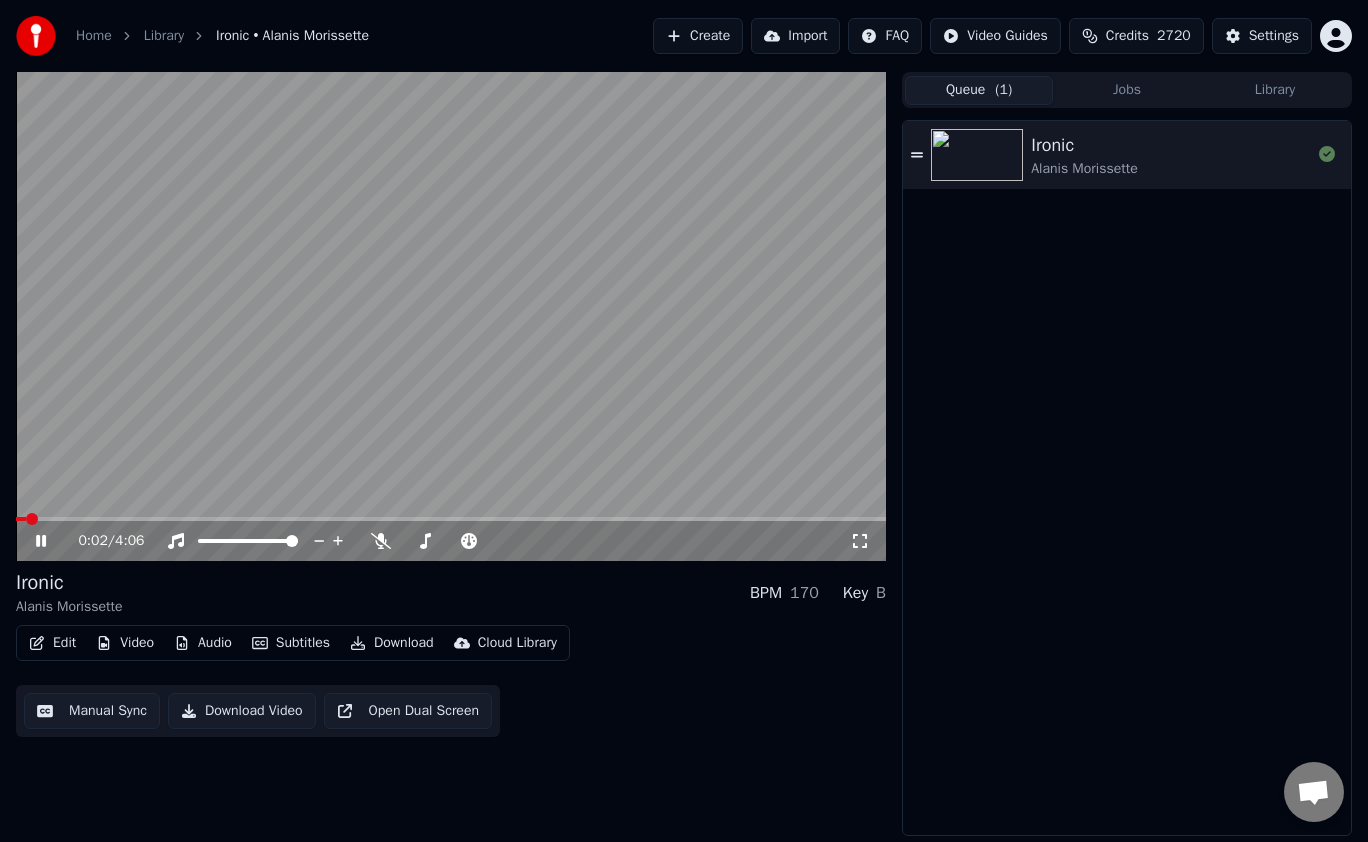 click at bounding box center (451, 316) 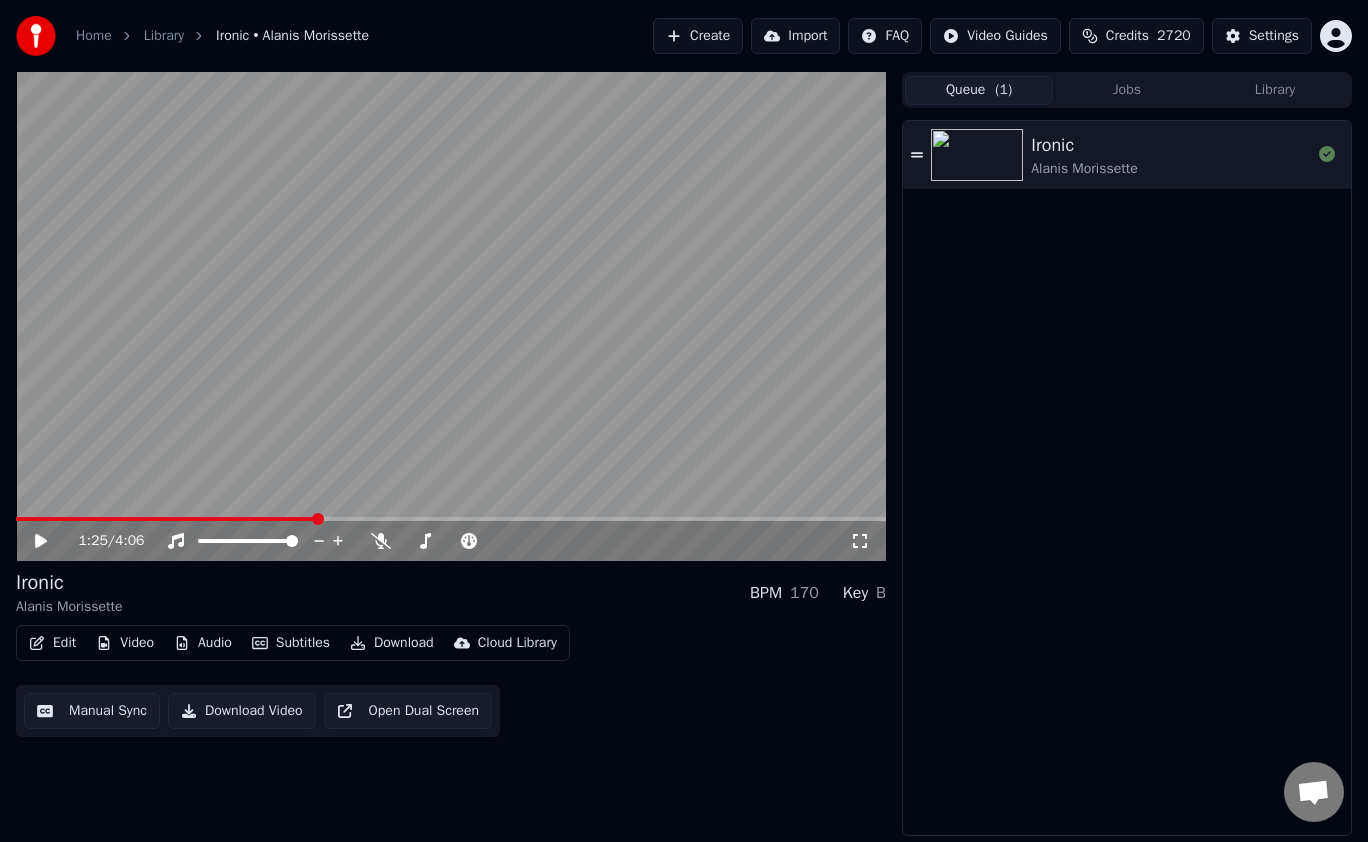 click at bounding box center [451, 519] 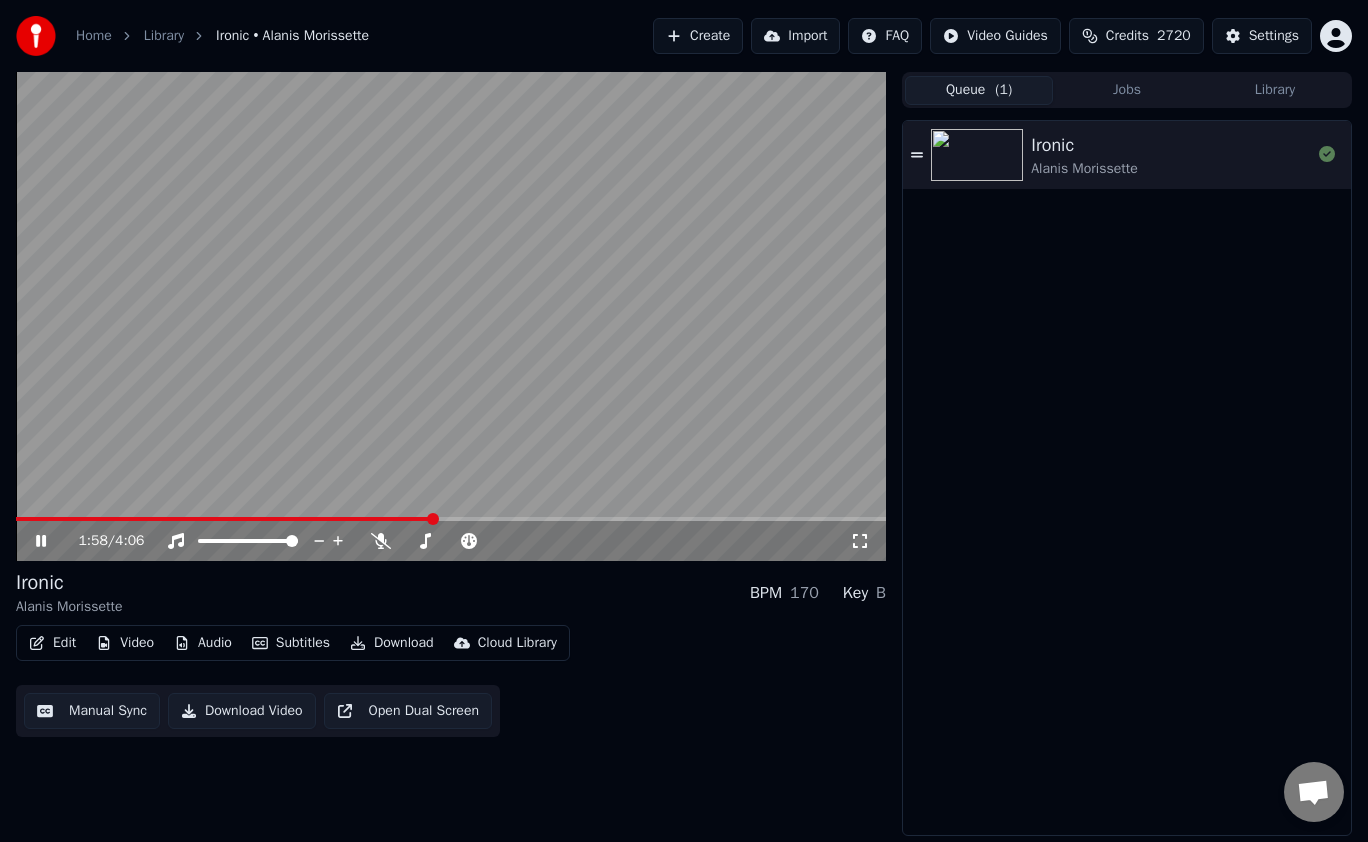 click at bounding box center [451, 316] 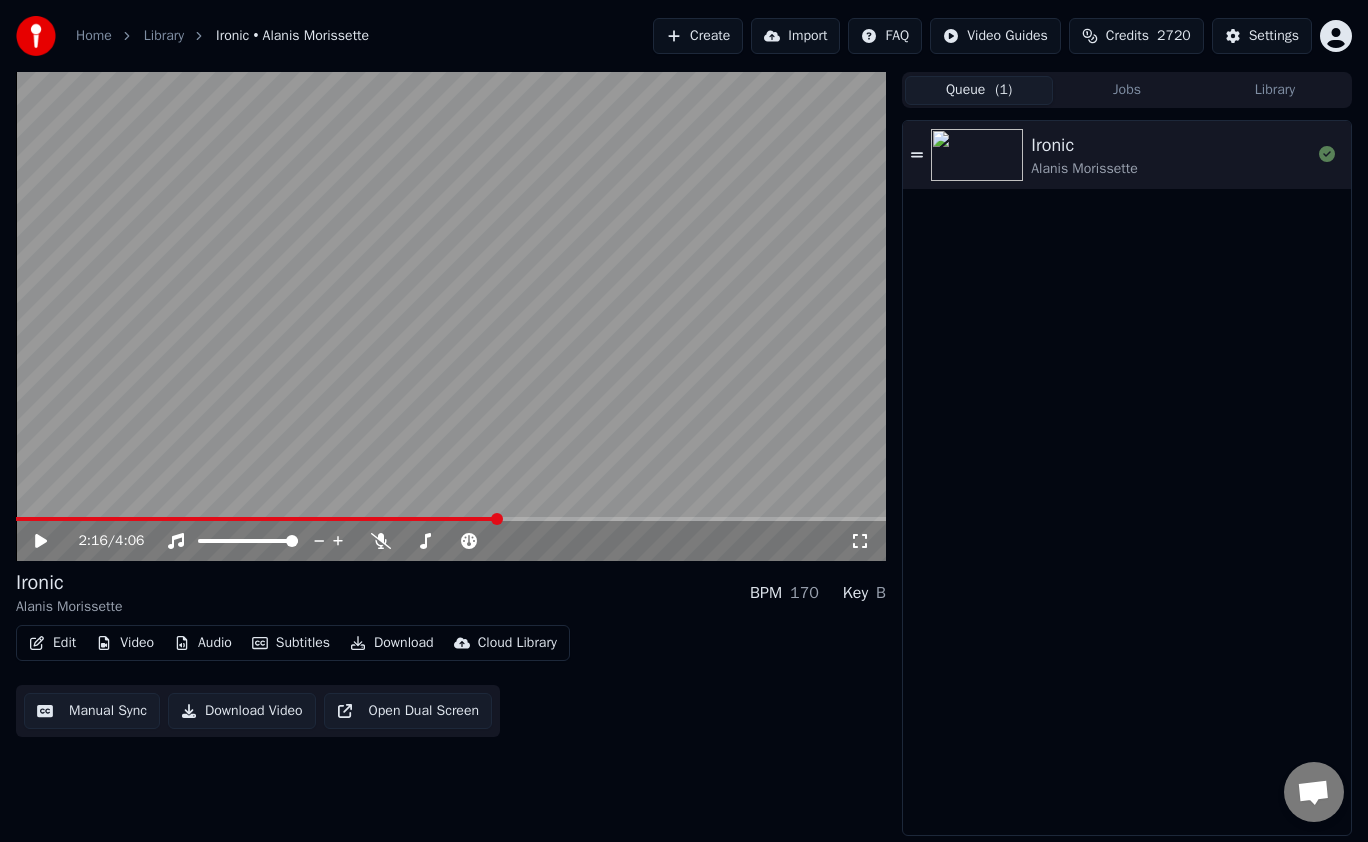 click on "[TIME] / [TIME] [SONG] [ARTIST] BPM [NUMBER] Key [LETTER] Edit Video Audio Subtitles Download Cloud Library Manual Sync Download Video Open Dual Screen" at bounding box center (451, 454) 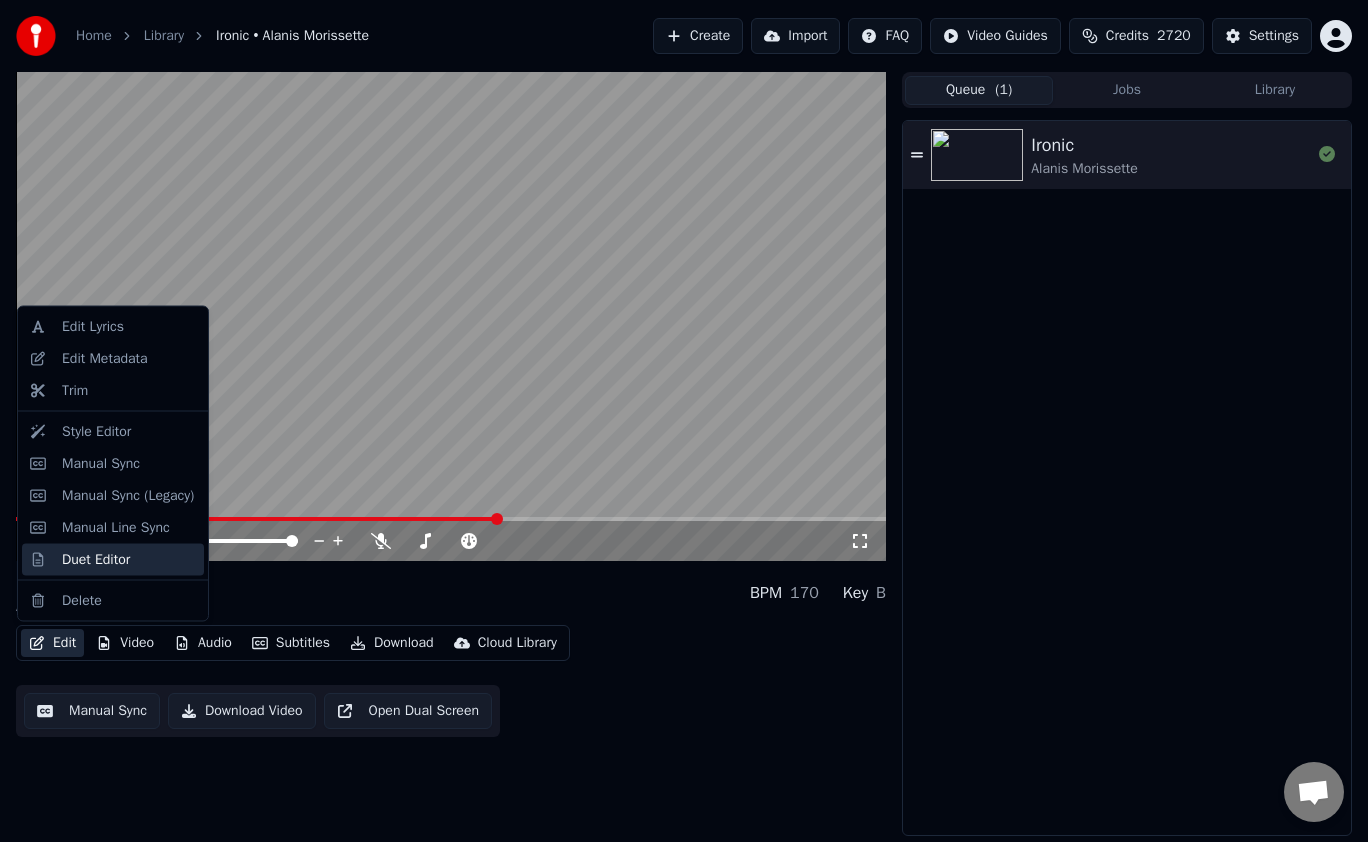 click on "Duet Editor" at bounding box center [96, 559] 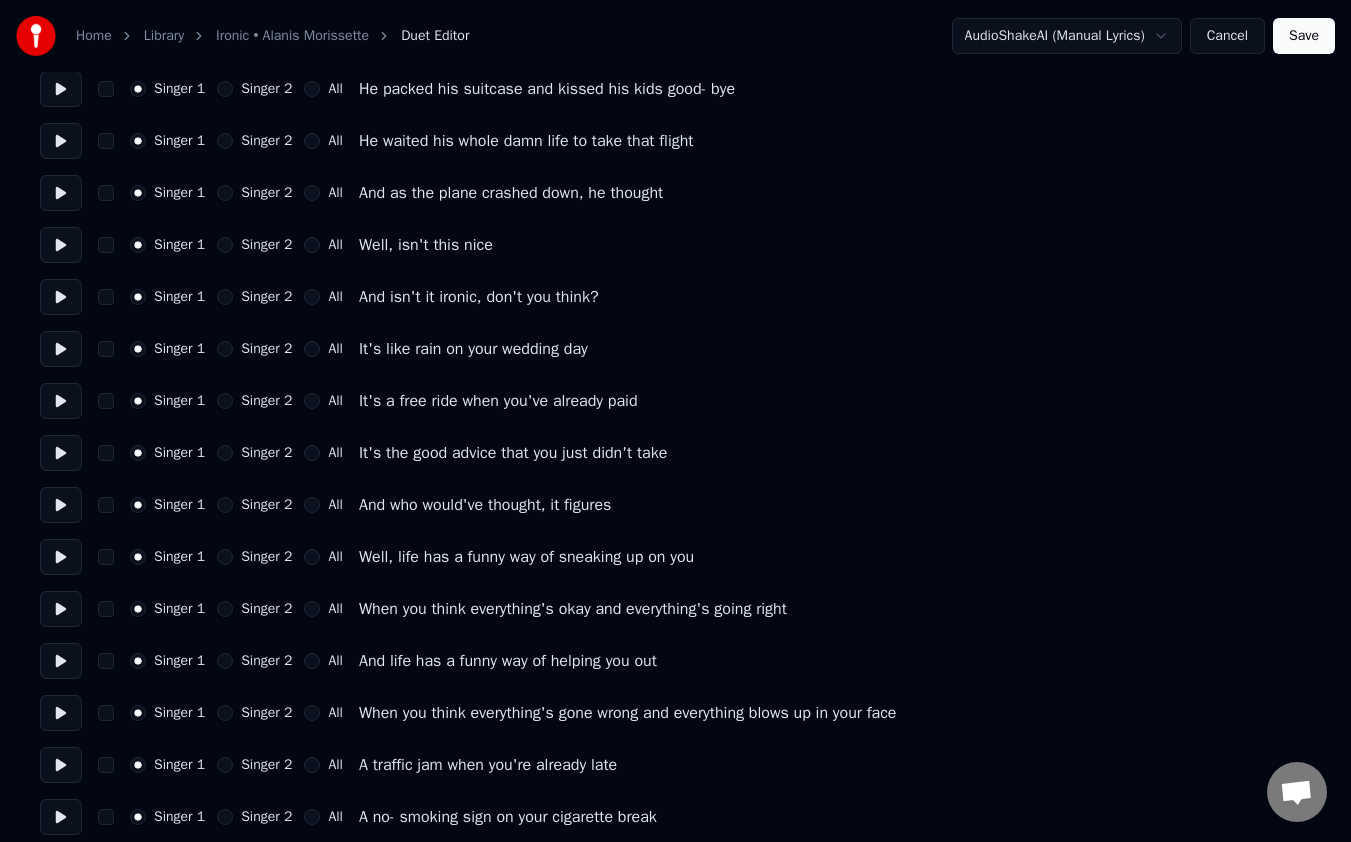 scroll, scrollTop: 697, scrollLeft: 0, axis: vertical 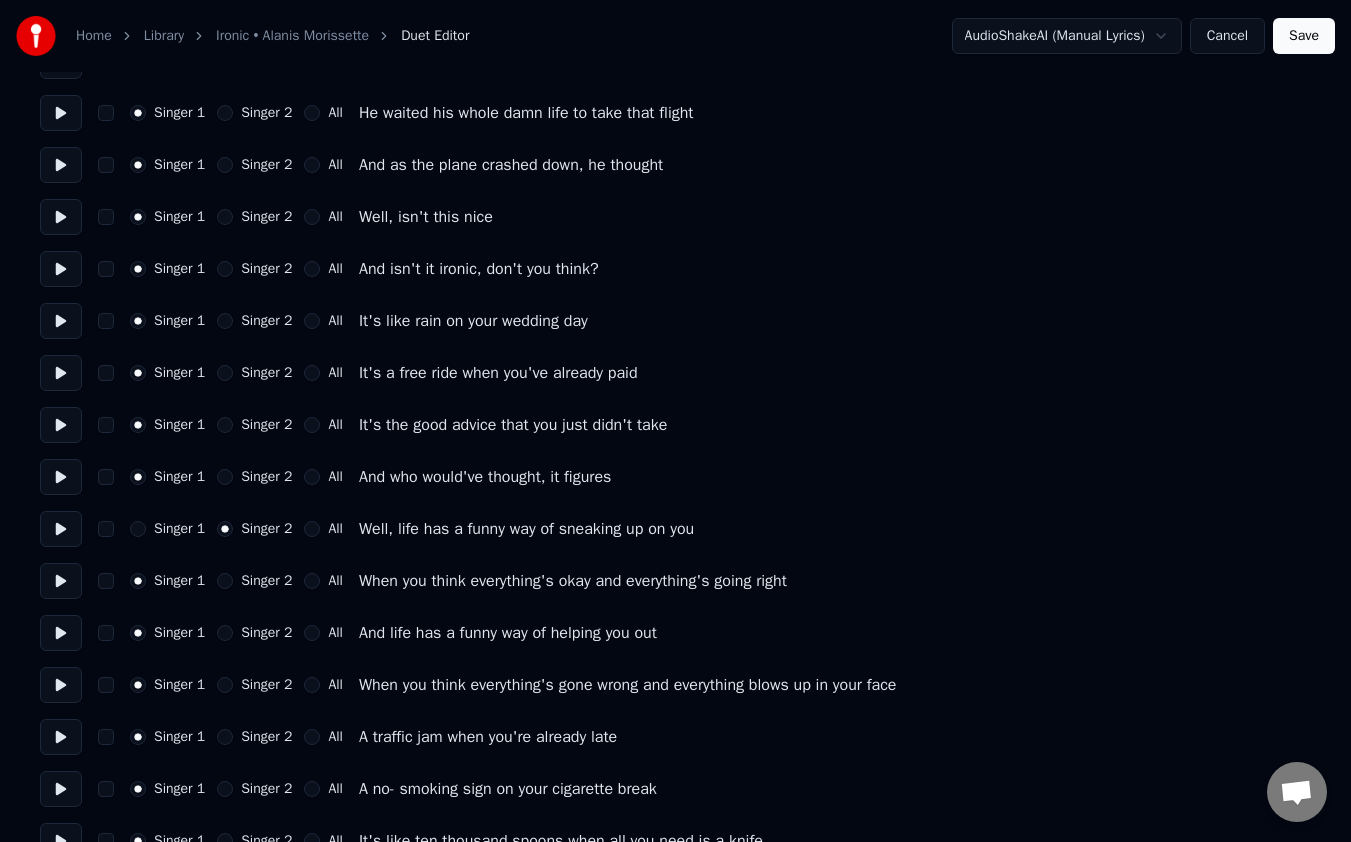 click on "Singer 2" at bounding box center (225, 581) 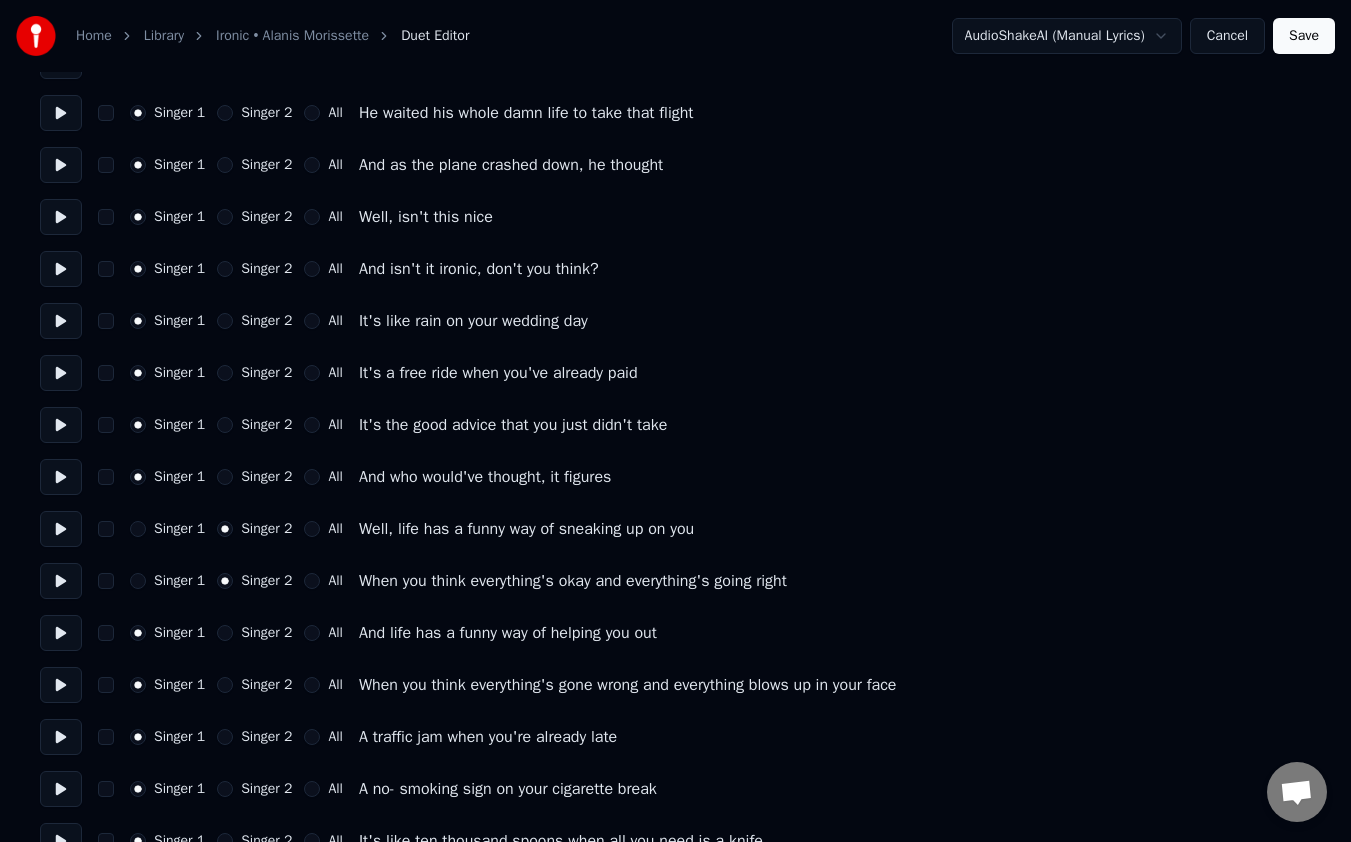 click on "Singer 2" at bounding box center [225, 633] 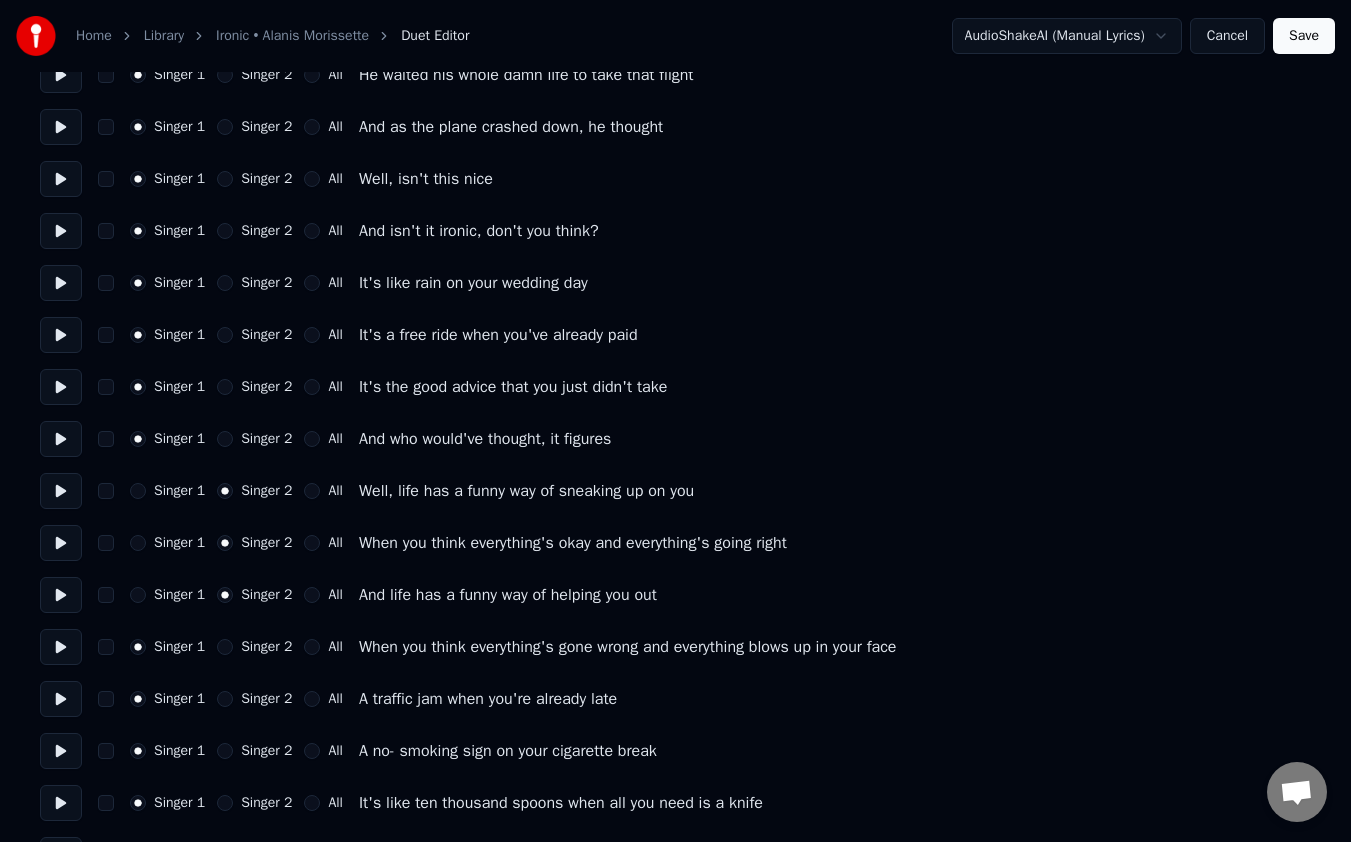 scroll, scrollTop: 764, scrollLeft: 0, axis: vertical 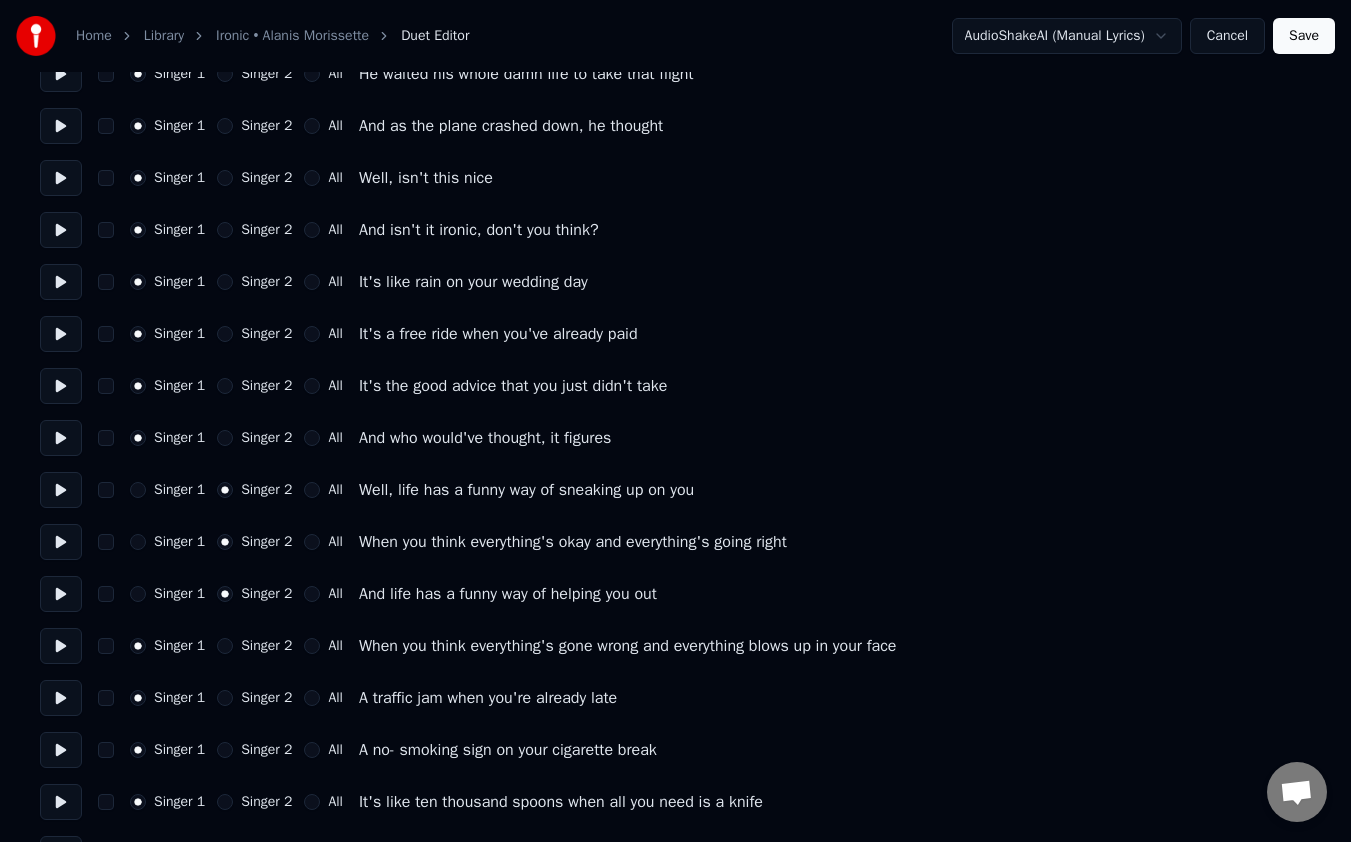 click on "Singer 2" at bounding box center [225, 646] 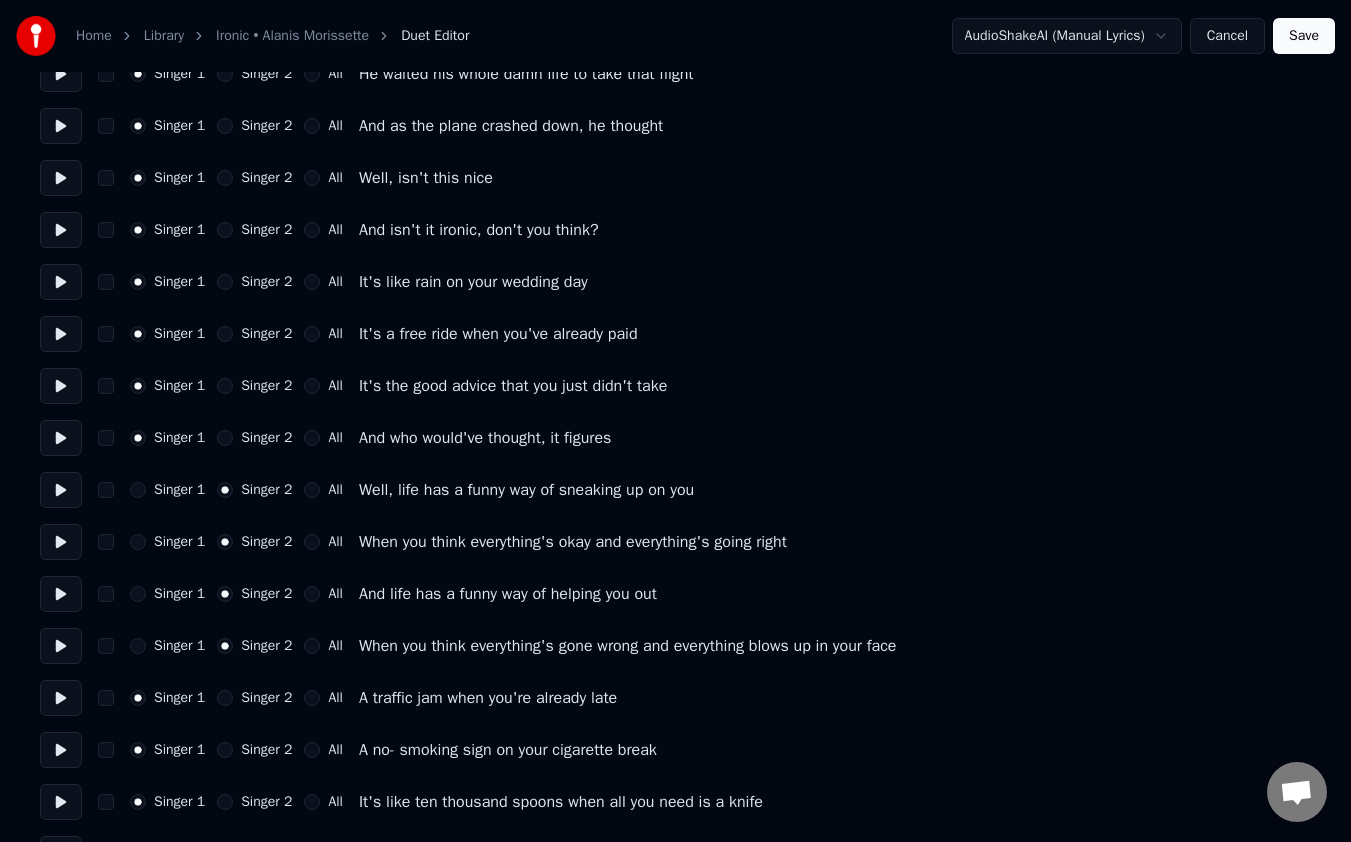 click on "Save" at bounding box center [1304, 36] 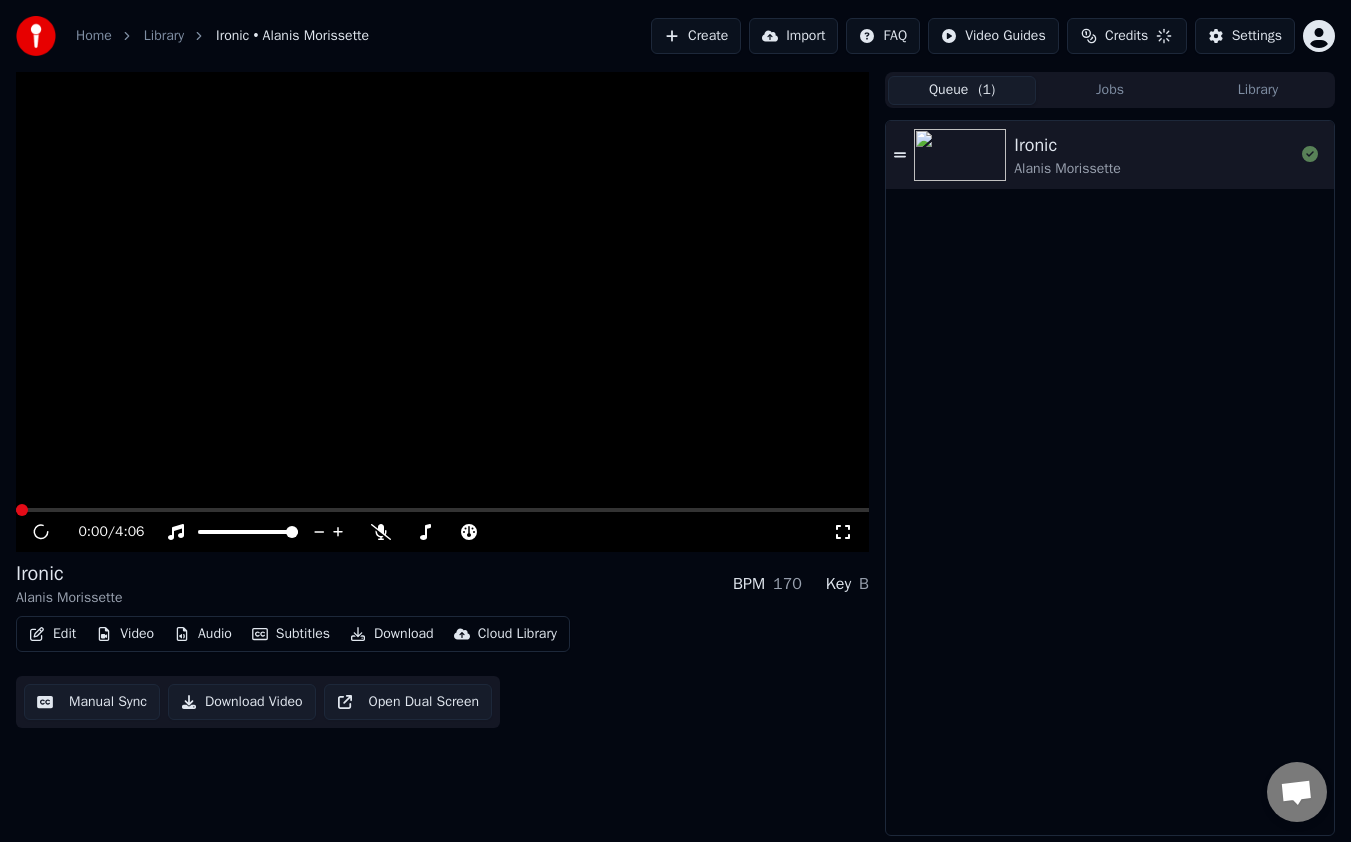 scroll, scrollTop: 0, scrollLeft: 0, axis: both 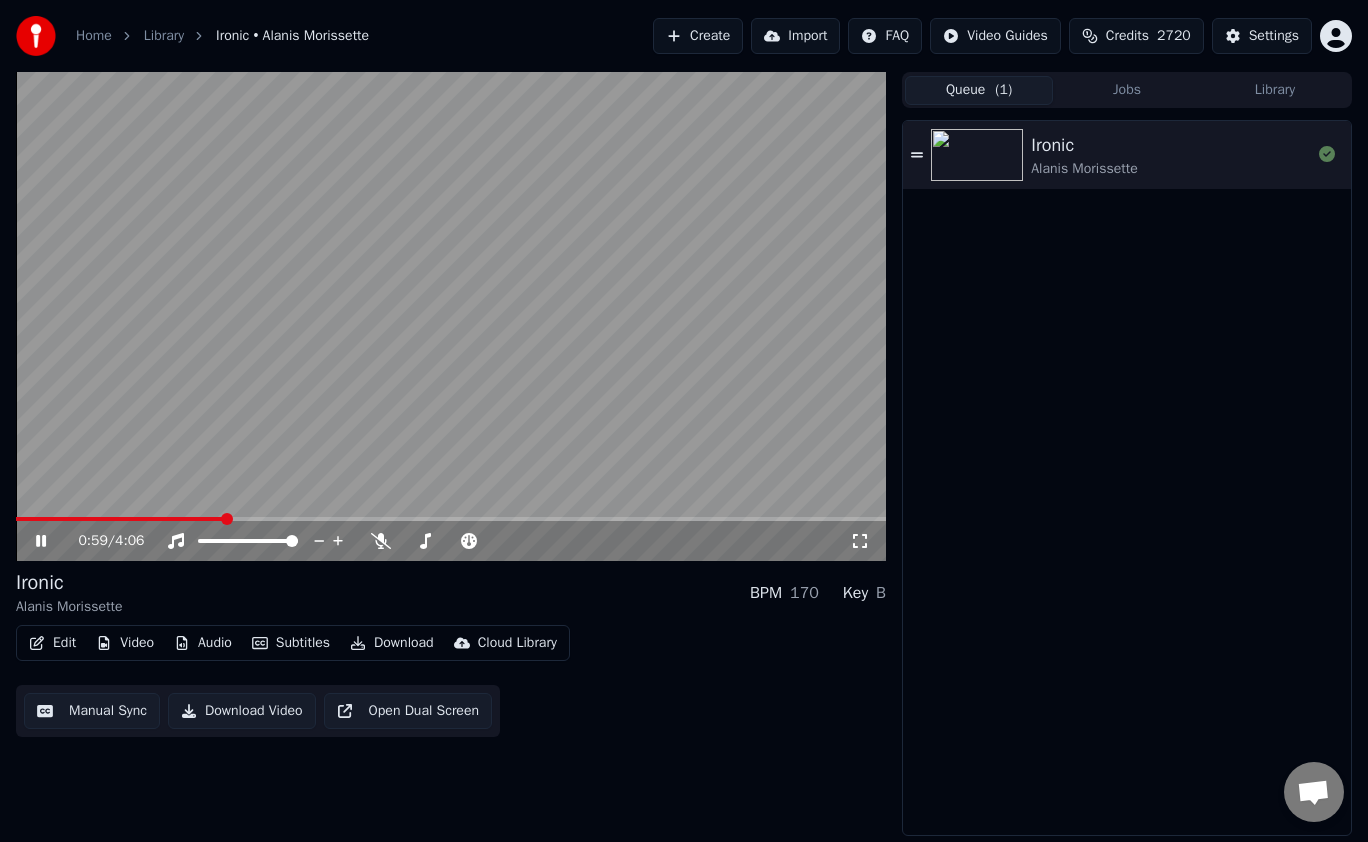 click at bounding box center (451, 519) 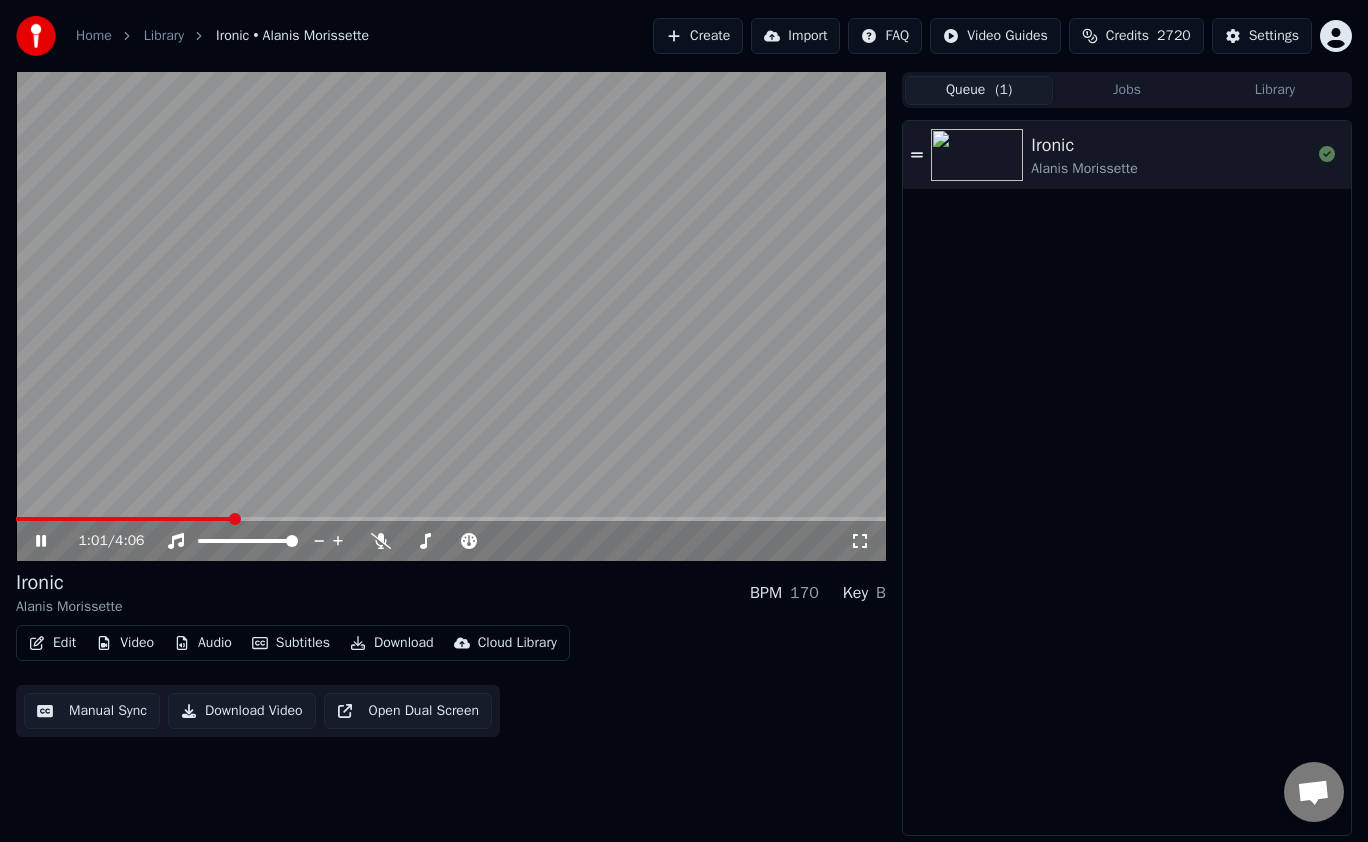 click at bounding box center [451, 519] 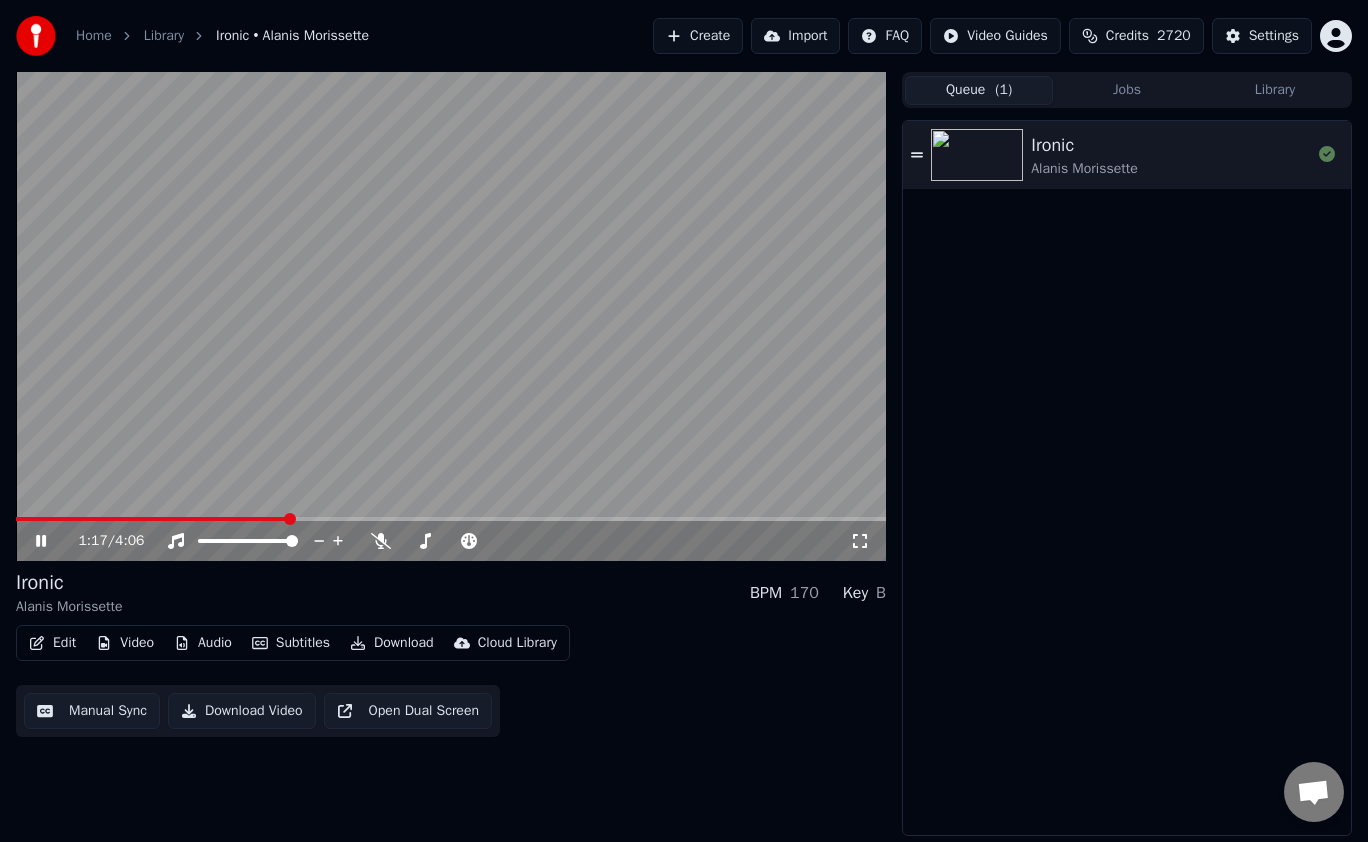 click at bounding box center [451, 519] 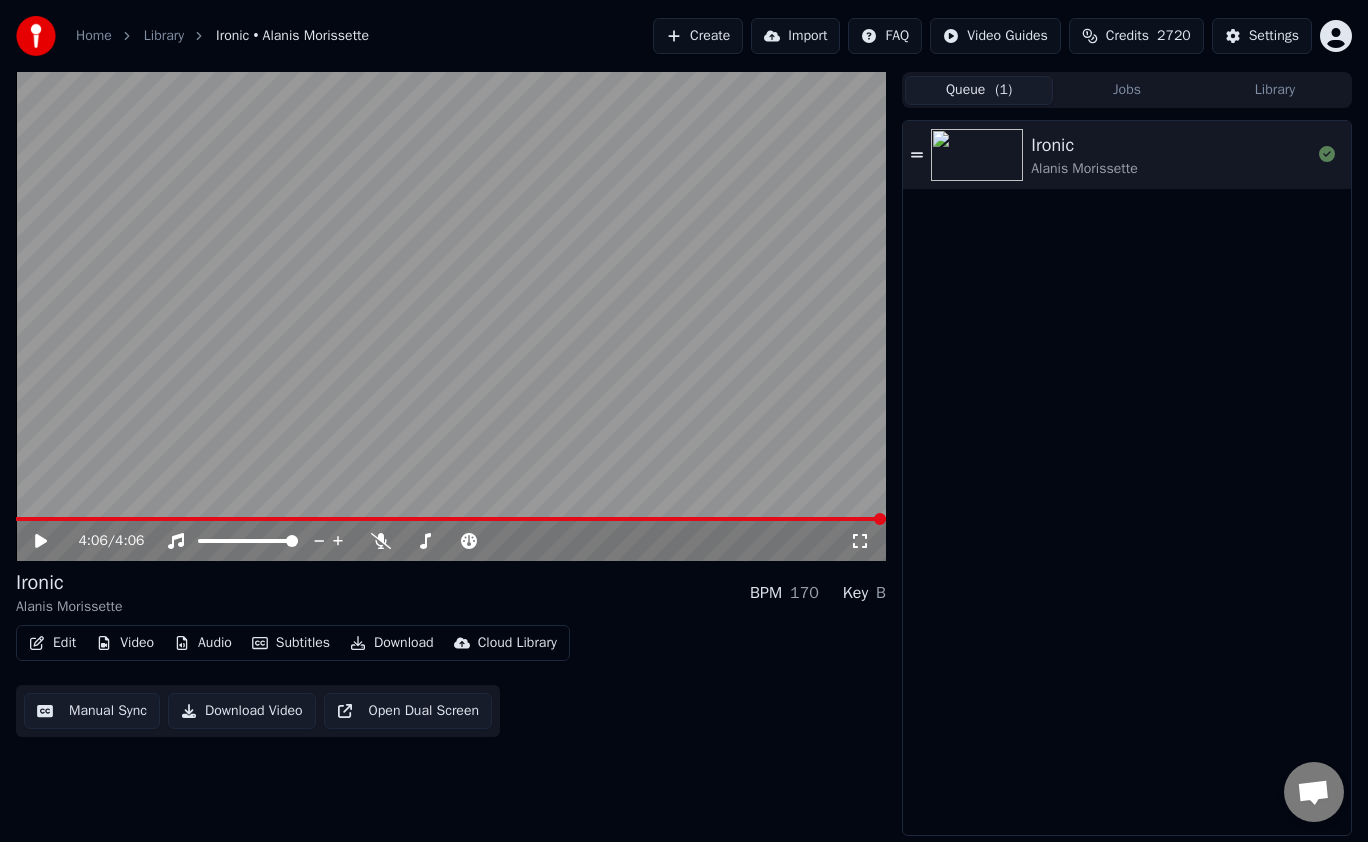 click on "Create" at bounding box center [698, 36] 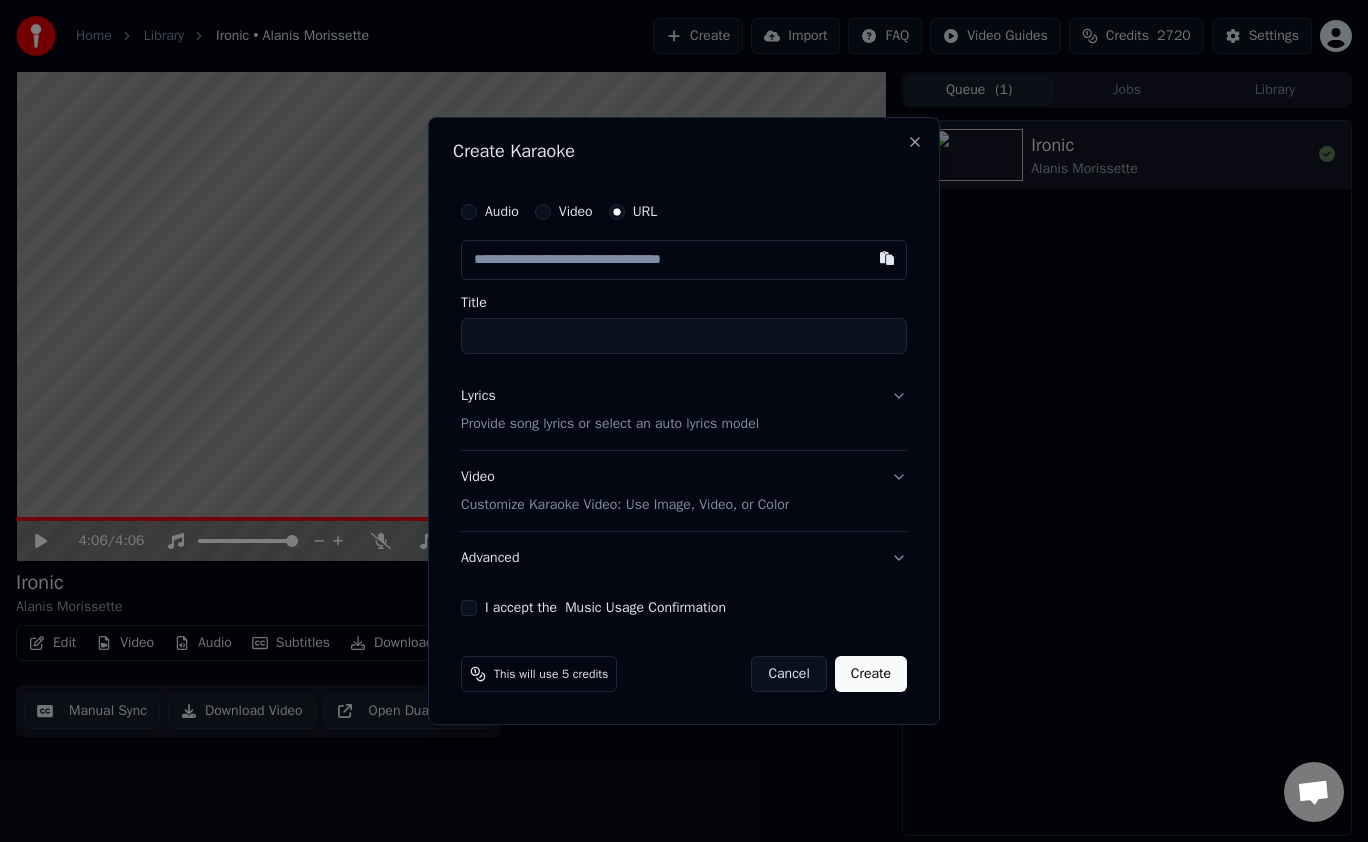 click on "Title" at bounding box center (684, 336) 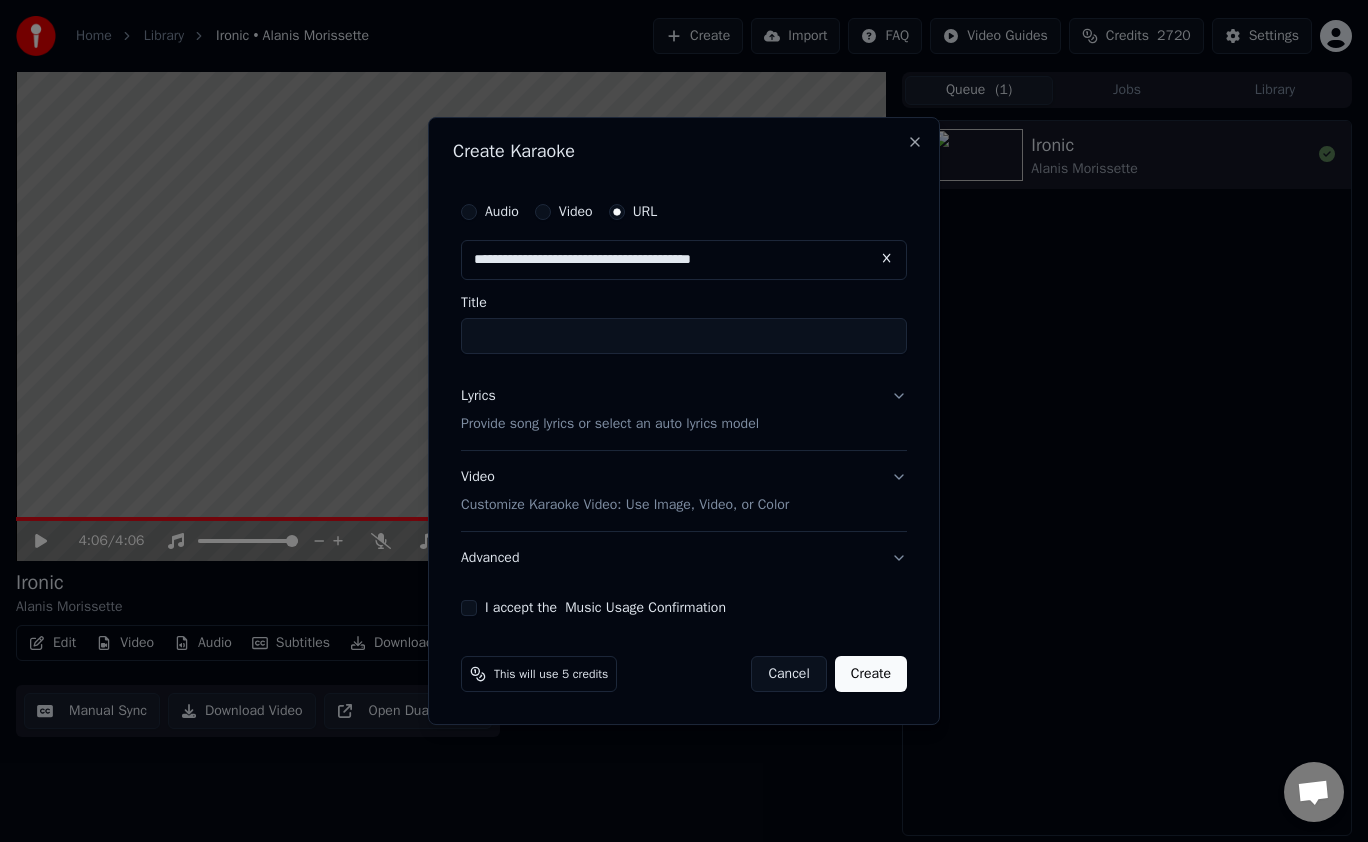 type on "**********" 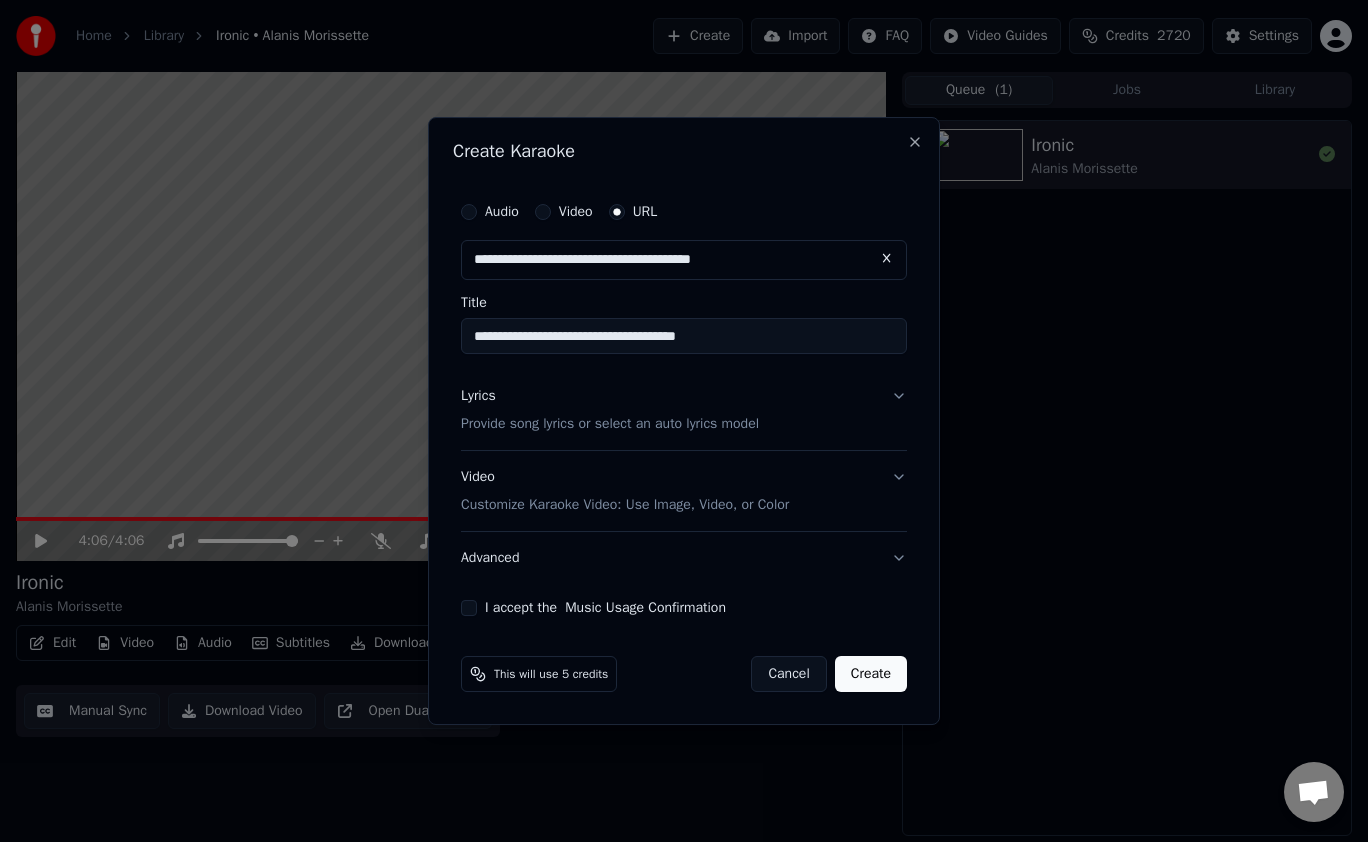 type on "**********" 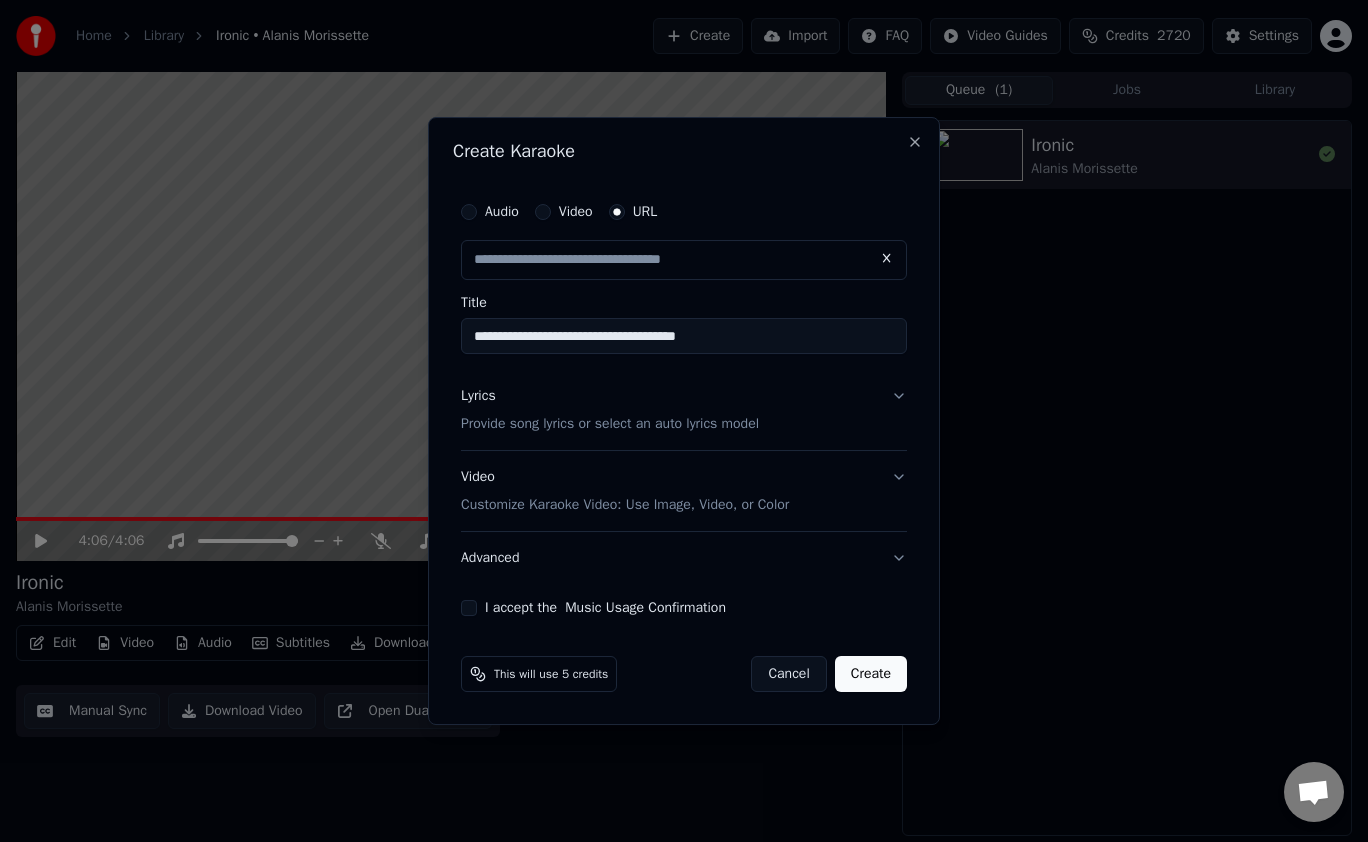 click on "I accept the   Music Usage Confirmation" at bounding box center (469, 608) 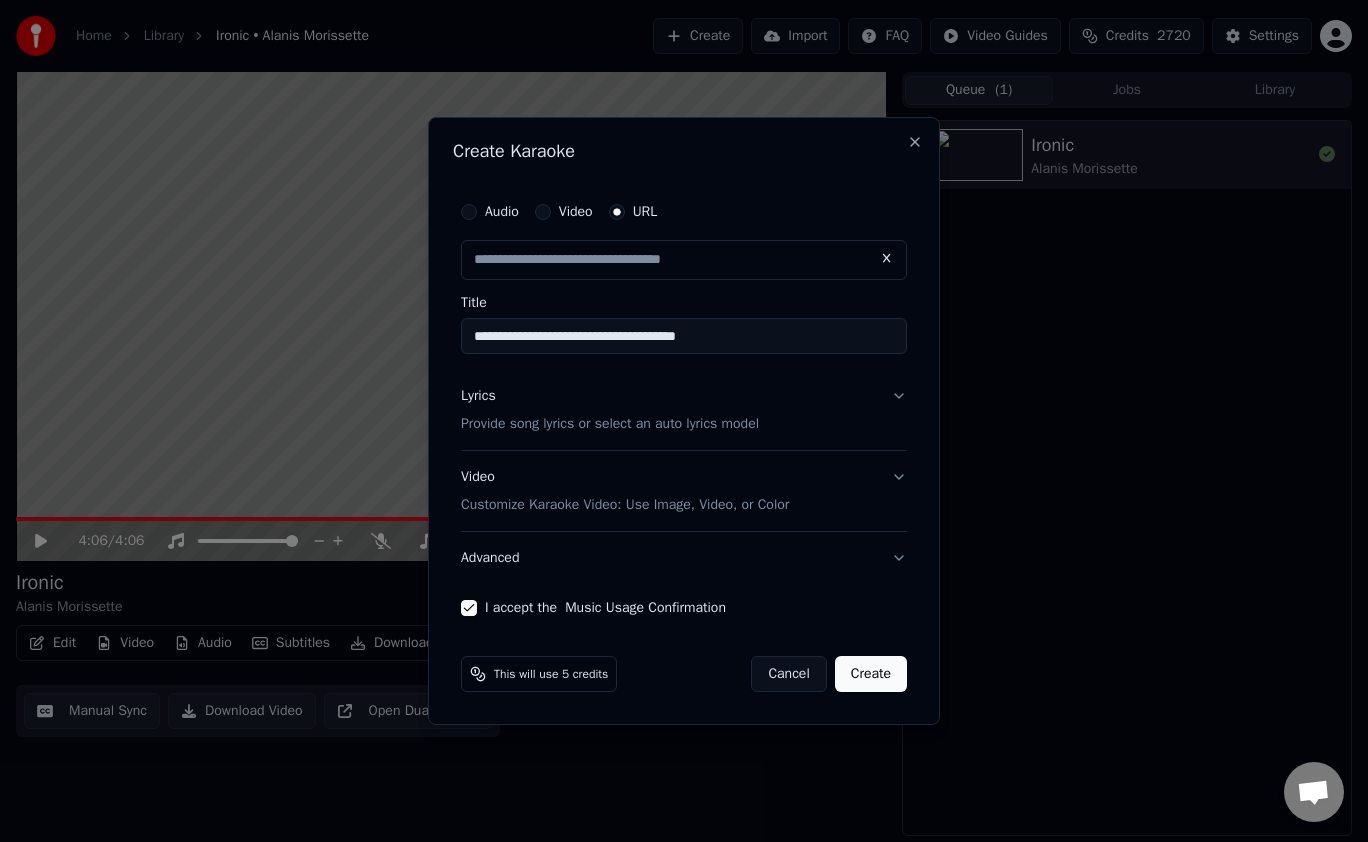 click on "Create" at bounding box center (871, 674) 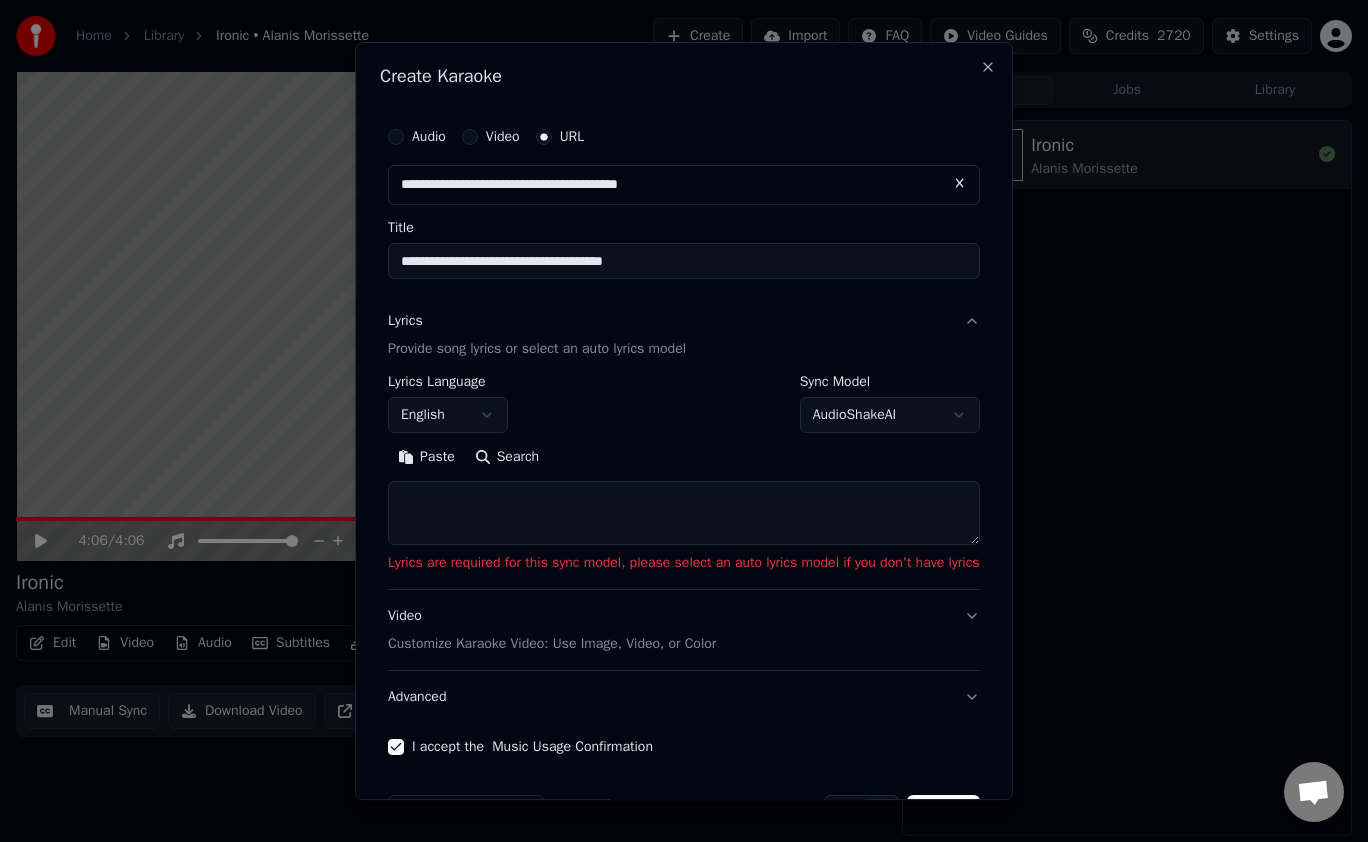 click on "Search" at bounding box center [507, 457] 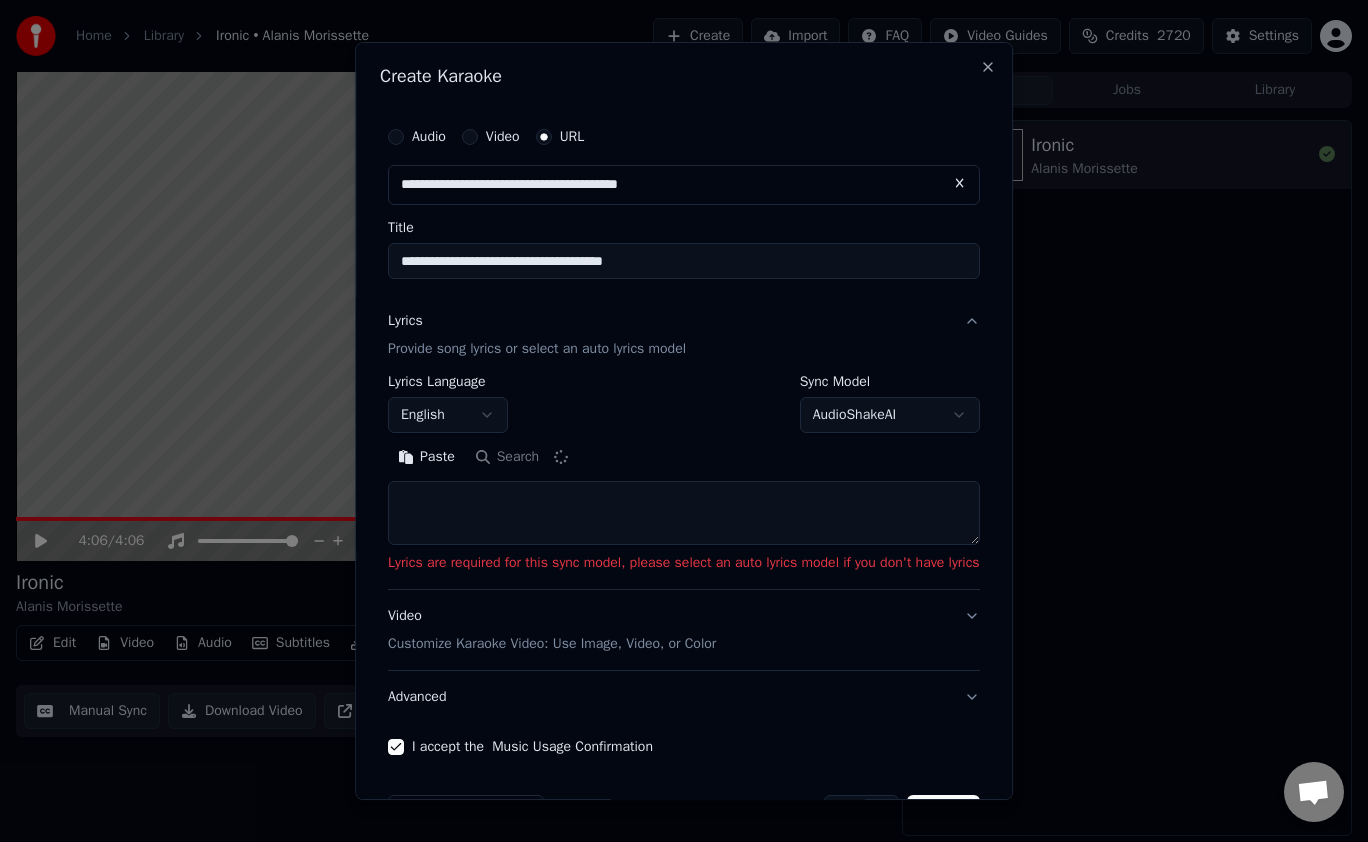 type on "**********" 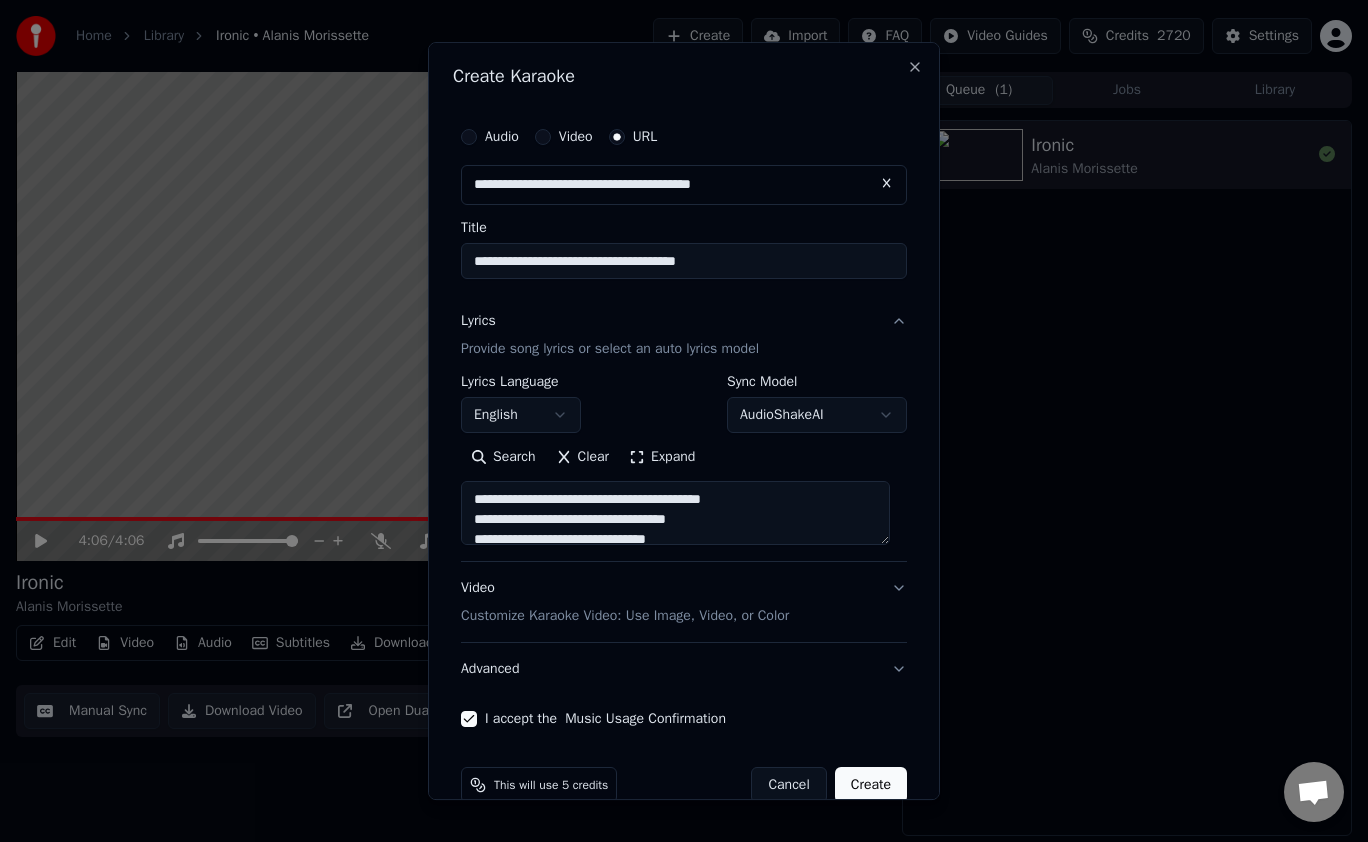 click on "Create" at bounding box center [871, 785] 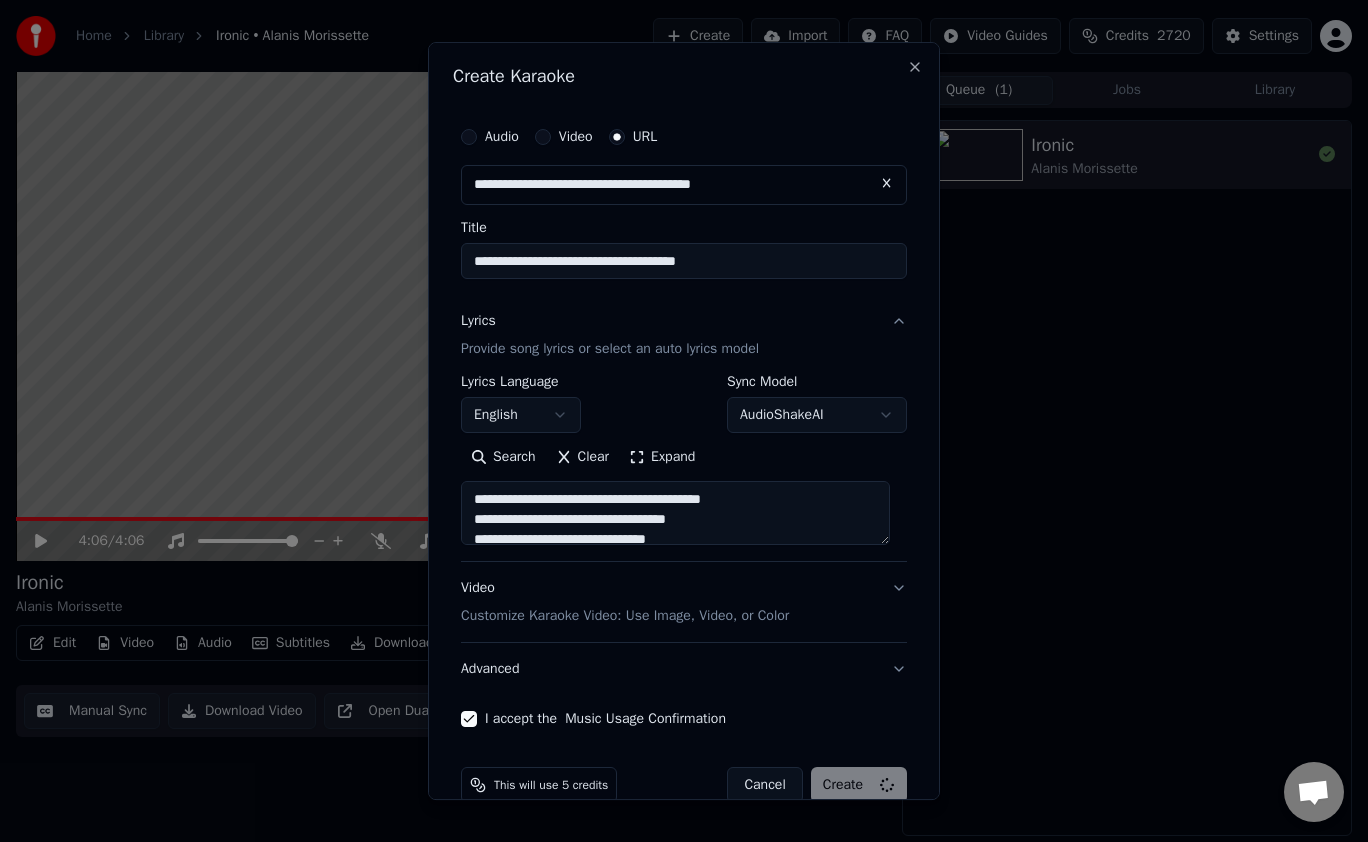select 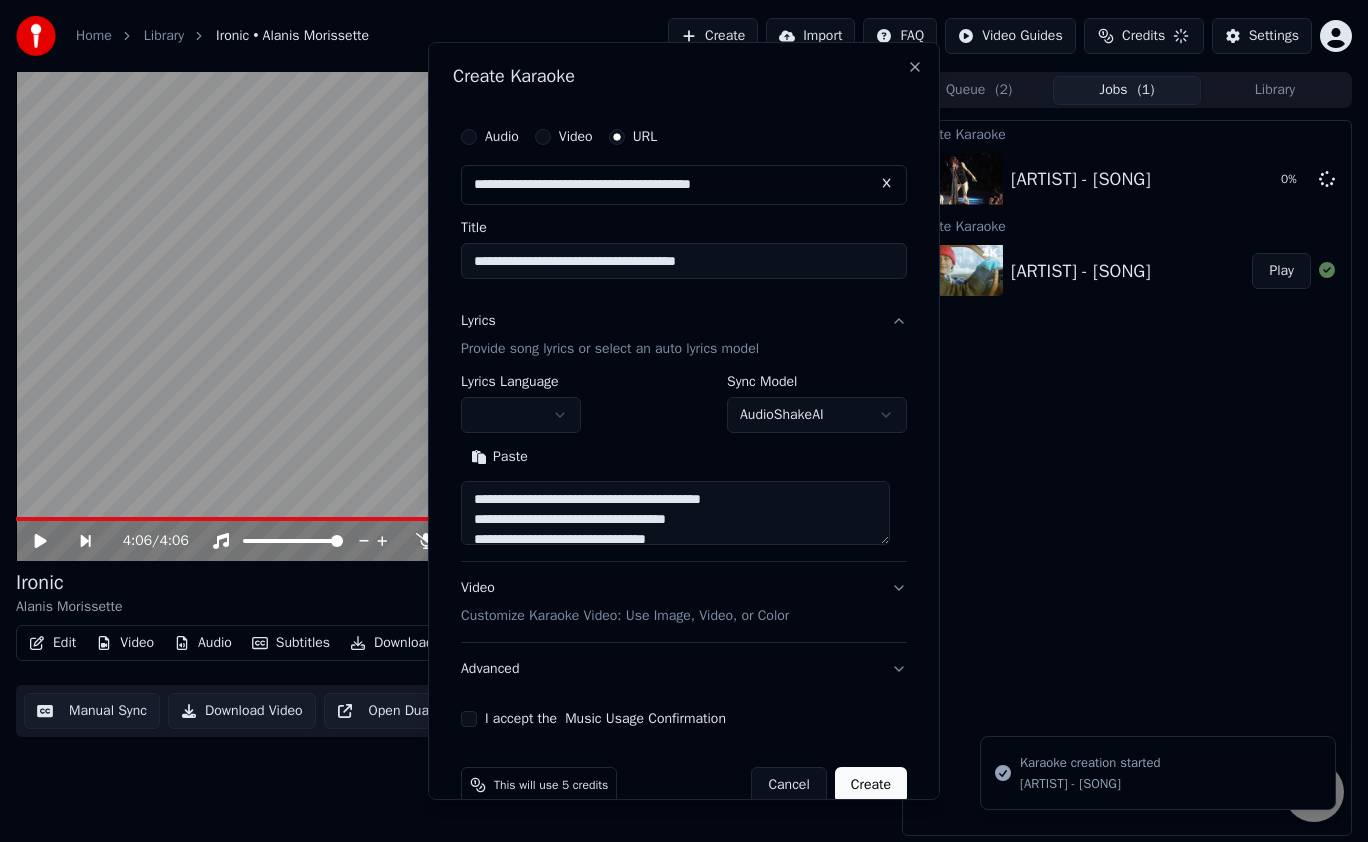 type 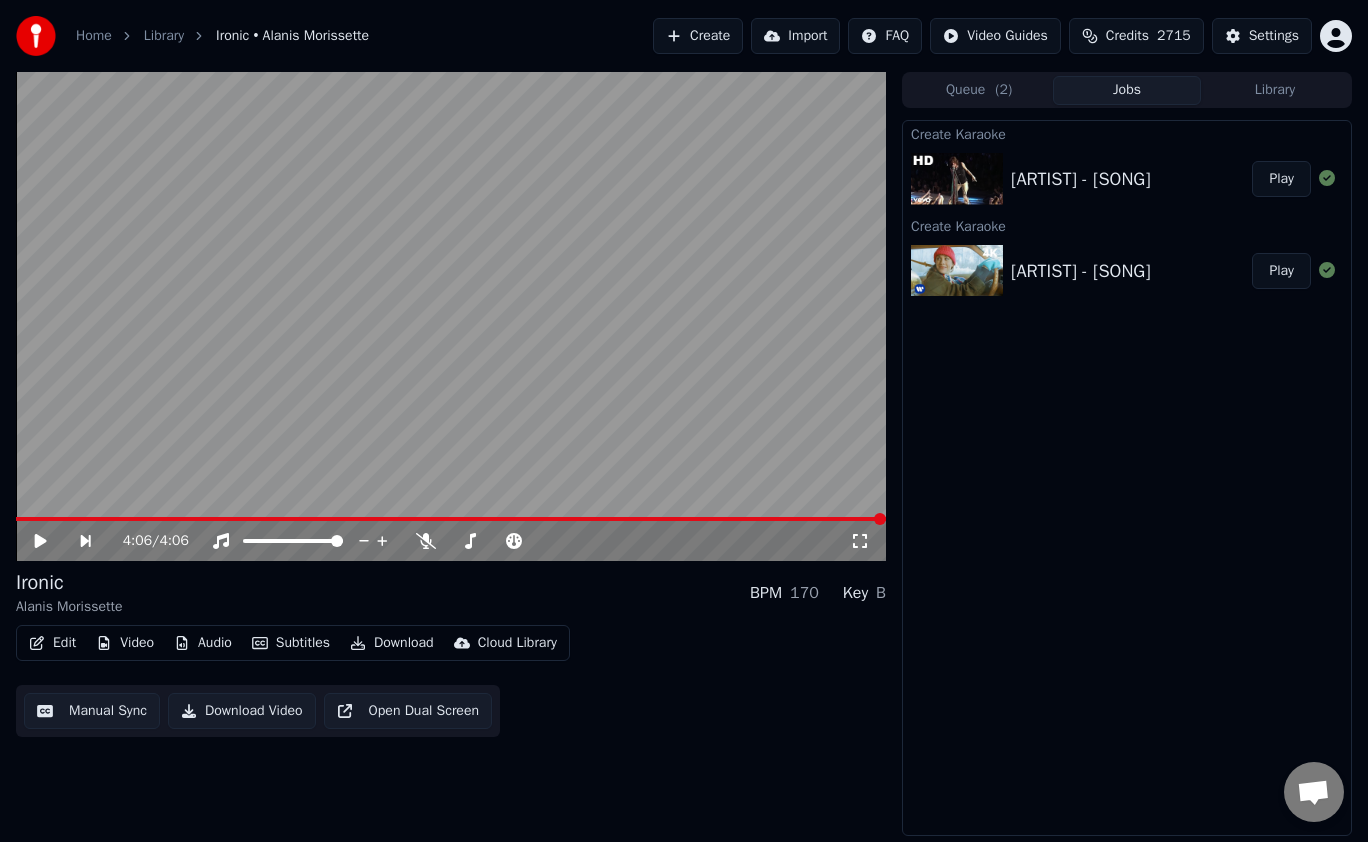click on "Play" at bounding box center (1281, 179) 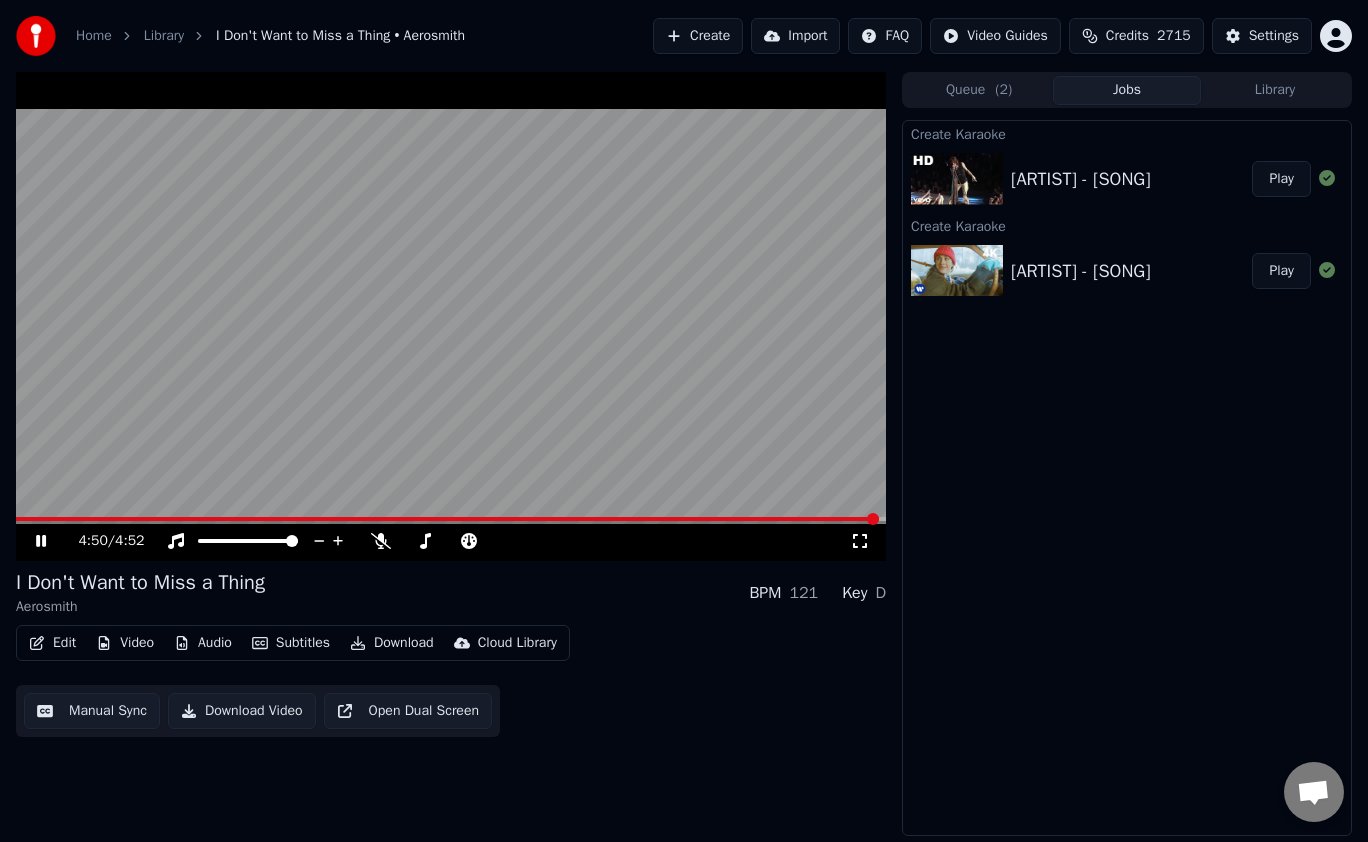 click on "4:50  /  4:52" at bounding box center (451, 541) 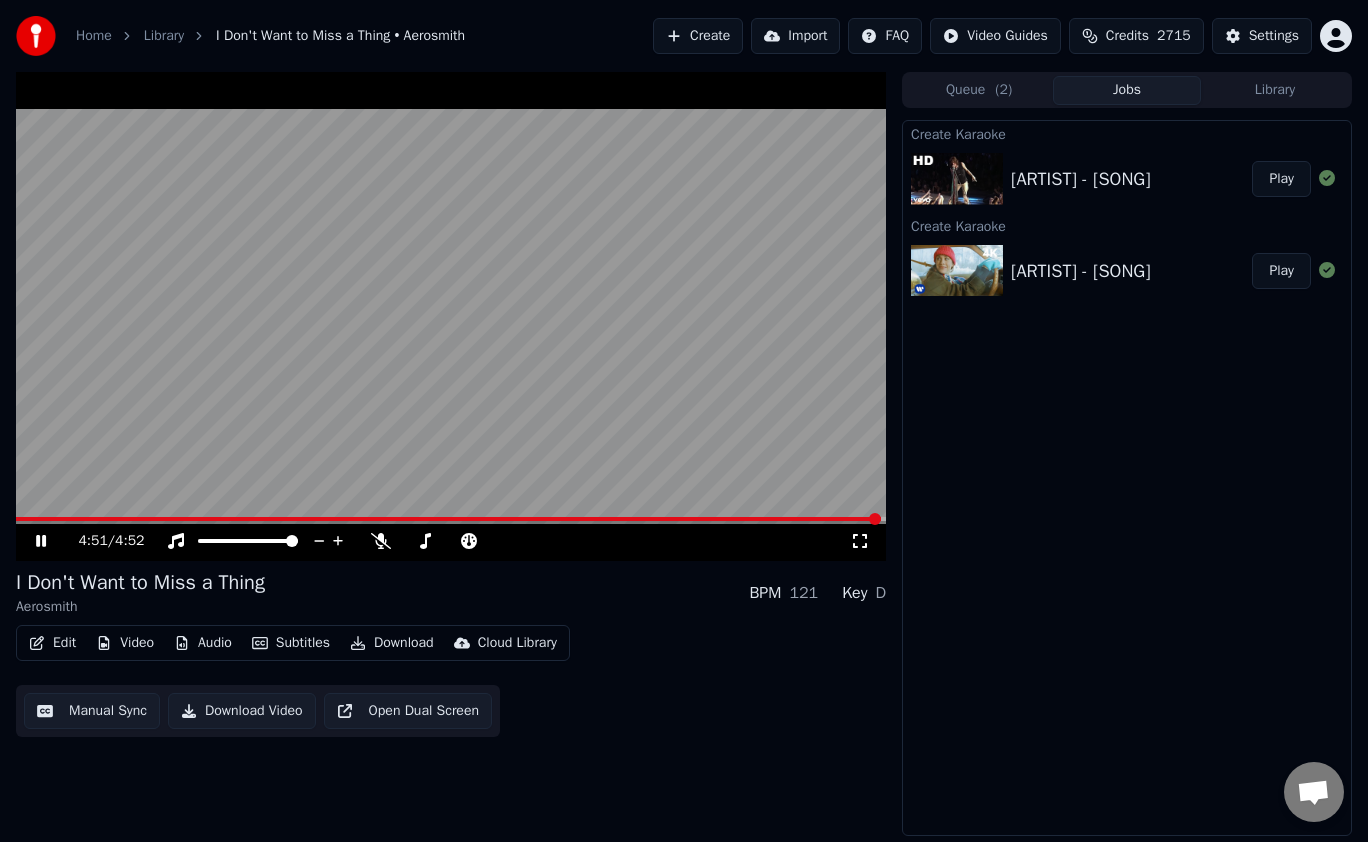click 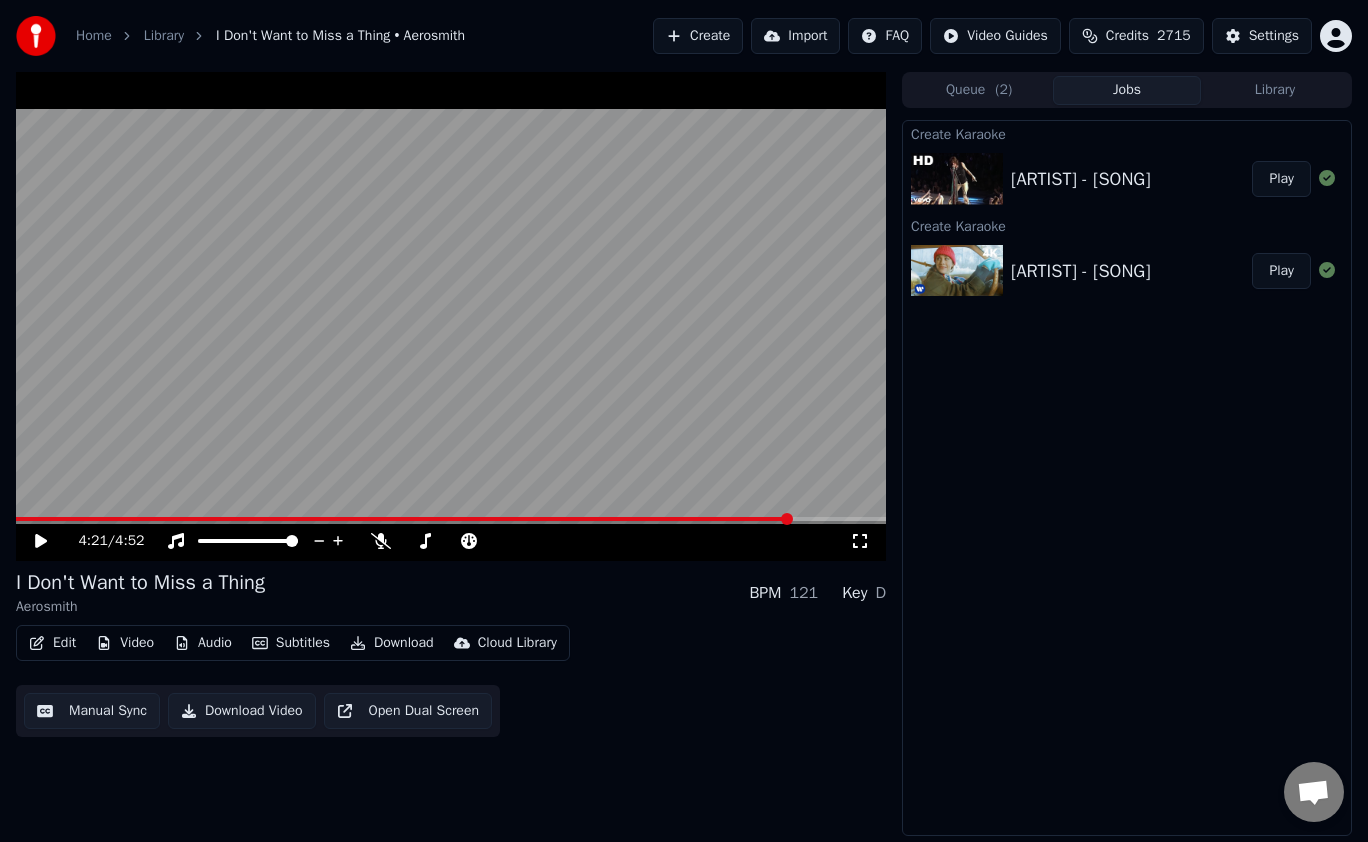 click at bounding box center (404, 519) 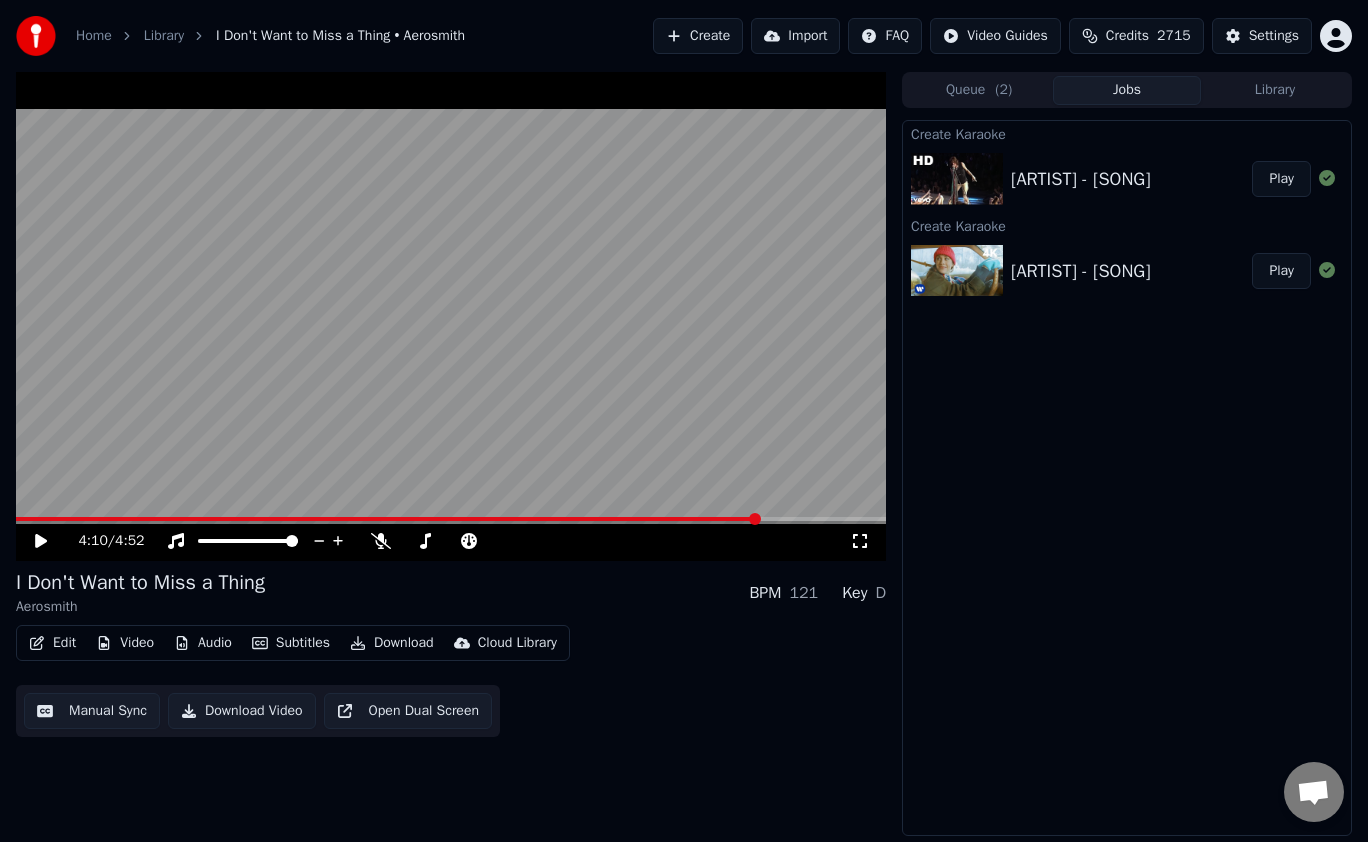 click at bounding box center (387, 519) 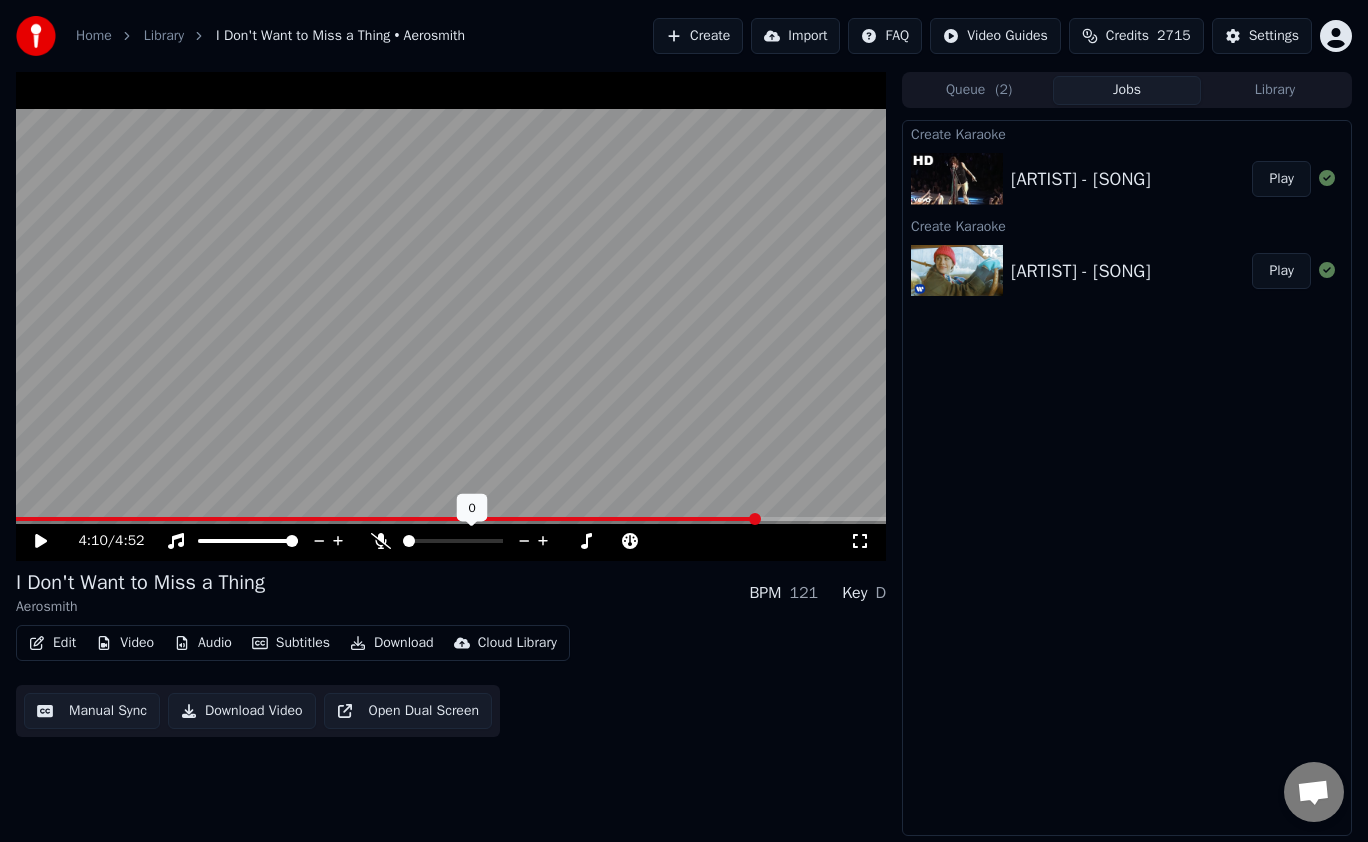 click 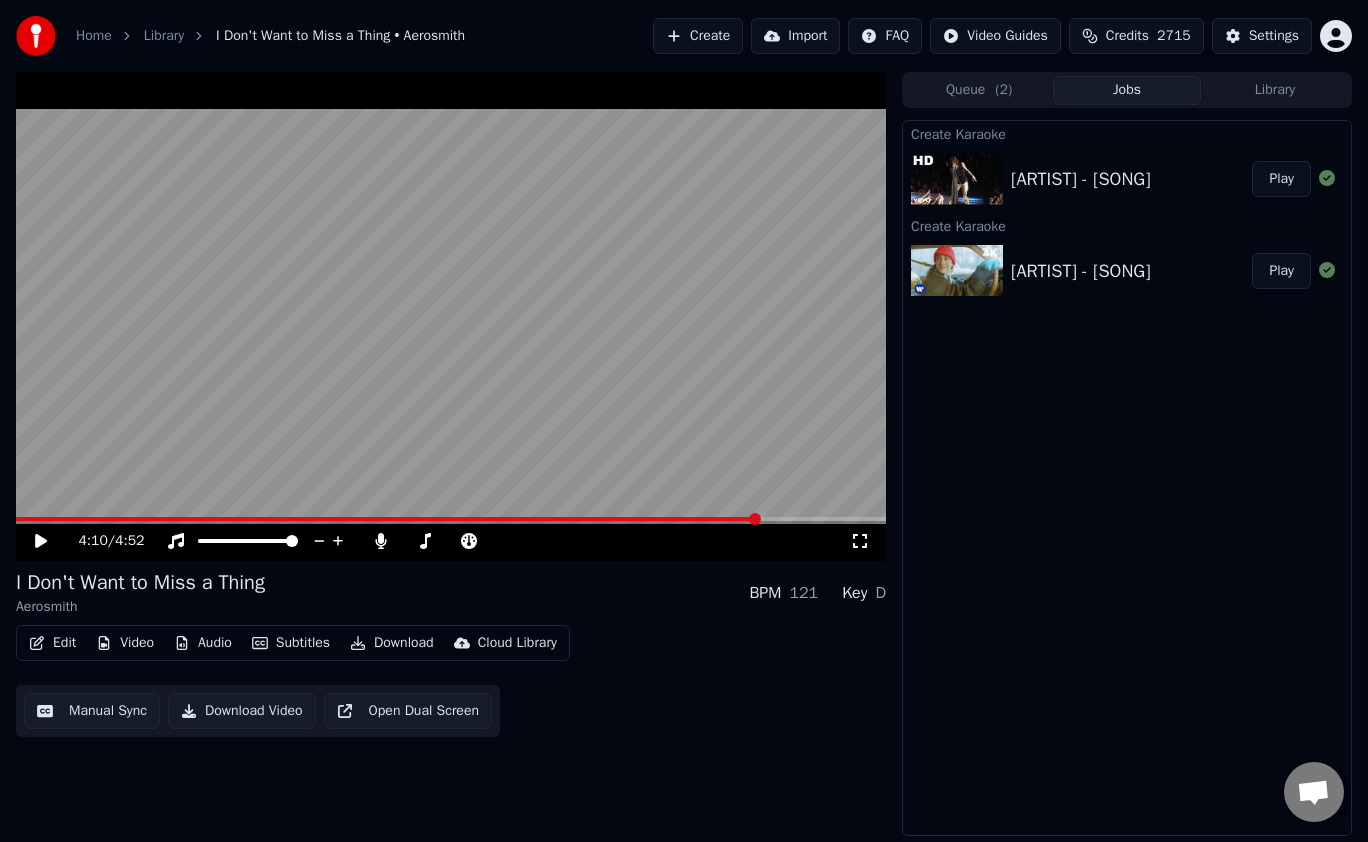 click 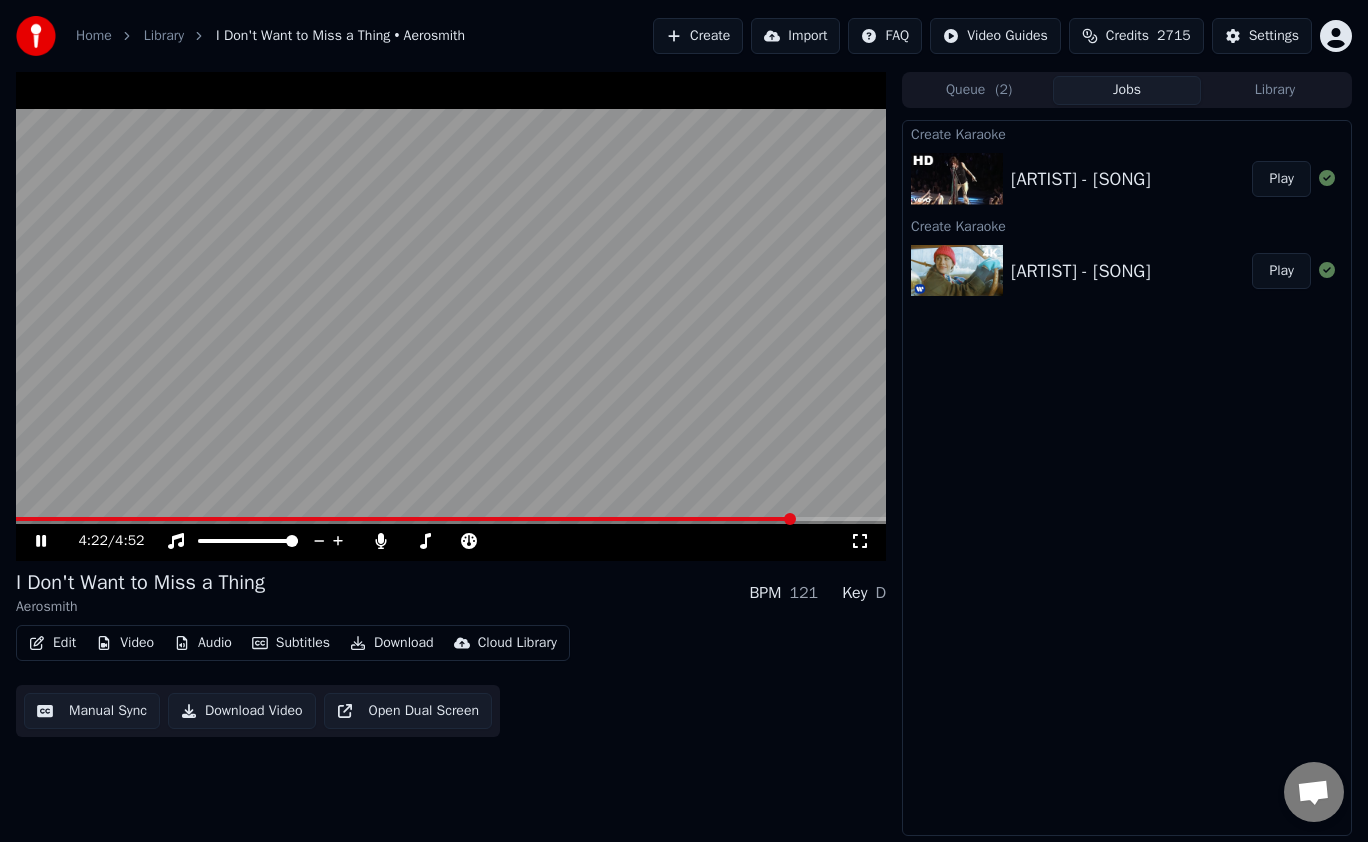 click at bounding box center [405, 519] 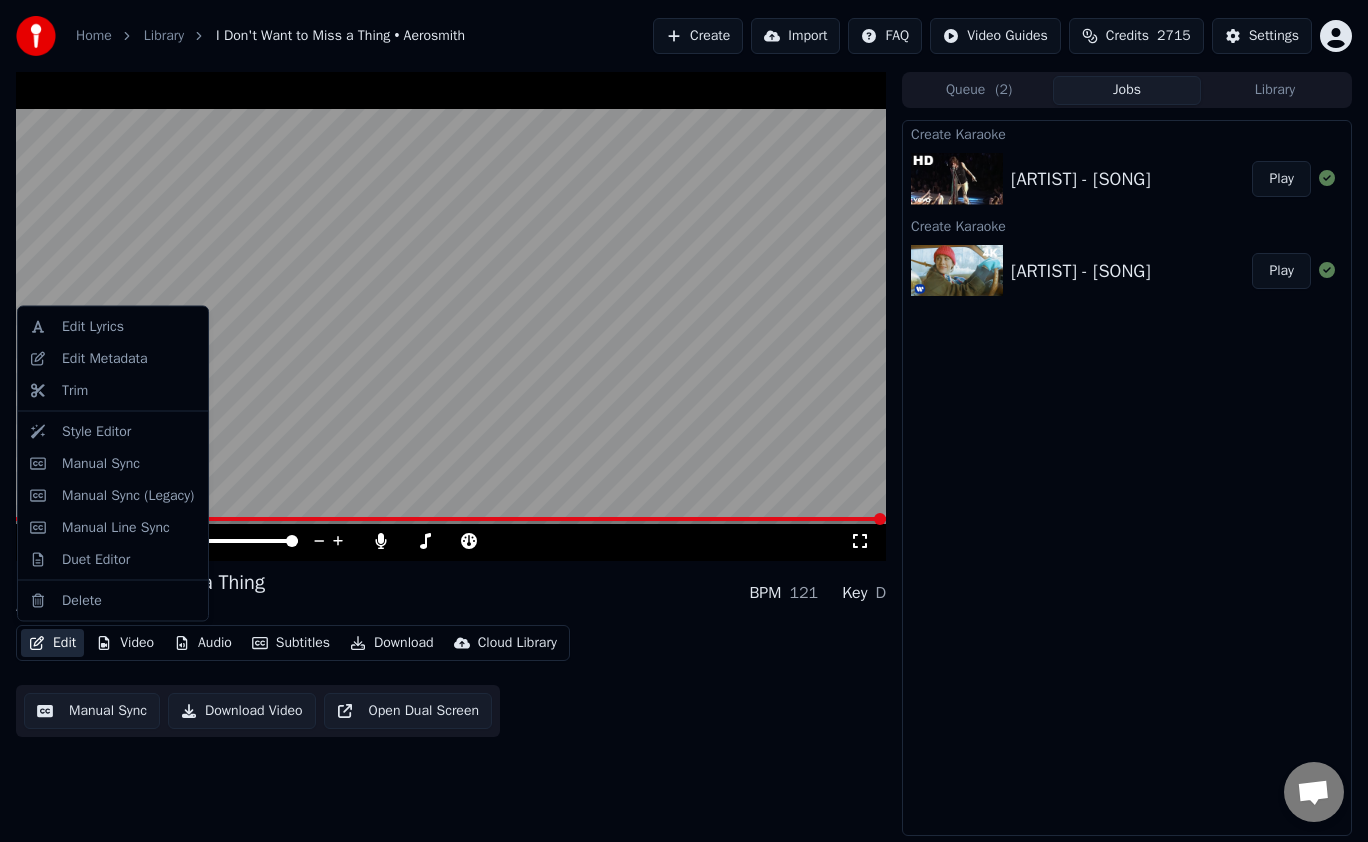 click 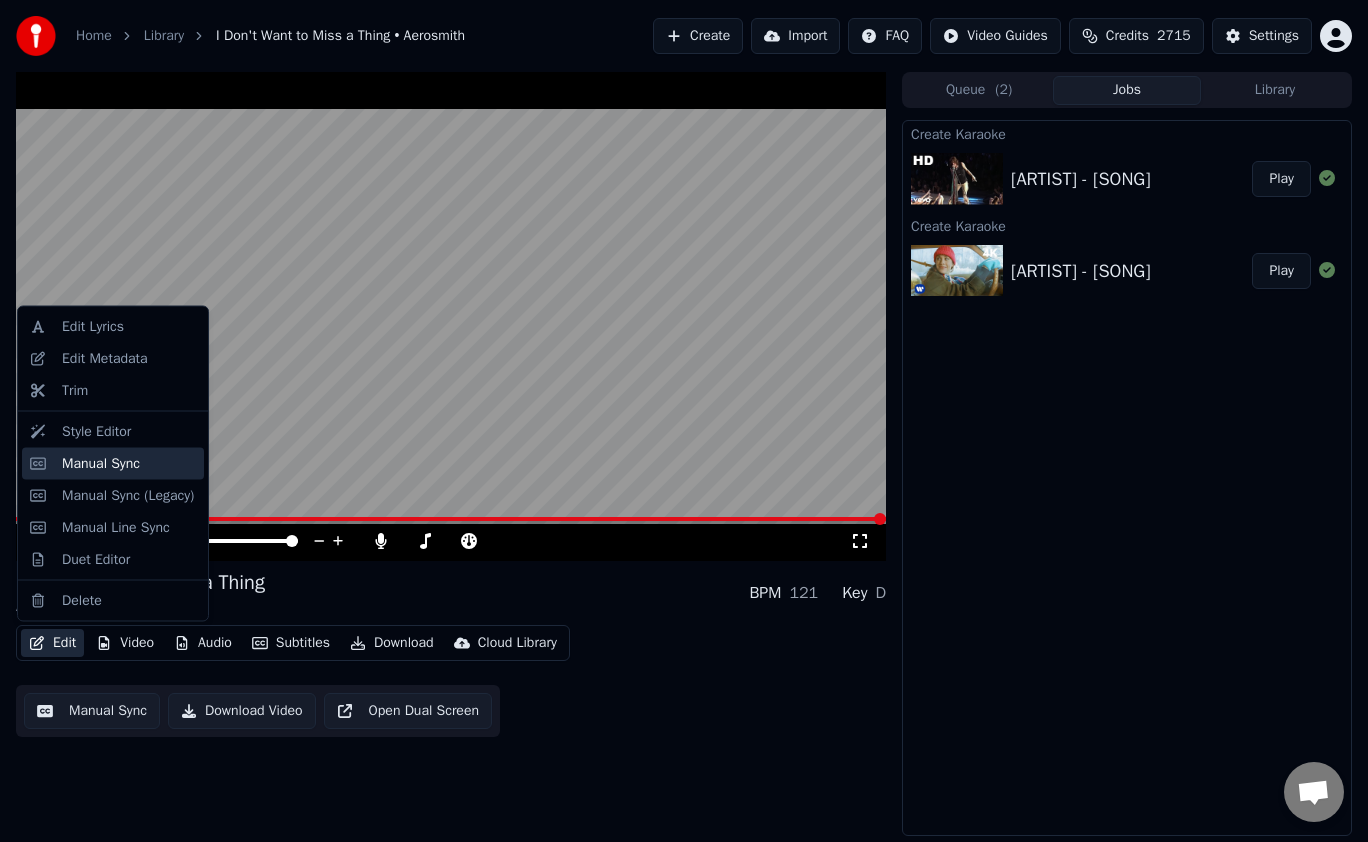 click on "Manual Sync" at bounding box center [129, 463] 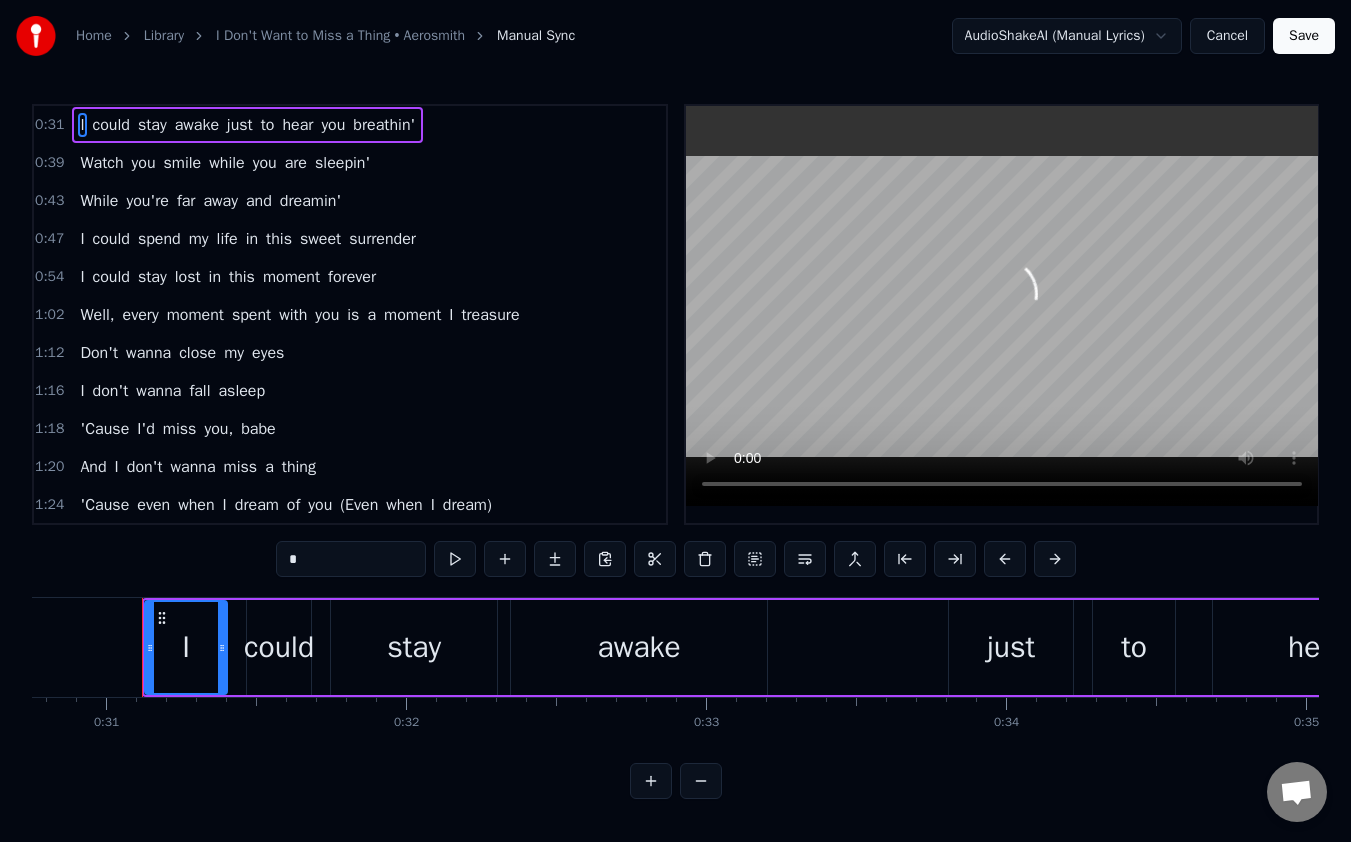 scroll, scrollTop: 0, scrollLeft: 9236, axis: horizontal 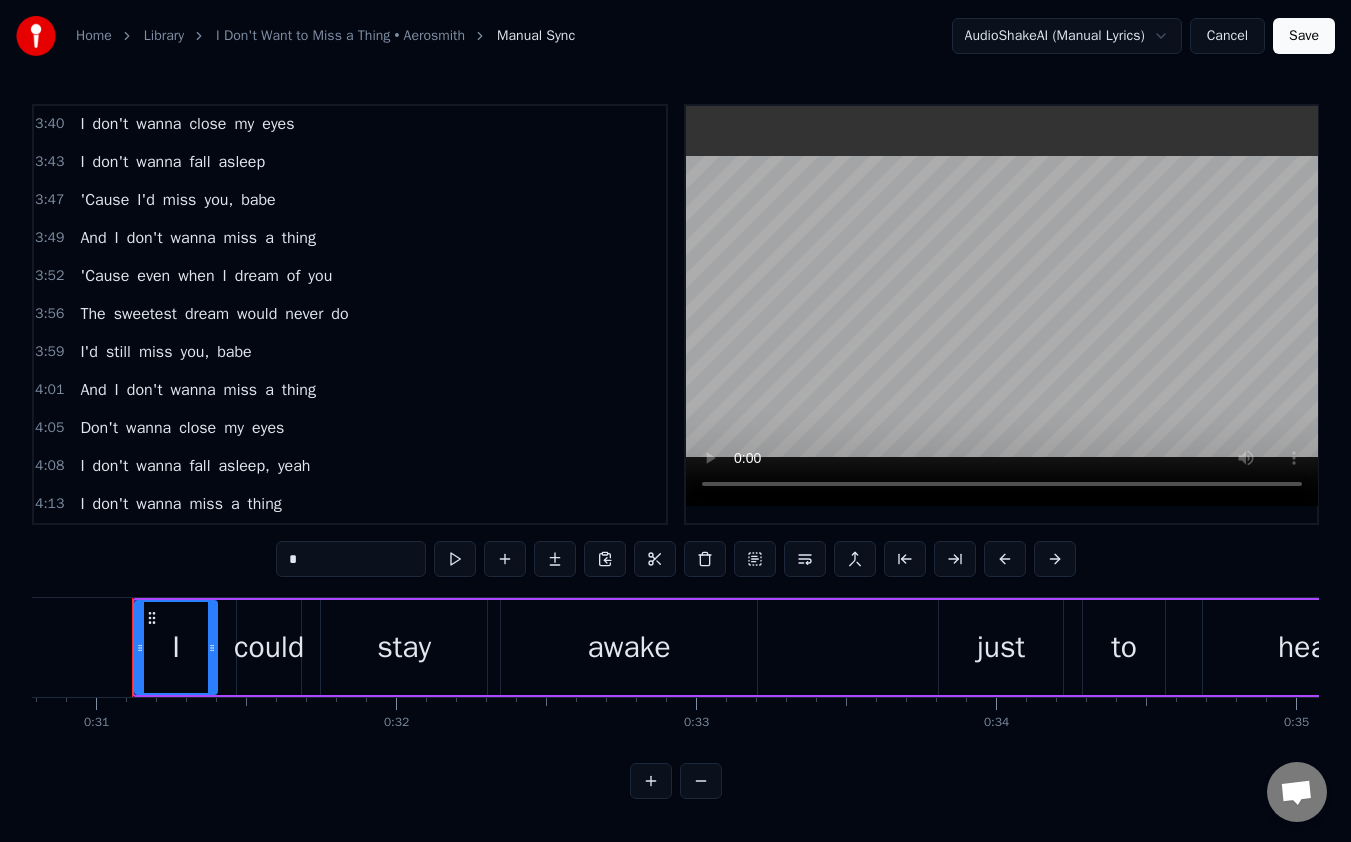 click on "a" at bounding box center [235, 504] 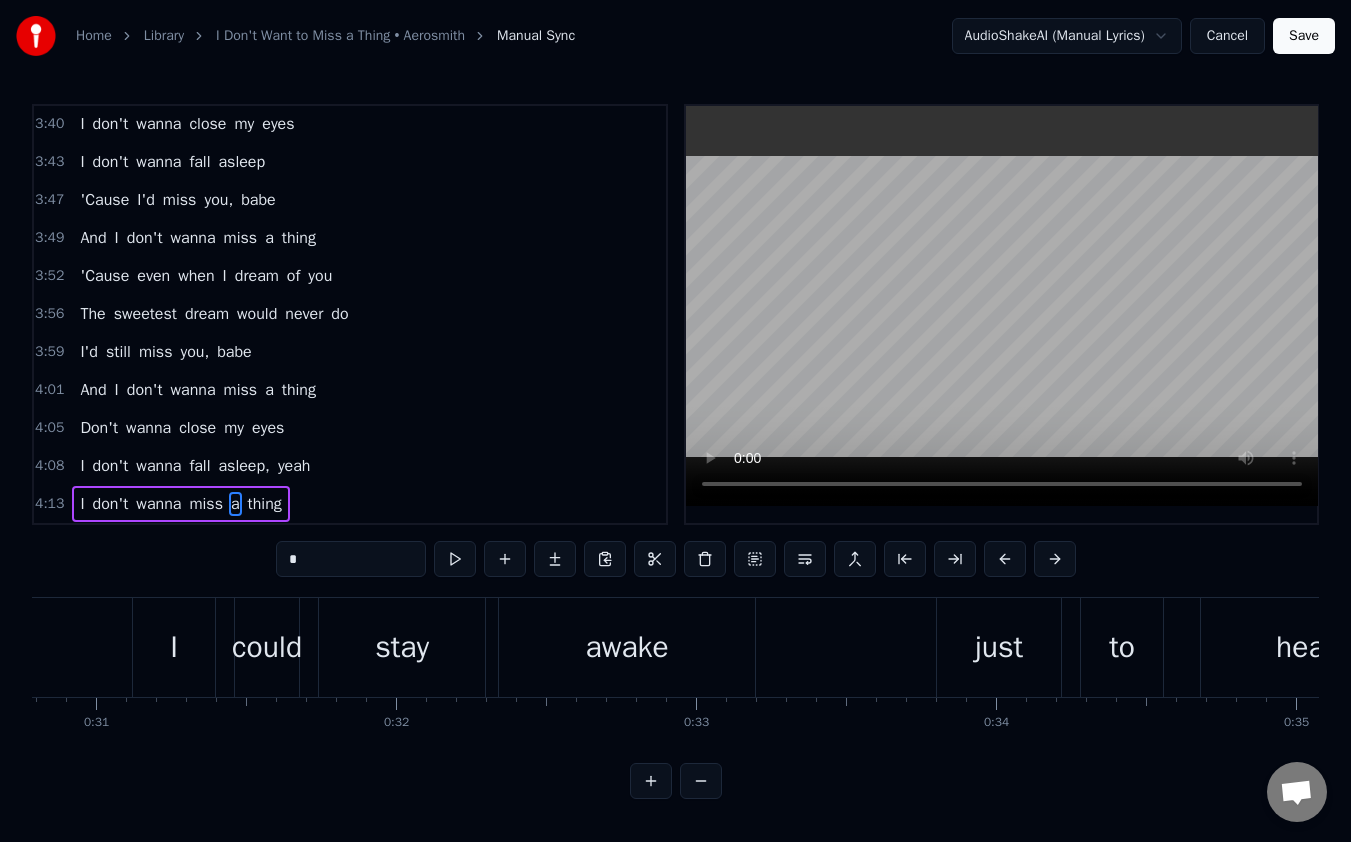 scroll, scrollTop: 6, scrollLeft: 0, axis: vertical 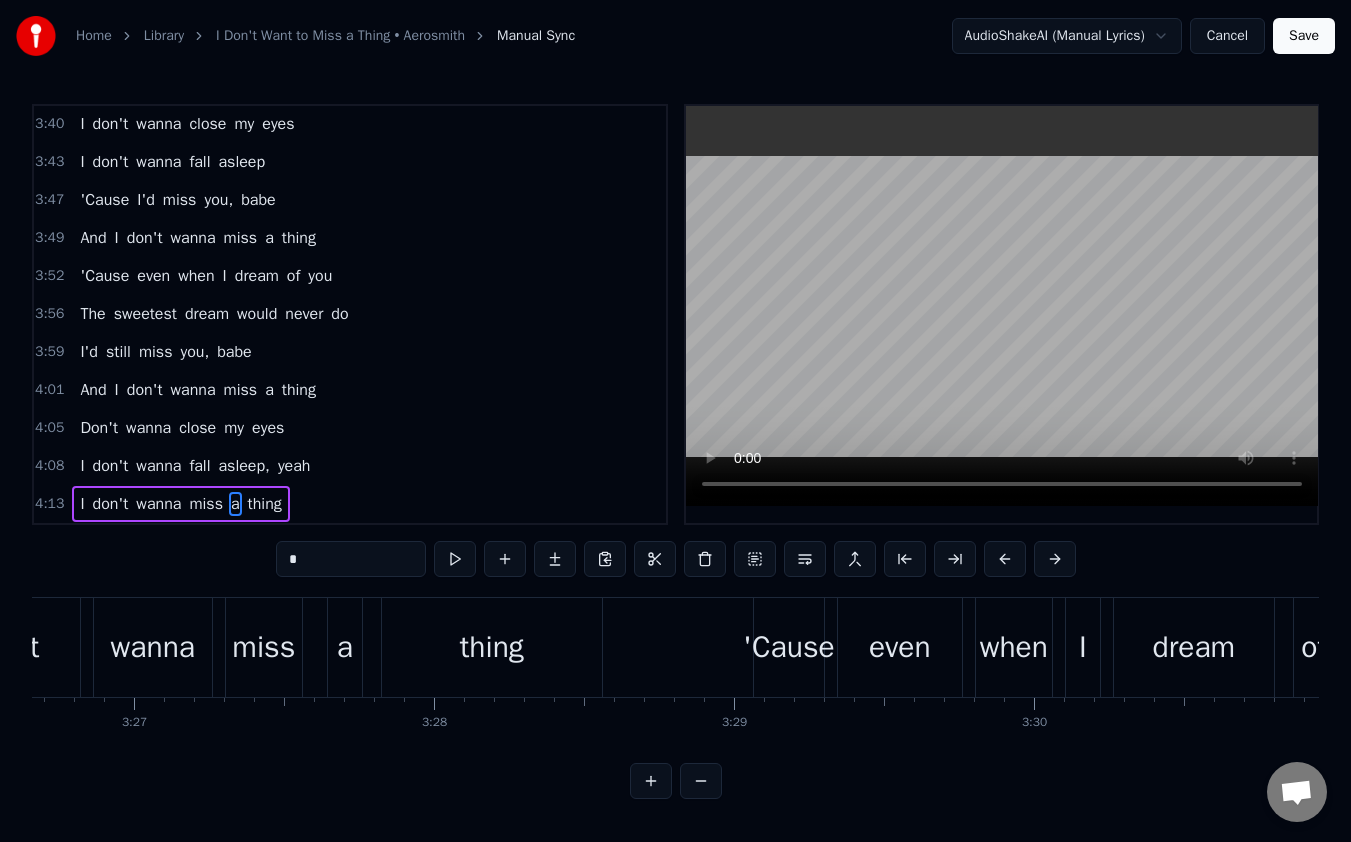 click on "miss" at bounding box center (206, 504) 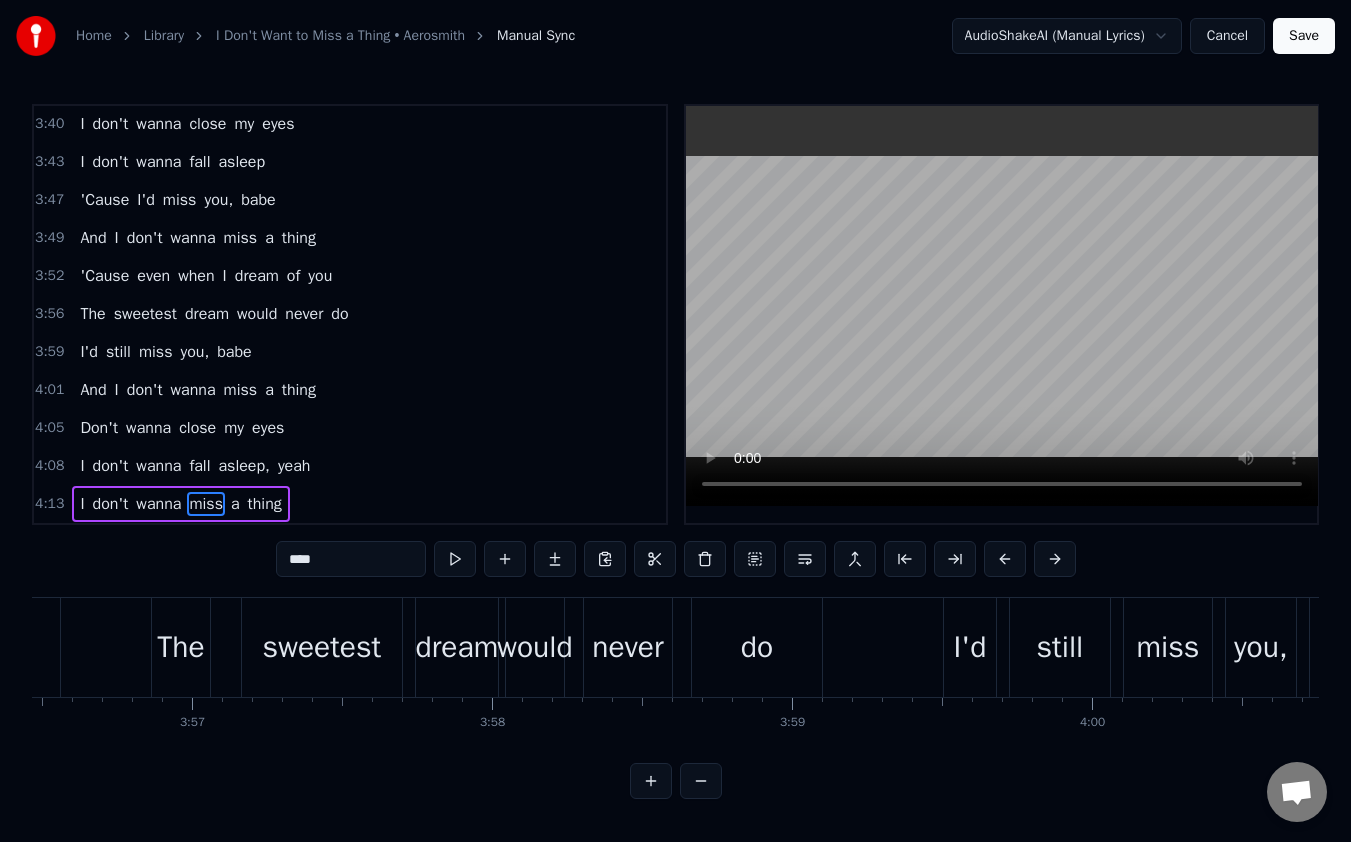 scroll, scrollTop: 0, scrollLeft: 76371, axis: horizontal 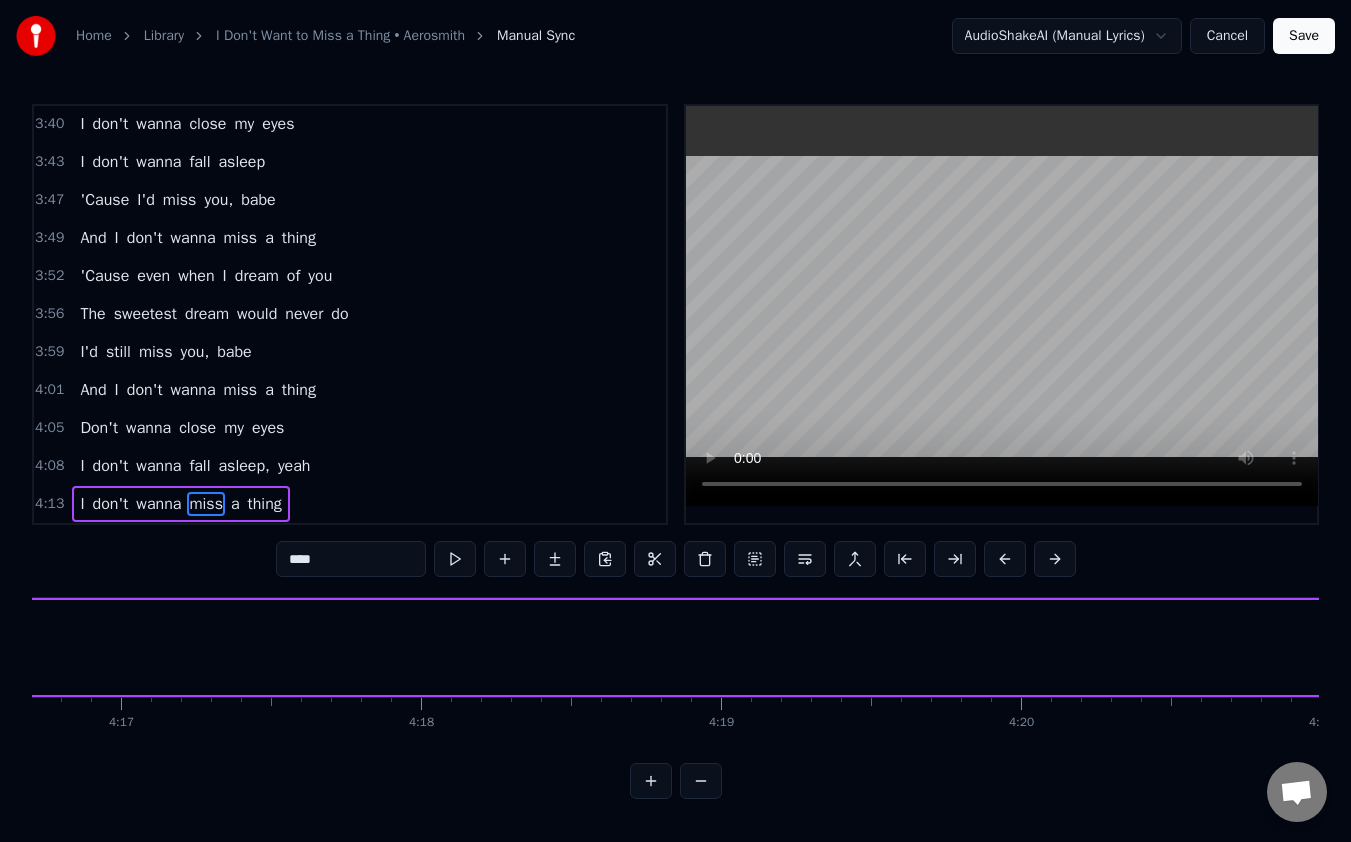 click on "thing" at bounding box center [265, 504] 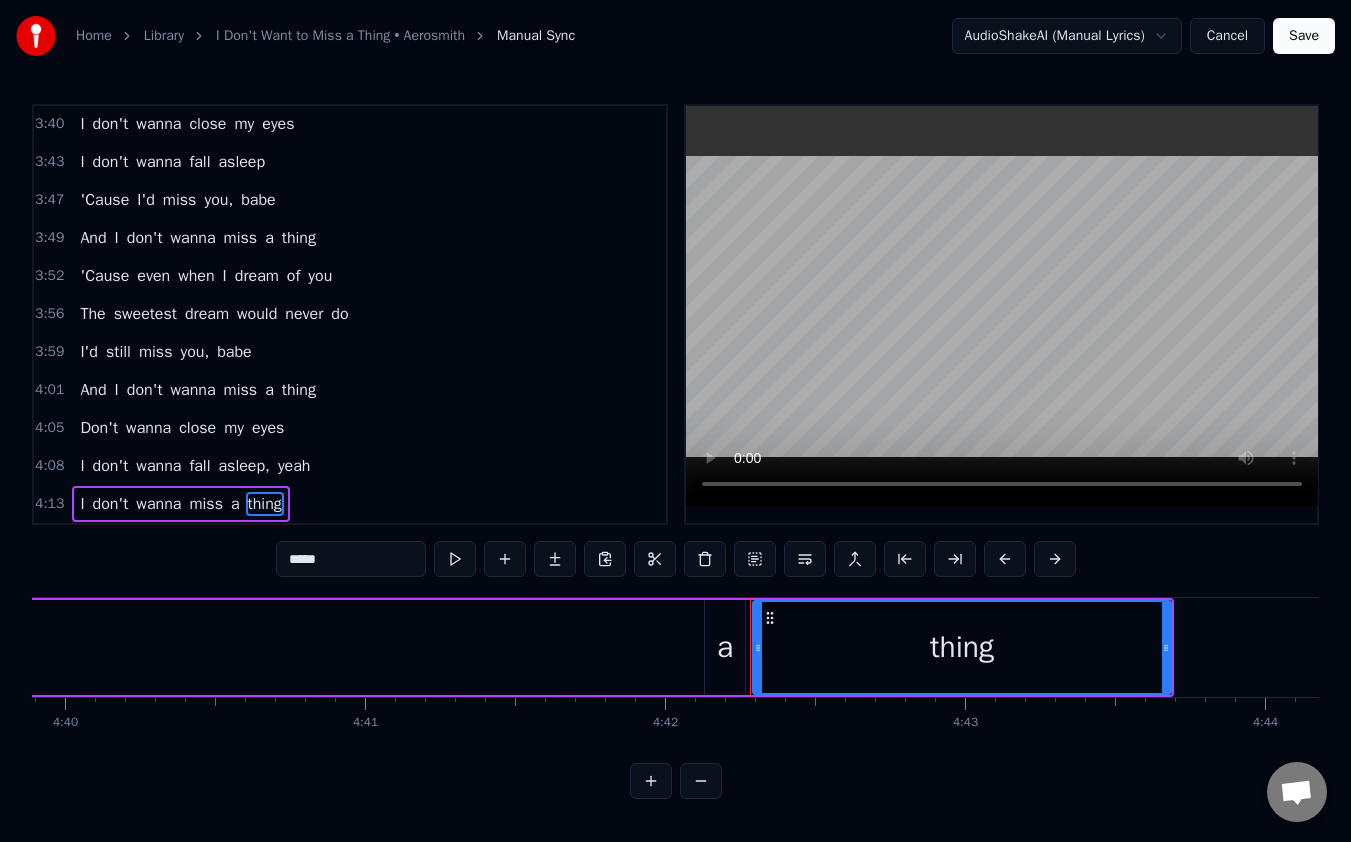 scroll, scrollTop: 0, scrollLeft: 83945, axis: horizontal 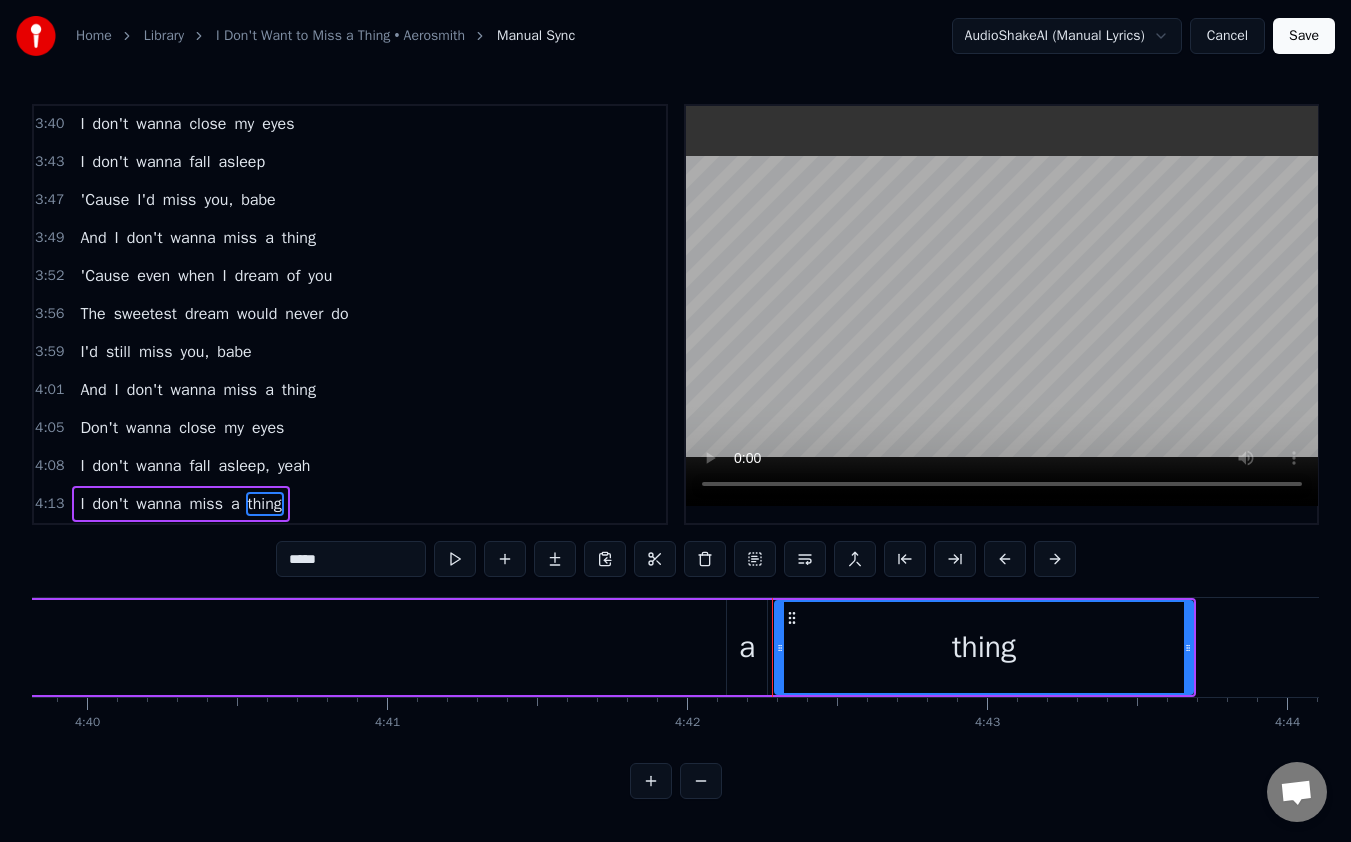 click on "a" at bounding box center (747, 647) 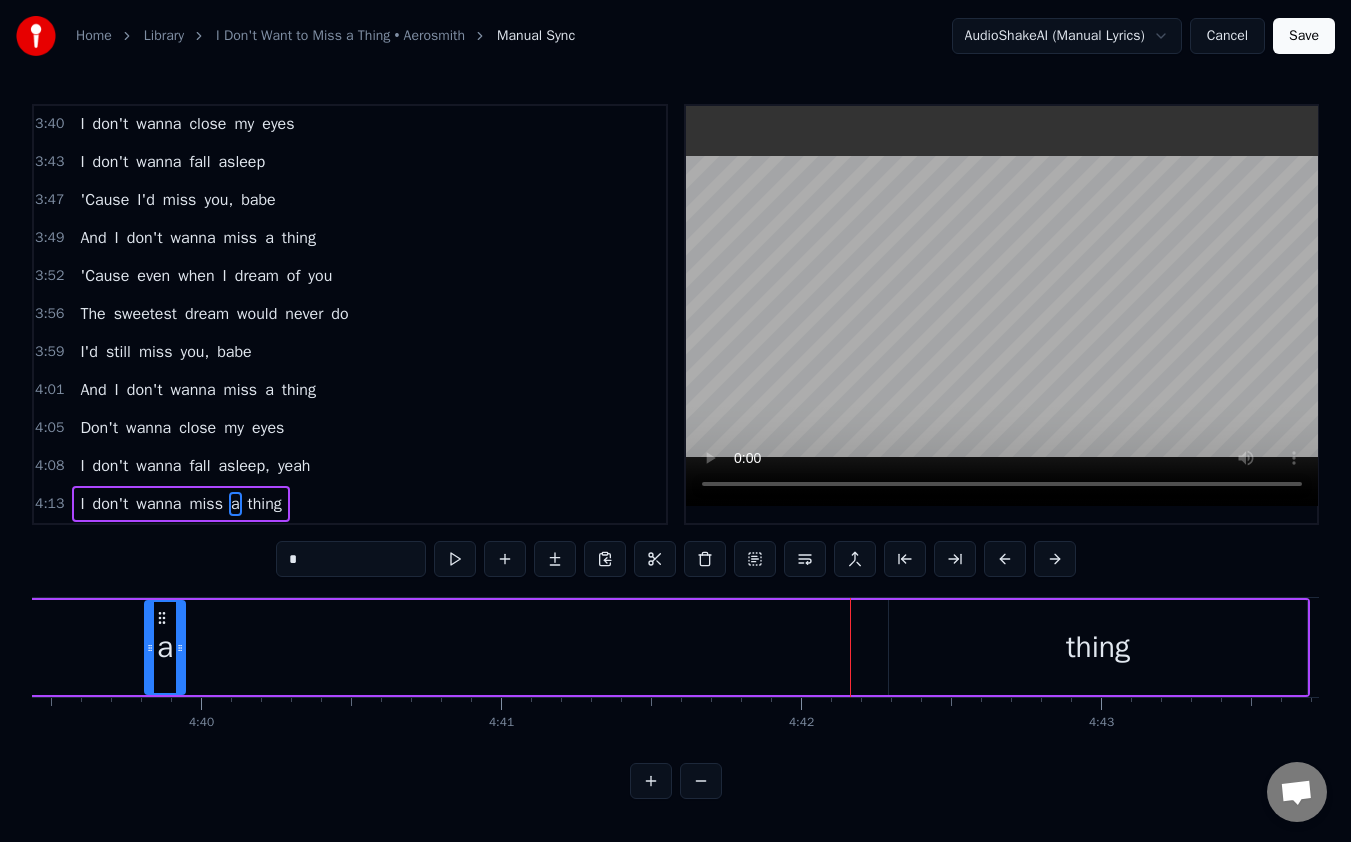 drag, startPoint x: 744, startPoint y: 613, endPoint x: 64, endPoint y: 605, distance: 680.04706 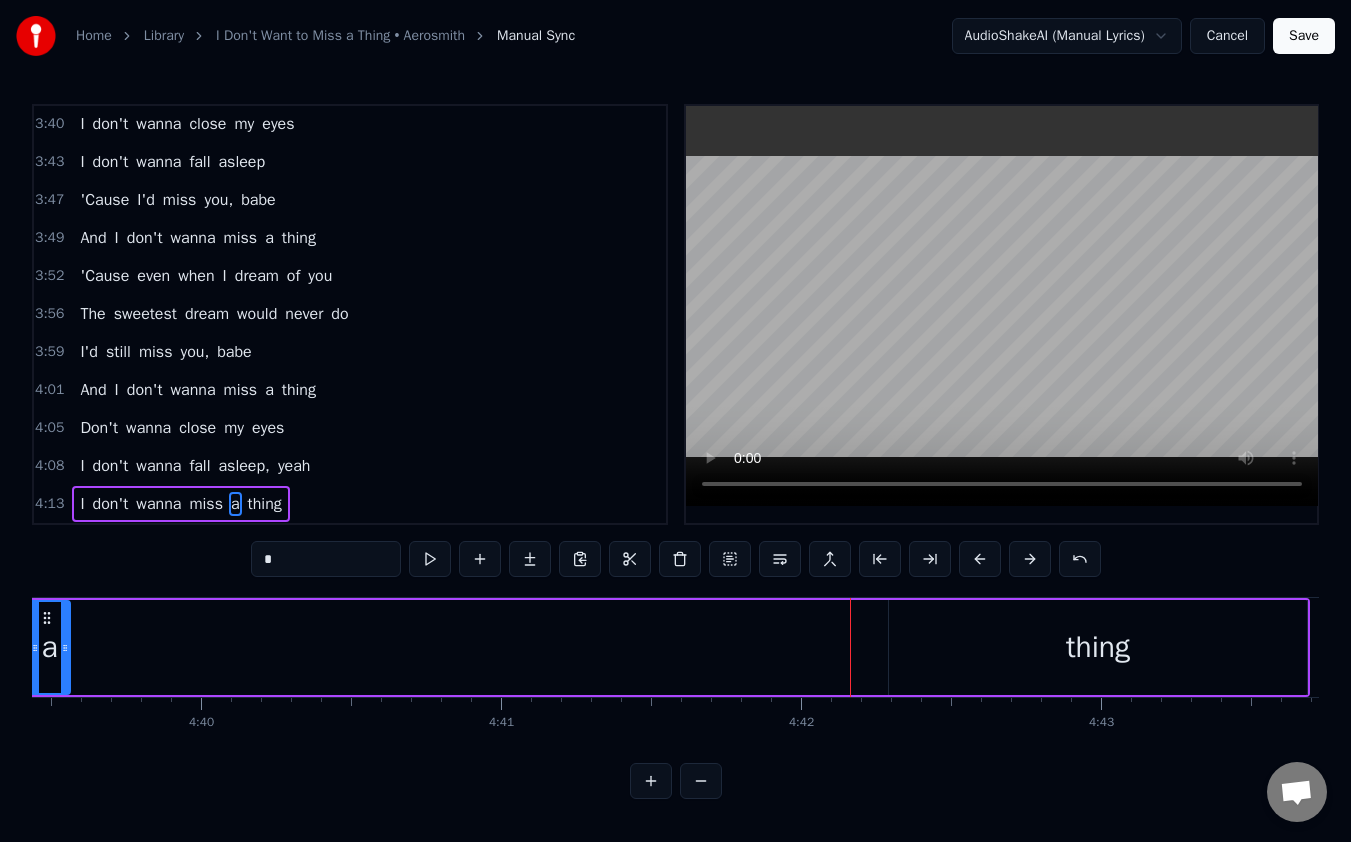 scroll, scrollTop: 0, scrollLeft: 83813, axis: horizontal 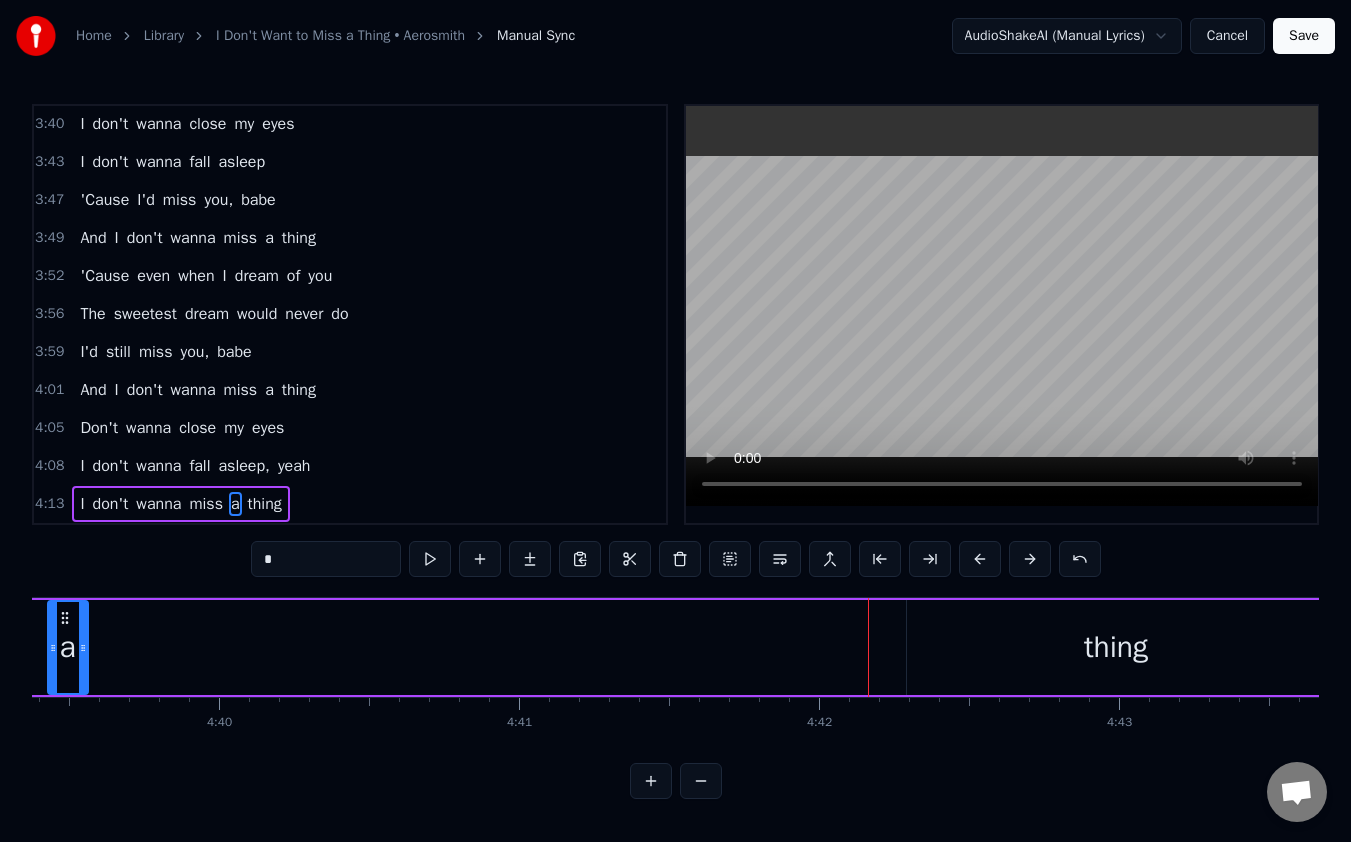 click on "thing" at bounding box center (1116, 647) 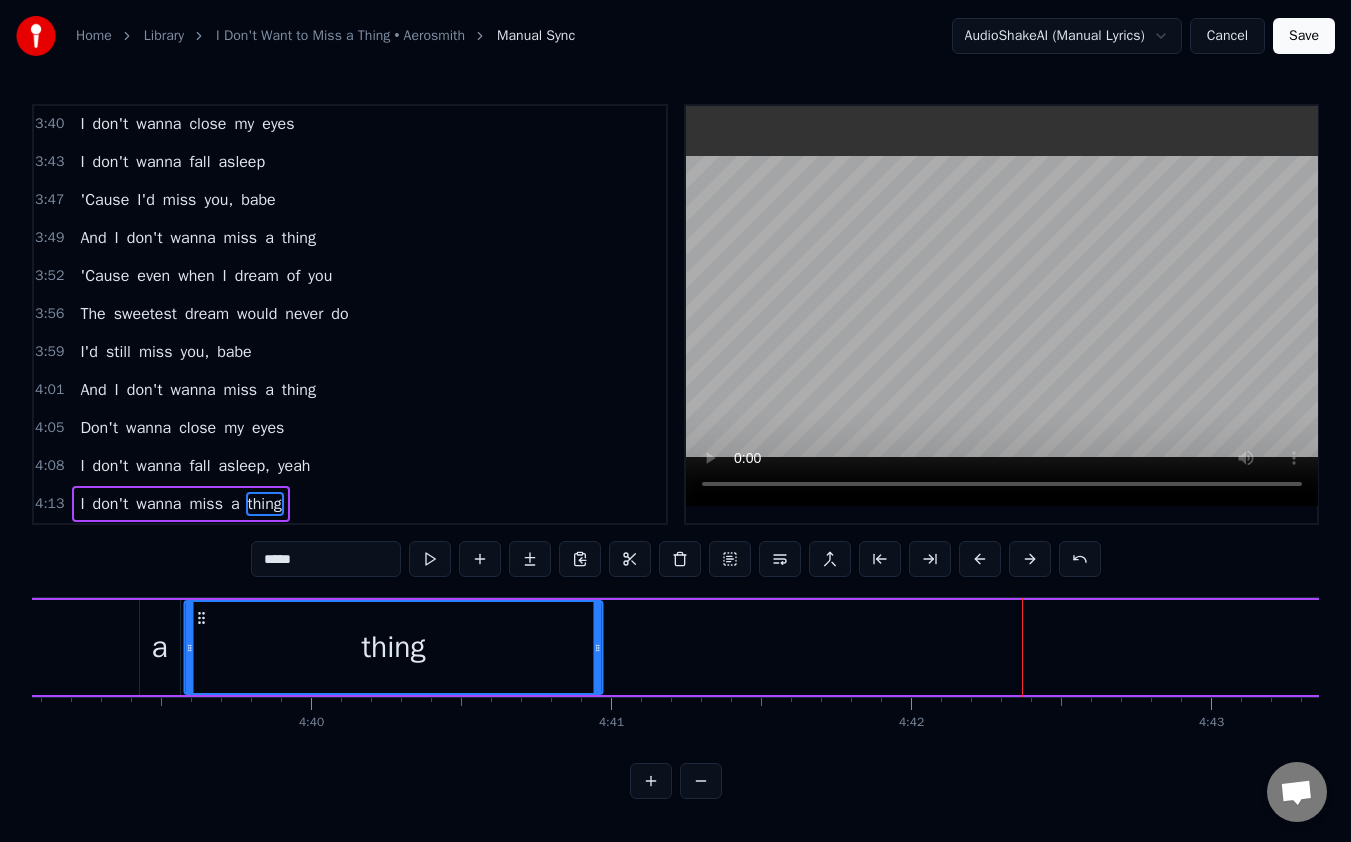 drag, startPoint x: 922, startPoint y: 614, endPoint x: 186, endPoint y: 634, distance: 736.27167 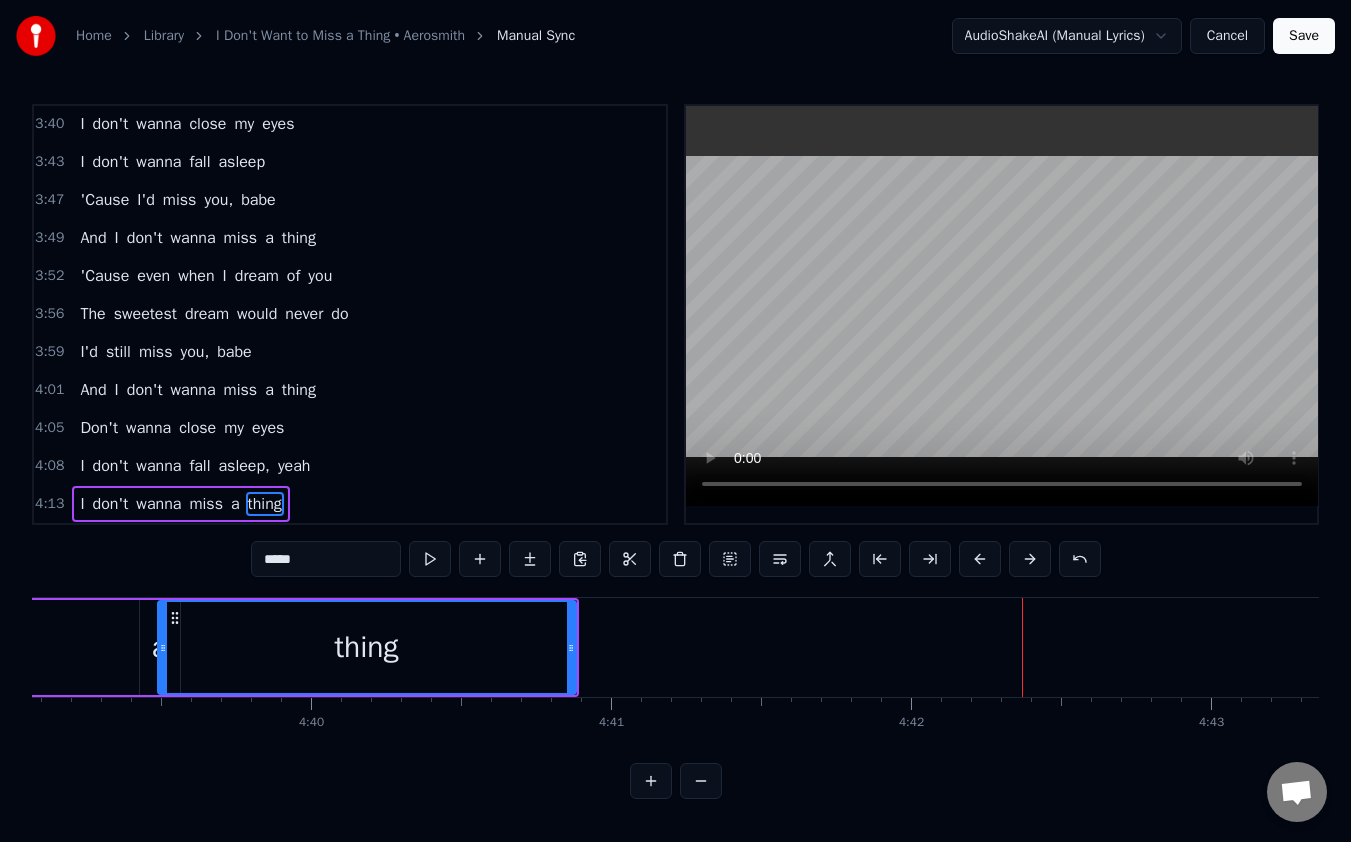 scroll, scrollTop: 0, scrollLeft: 83708, axis: horizontal 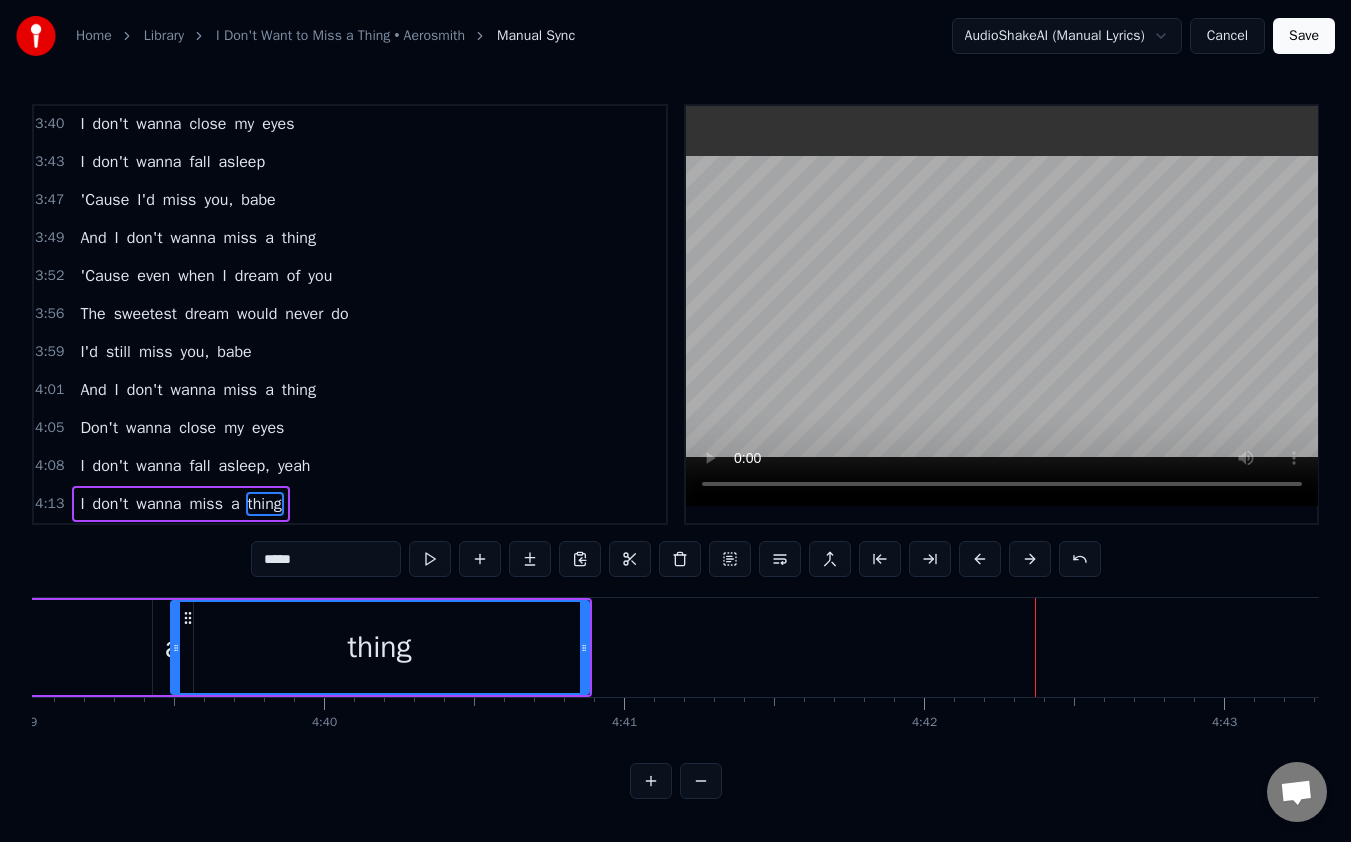 click on "a" at bounding box center (172, 647) 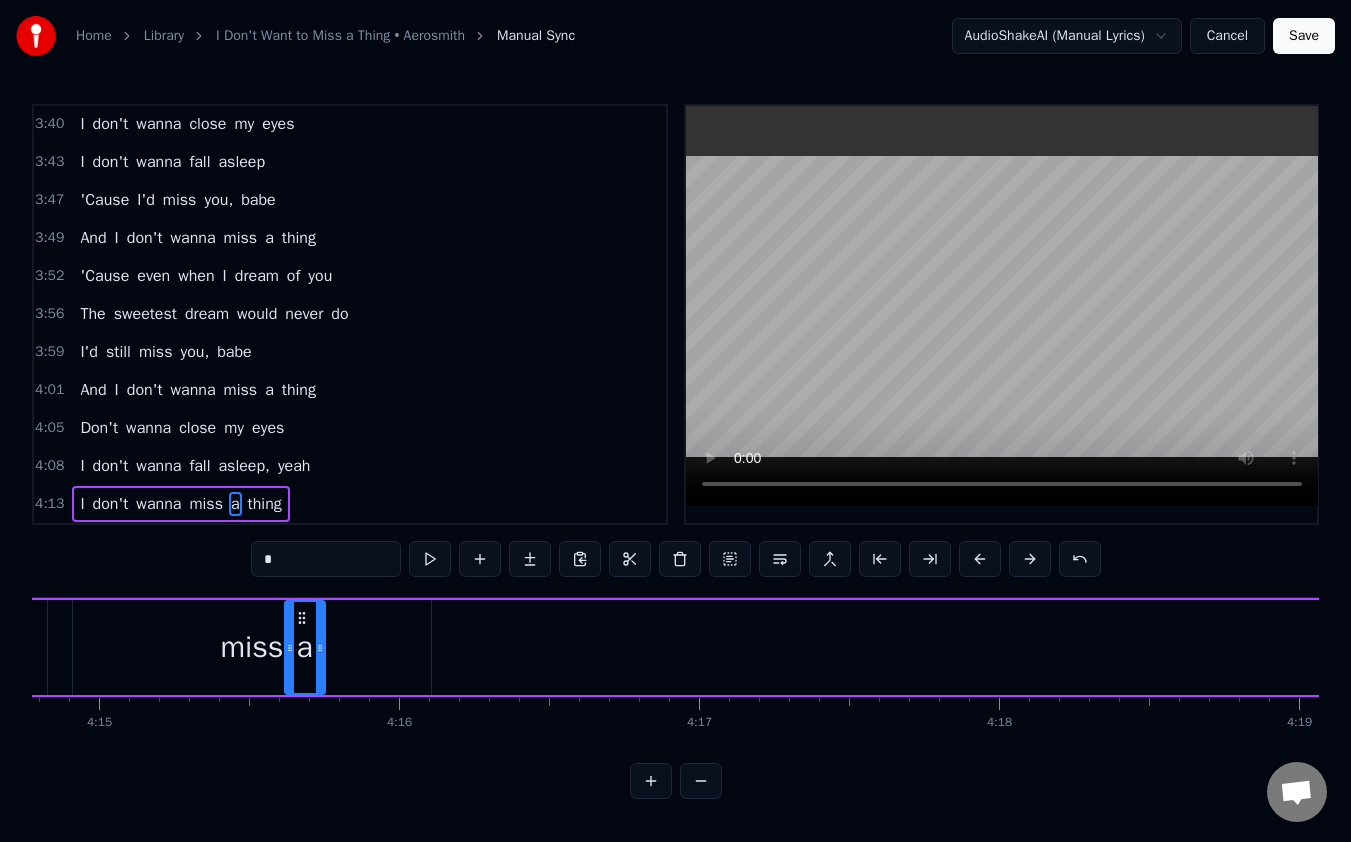 scroll, scrollTop: 0, scrollLeft: 76428, axis: horizontal 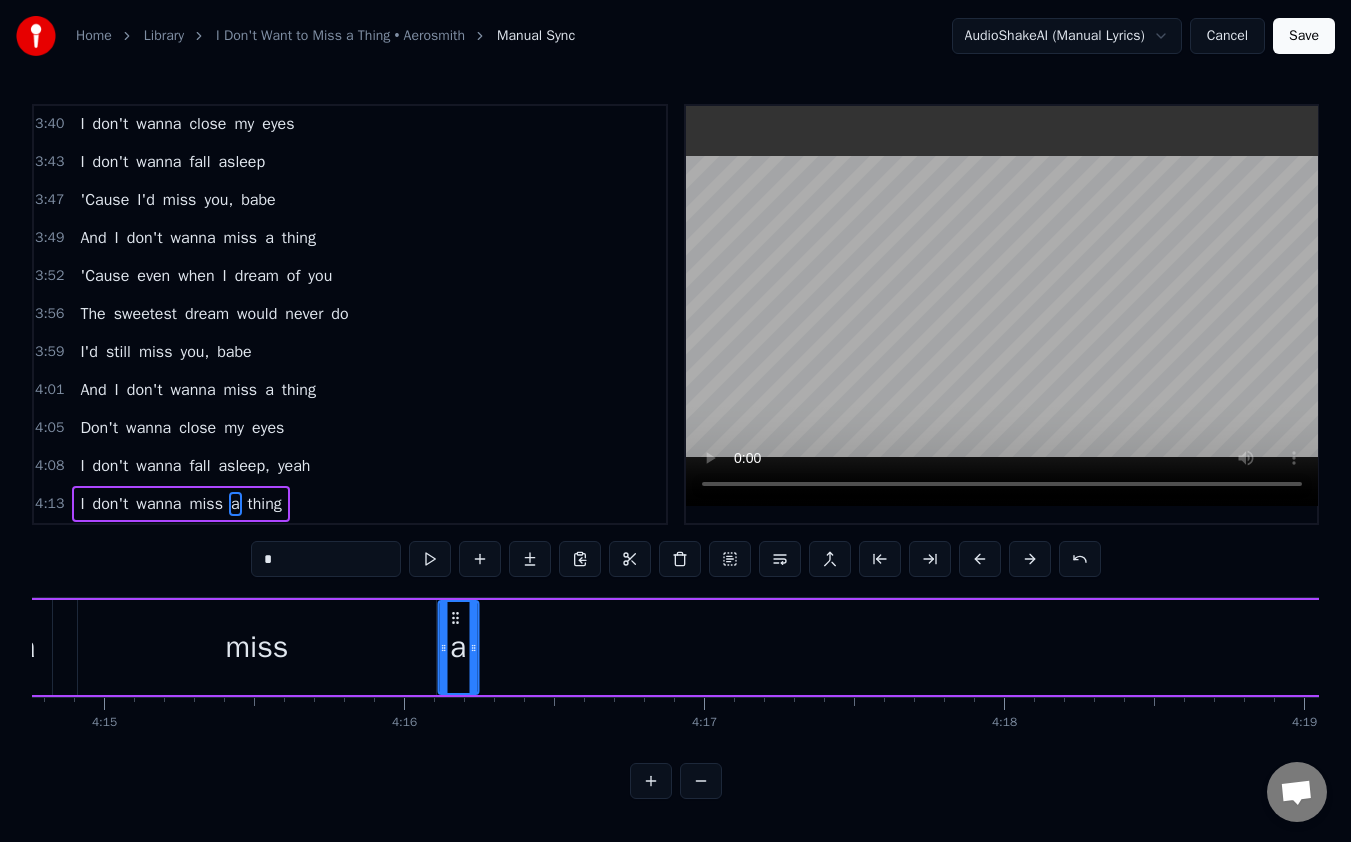 drag, startPoint x: 170, startPoint y: 613, endPoint x: 455, endPoint y: 653, distance: 287.79333 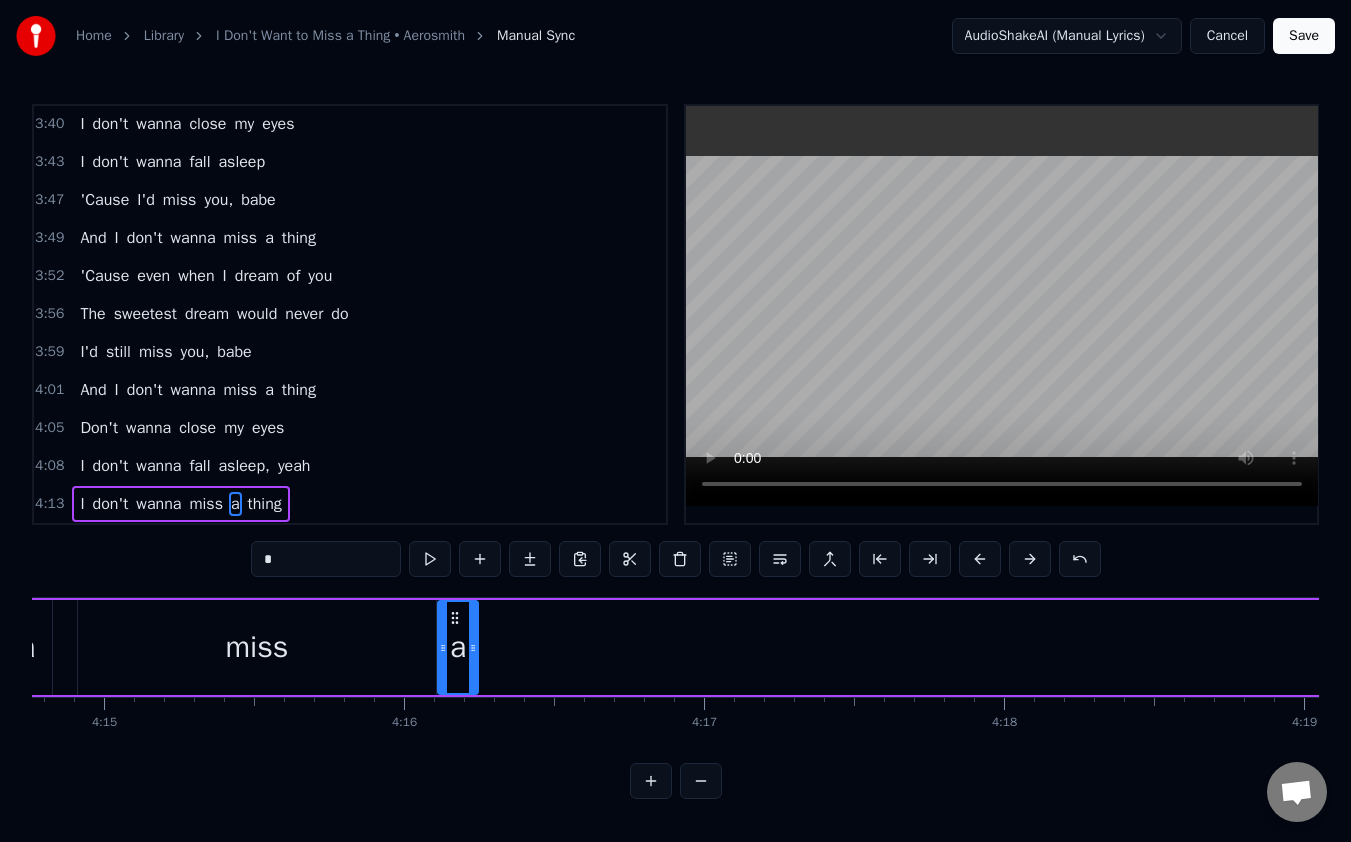 click on "thing" at bounding box center [265, 504] 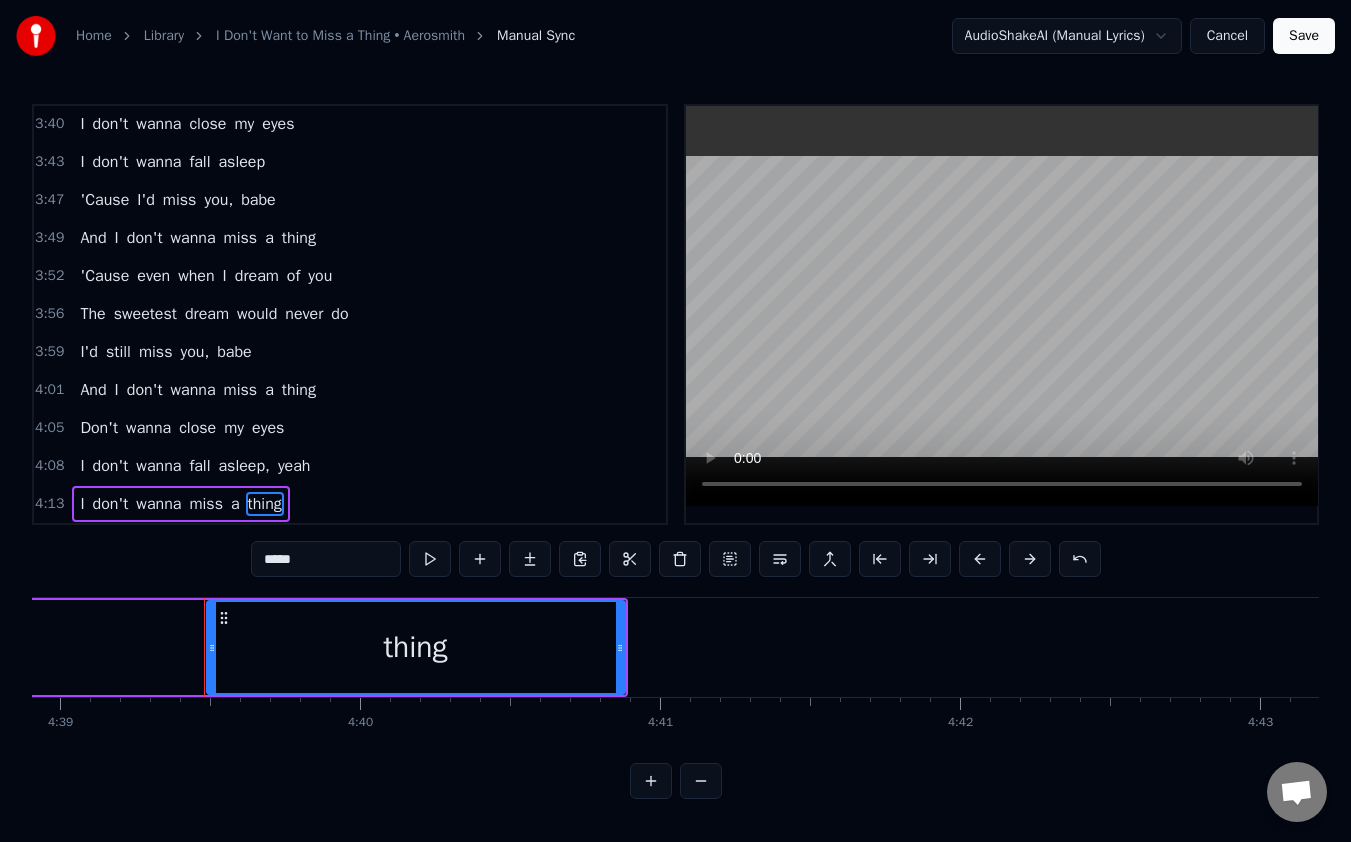 scroll, scrollTop: 0, scrollLeft: 83743, axis: horizontal 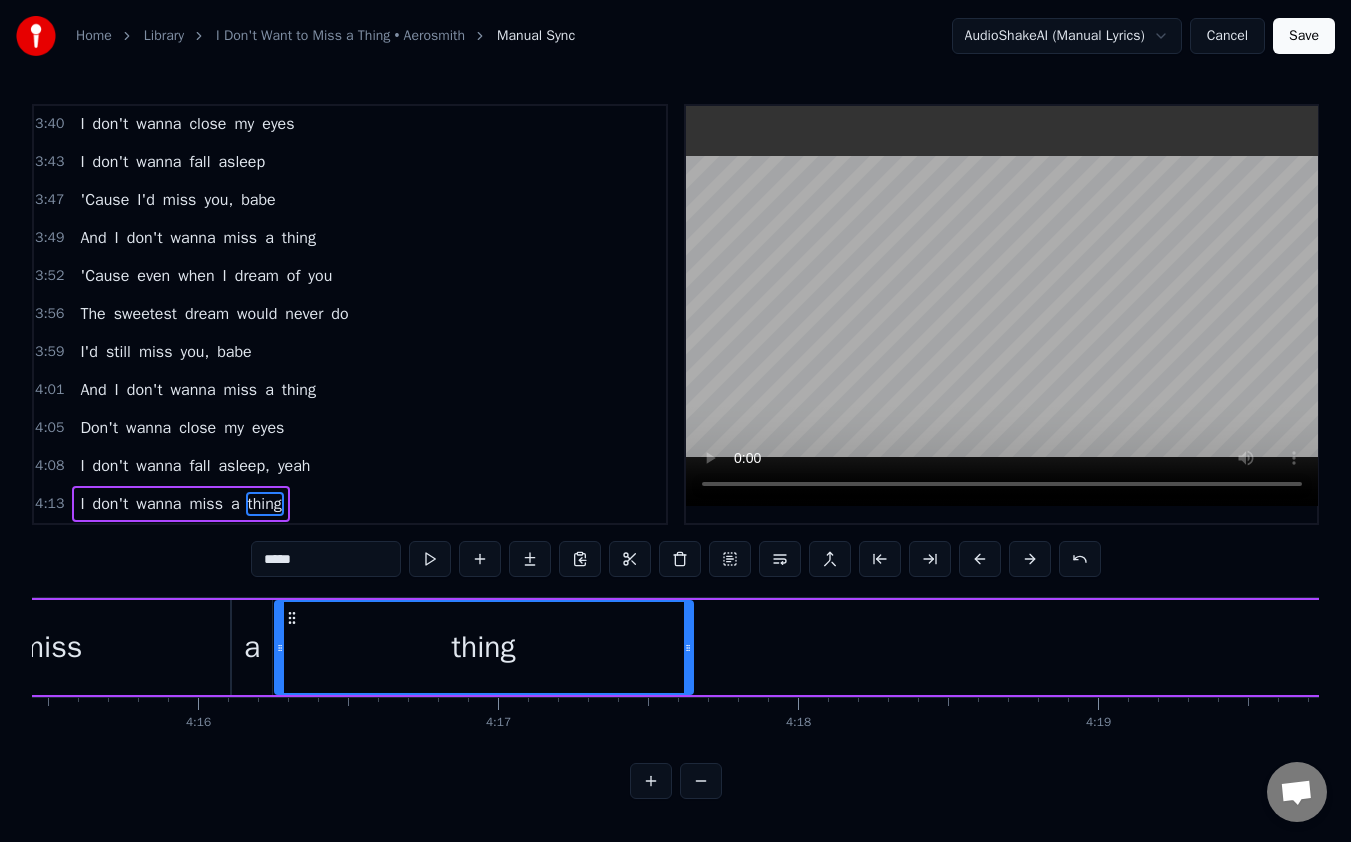 drag, startPoint x: 152, startPoint y: 612, endPoint x: 291, endPoint y: 600, distance: 139.51703 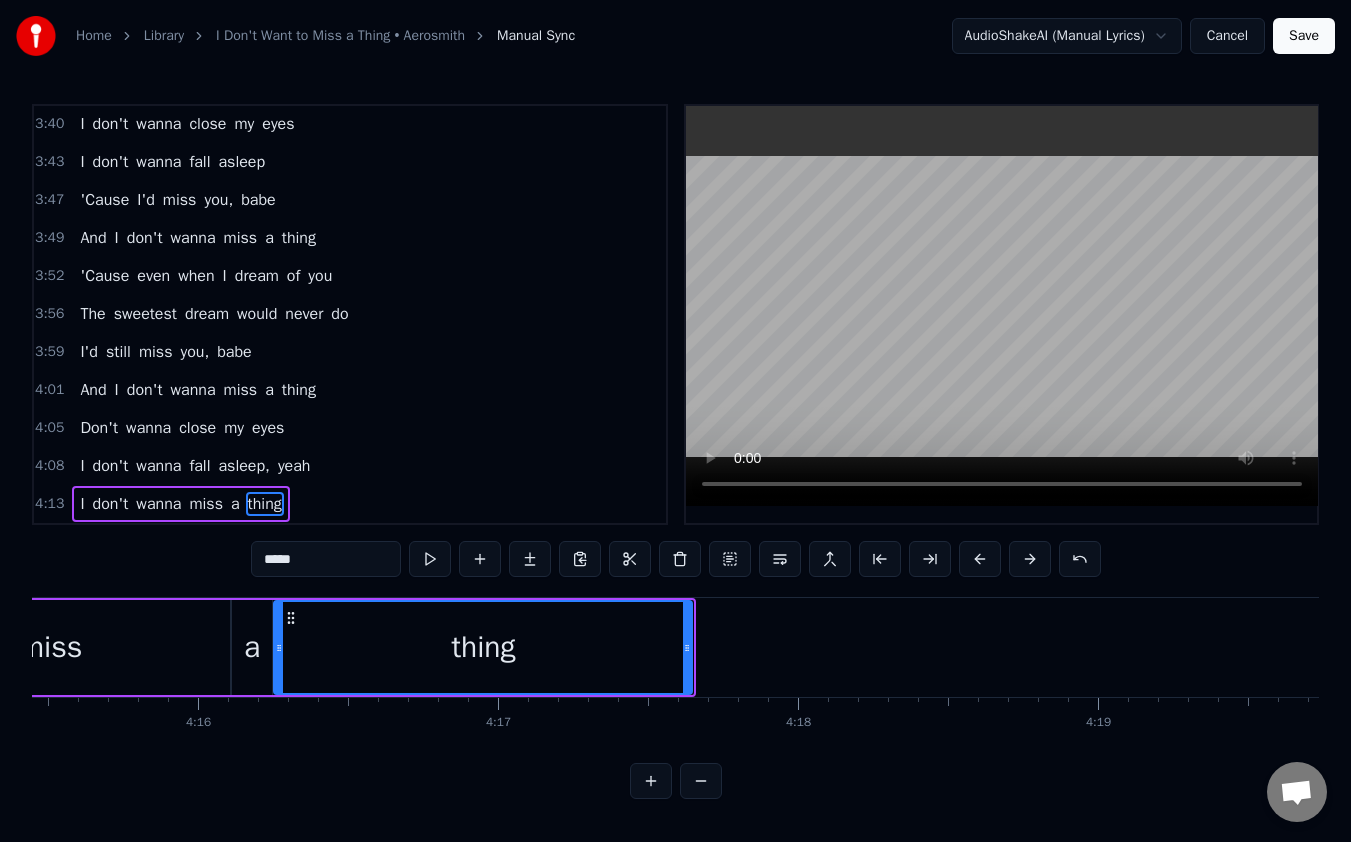 click on "Save" at bounding box center [1304, 36] 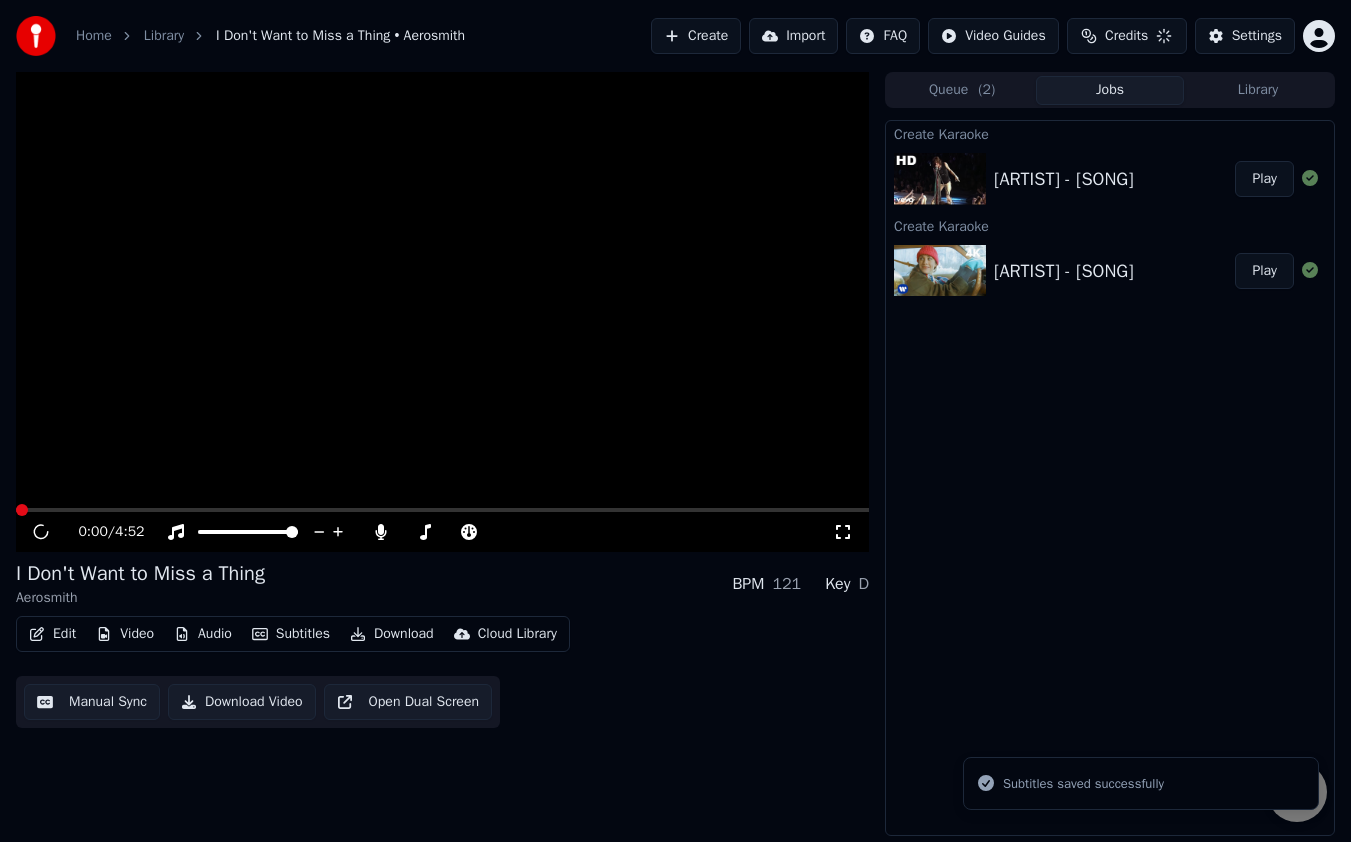 scroll, scrollTop: 0, scrollLeft: 0, axis: both 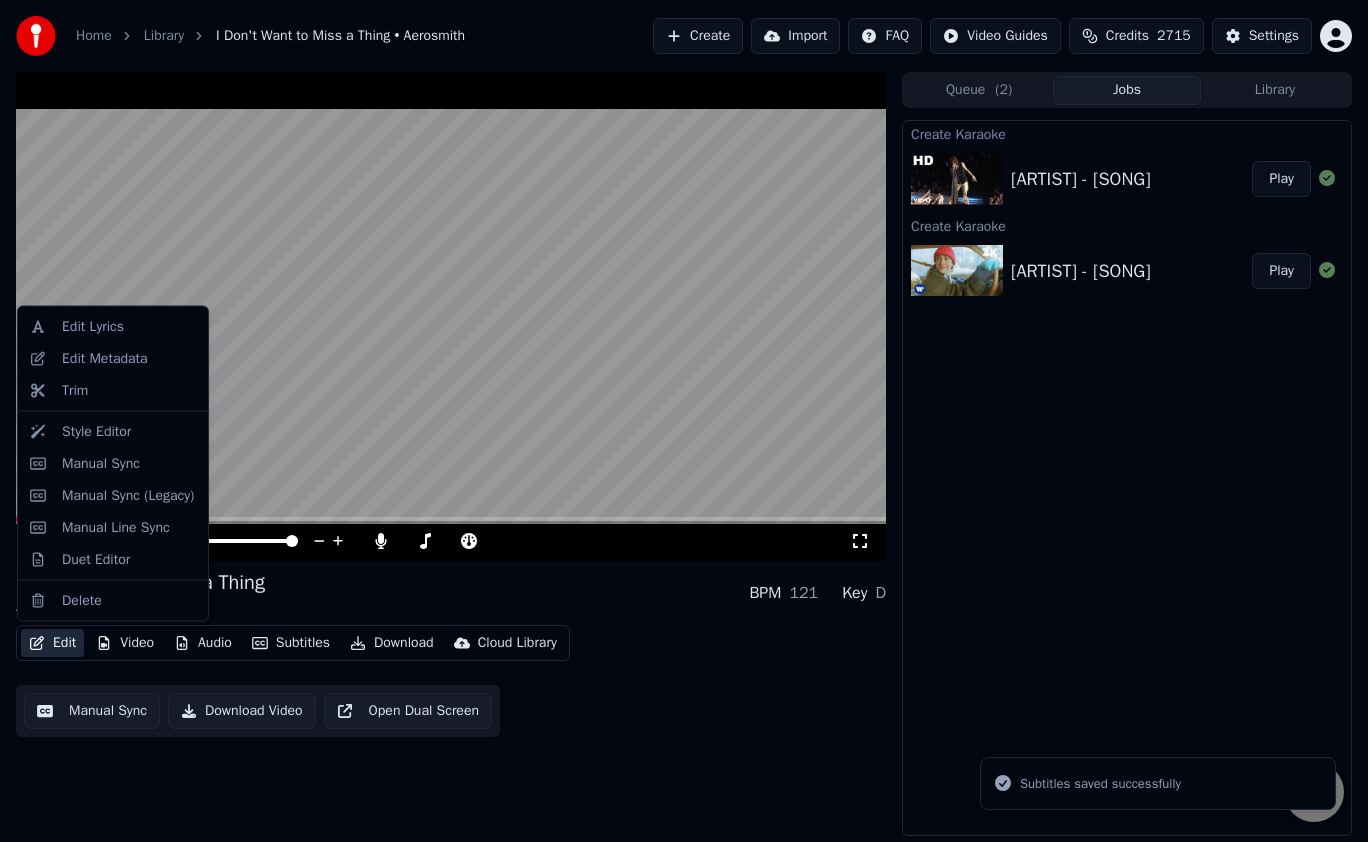 click on "Edit" at bounding box center [52, 643] 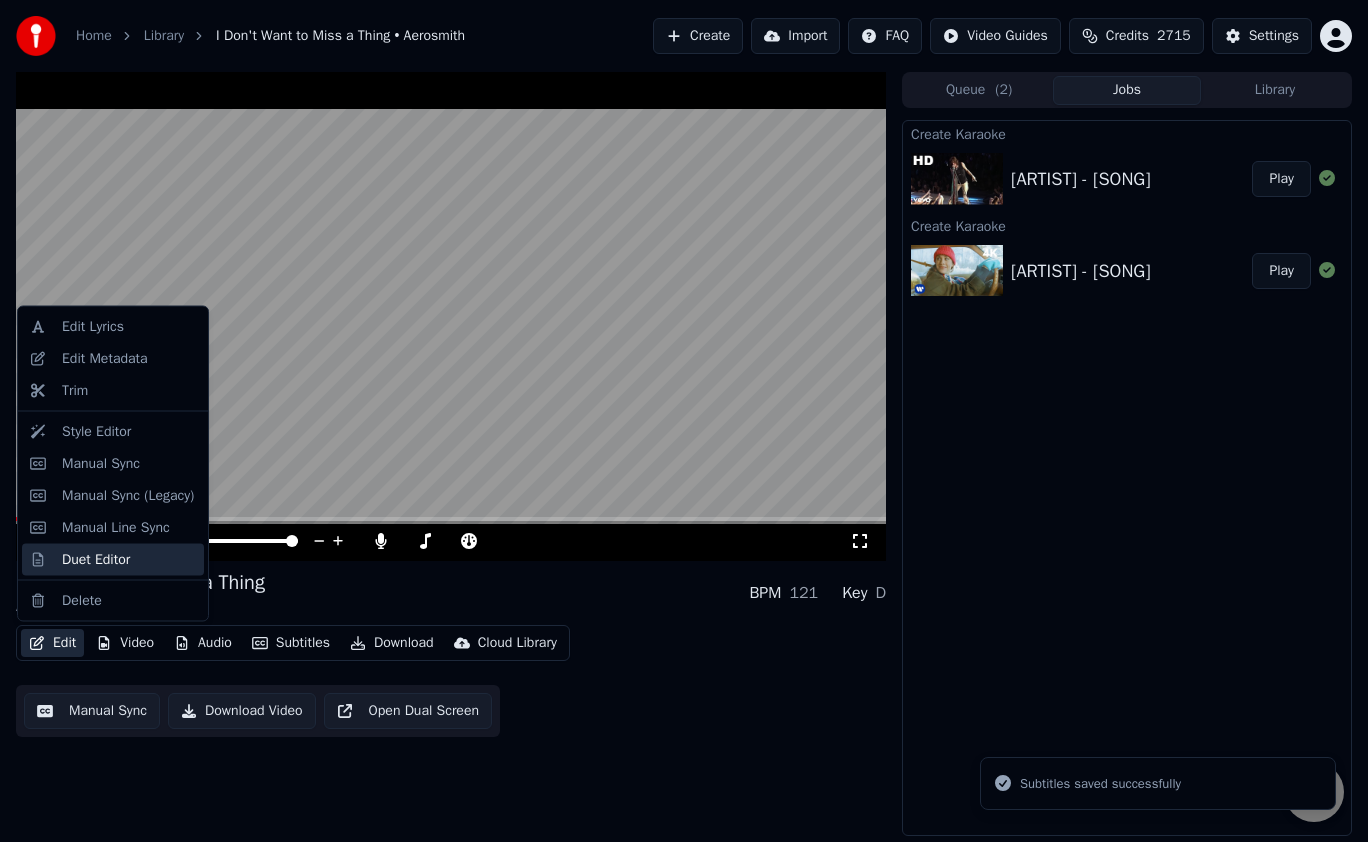 click on "Duet Editor" at bounding box center (113, 559) 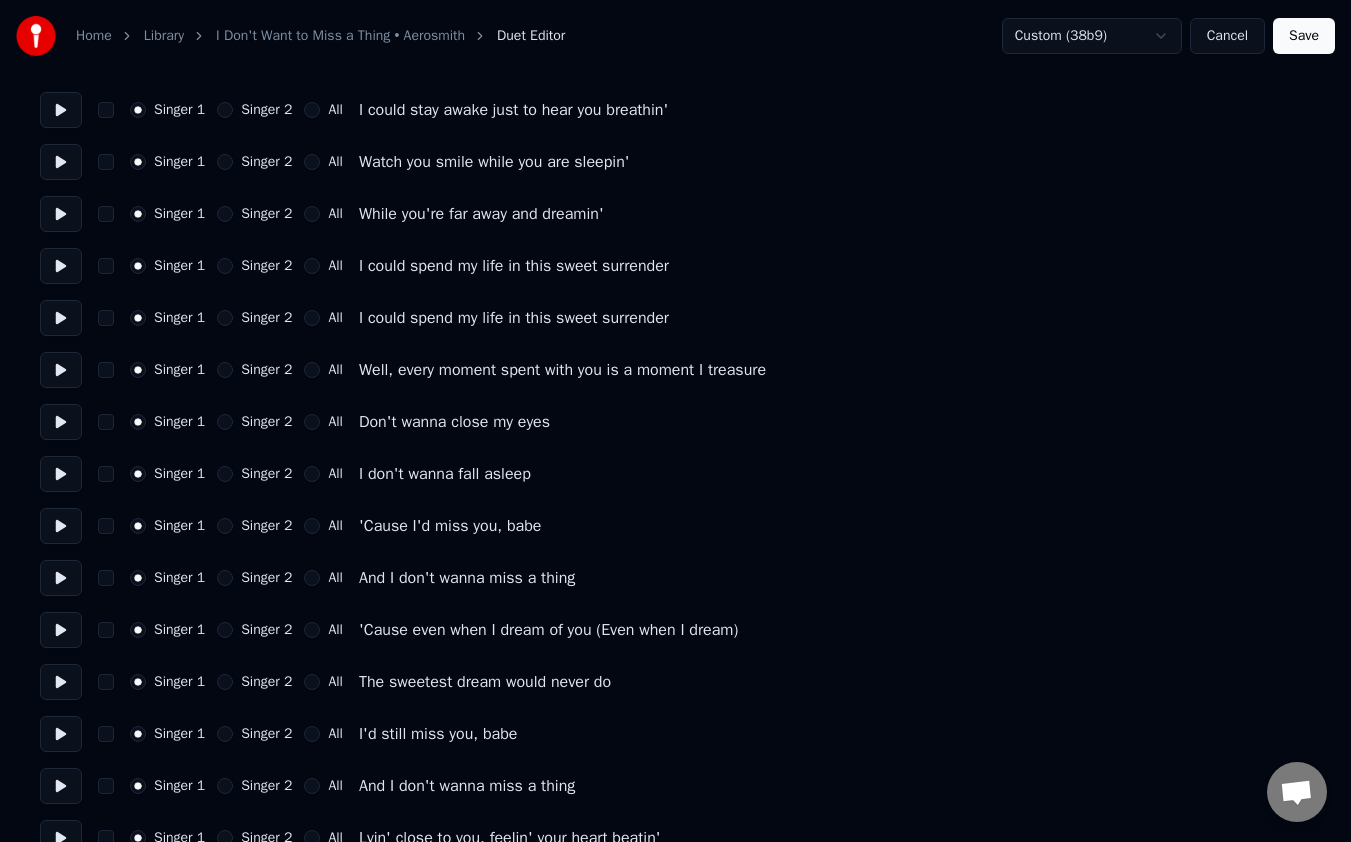 scroll, scrollTop: 141, scrollLeft: 0, axis: vertical 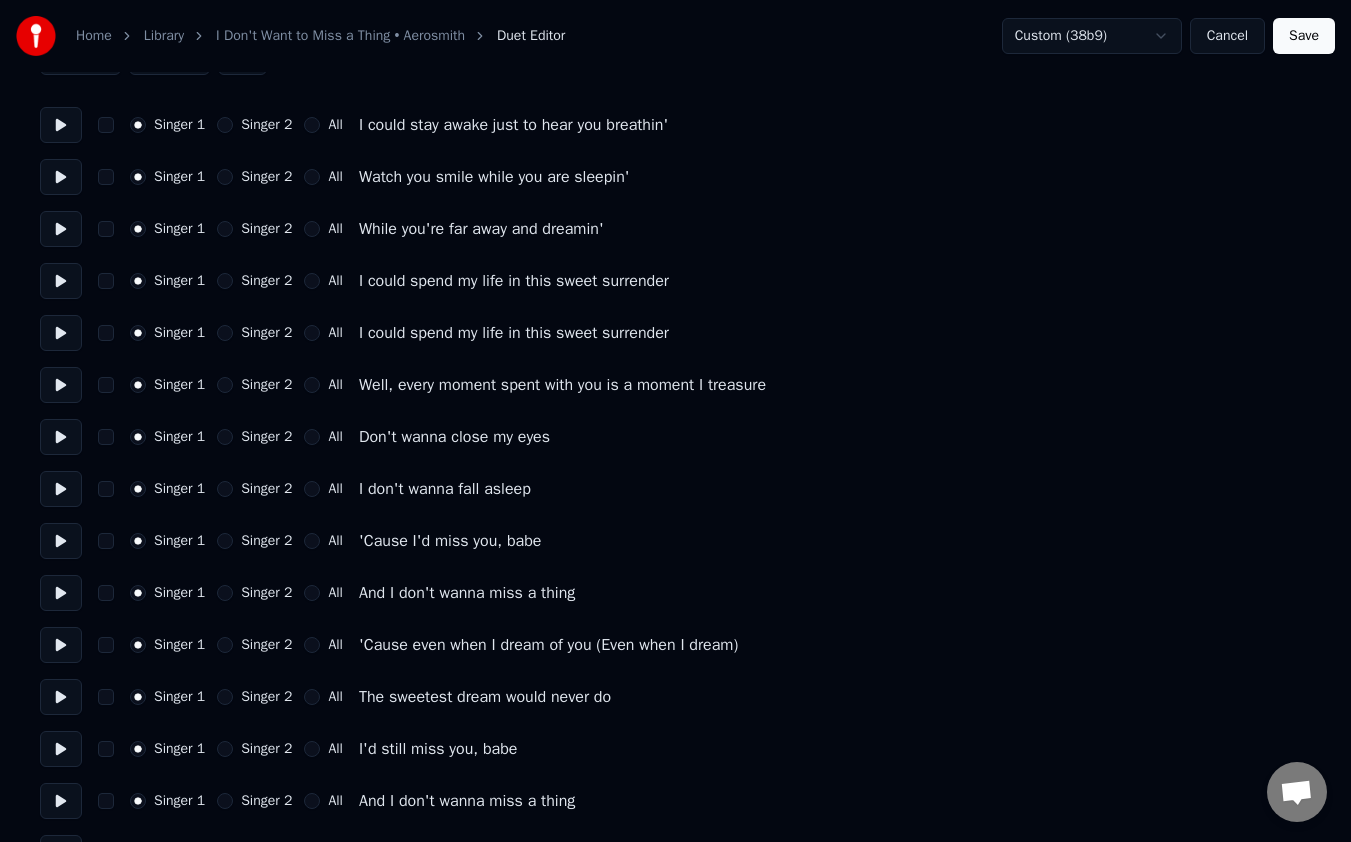 click at bounding box center [106, 645] 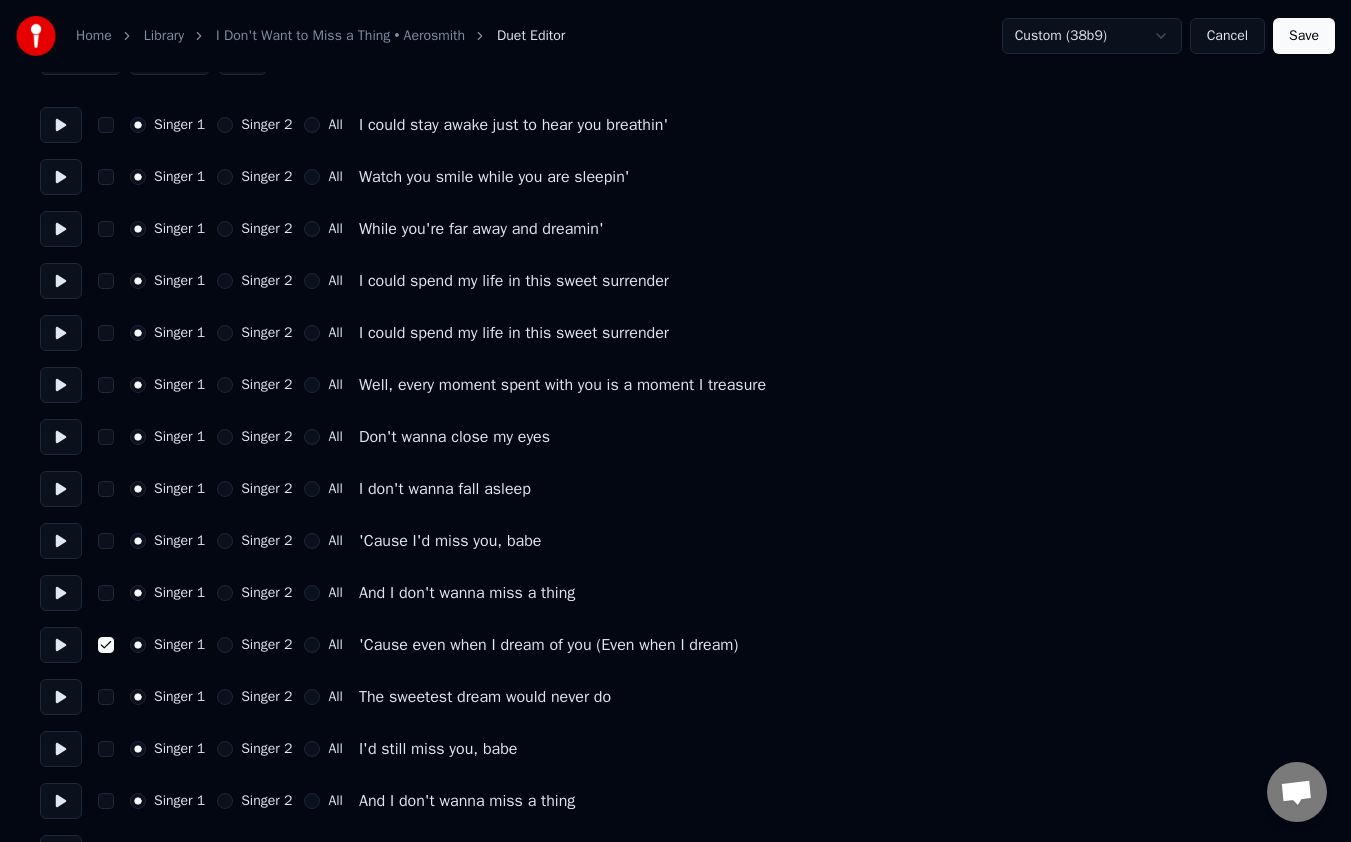 click at bounding box center (61, 645) 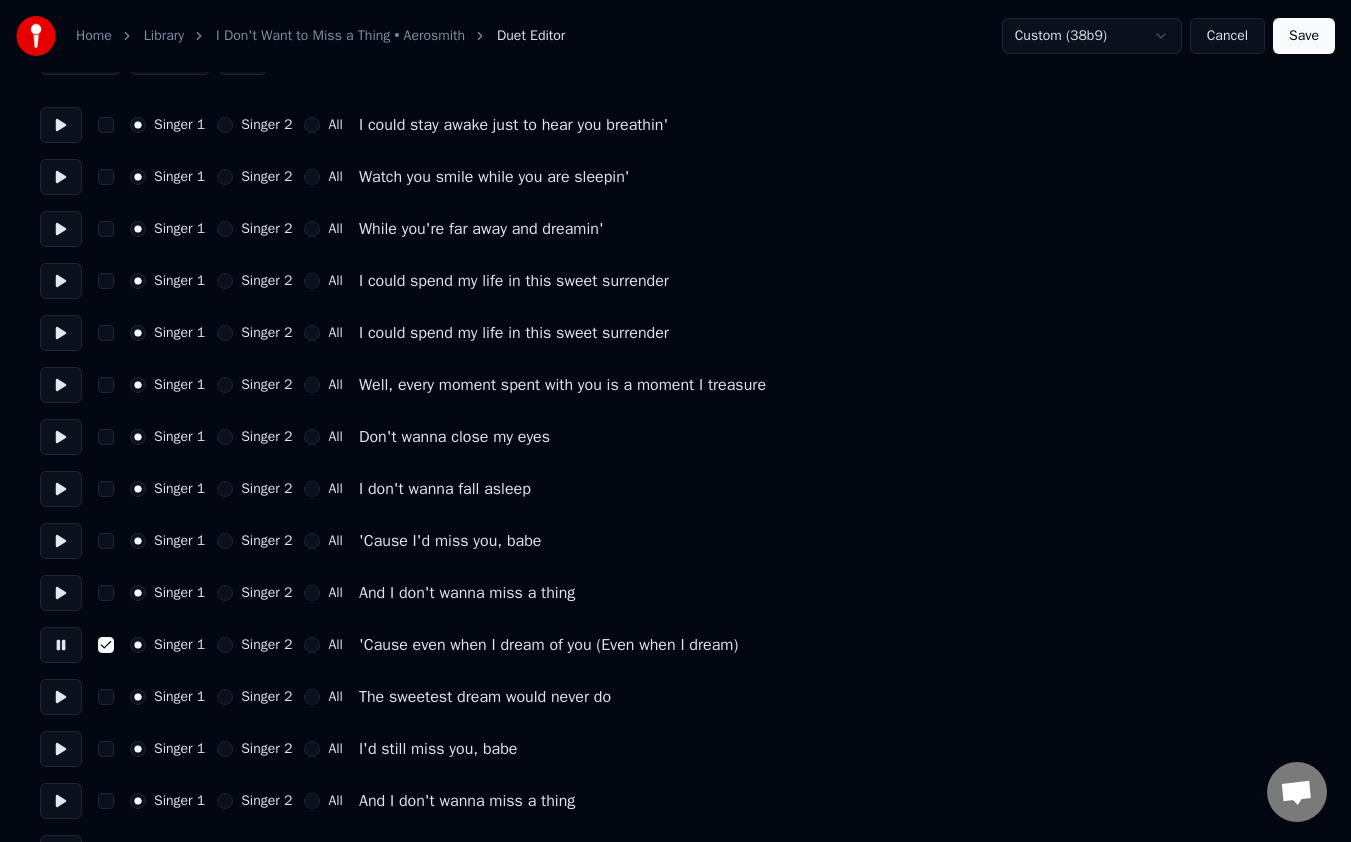 click at bounding box center [106, 645] 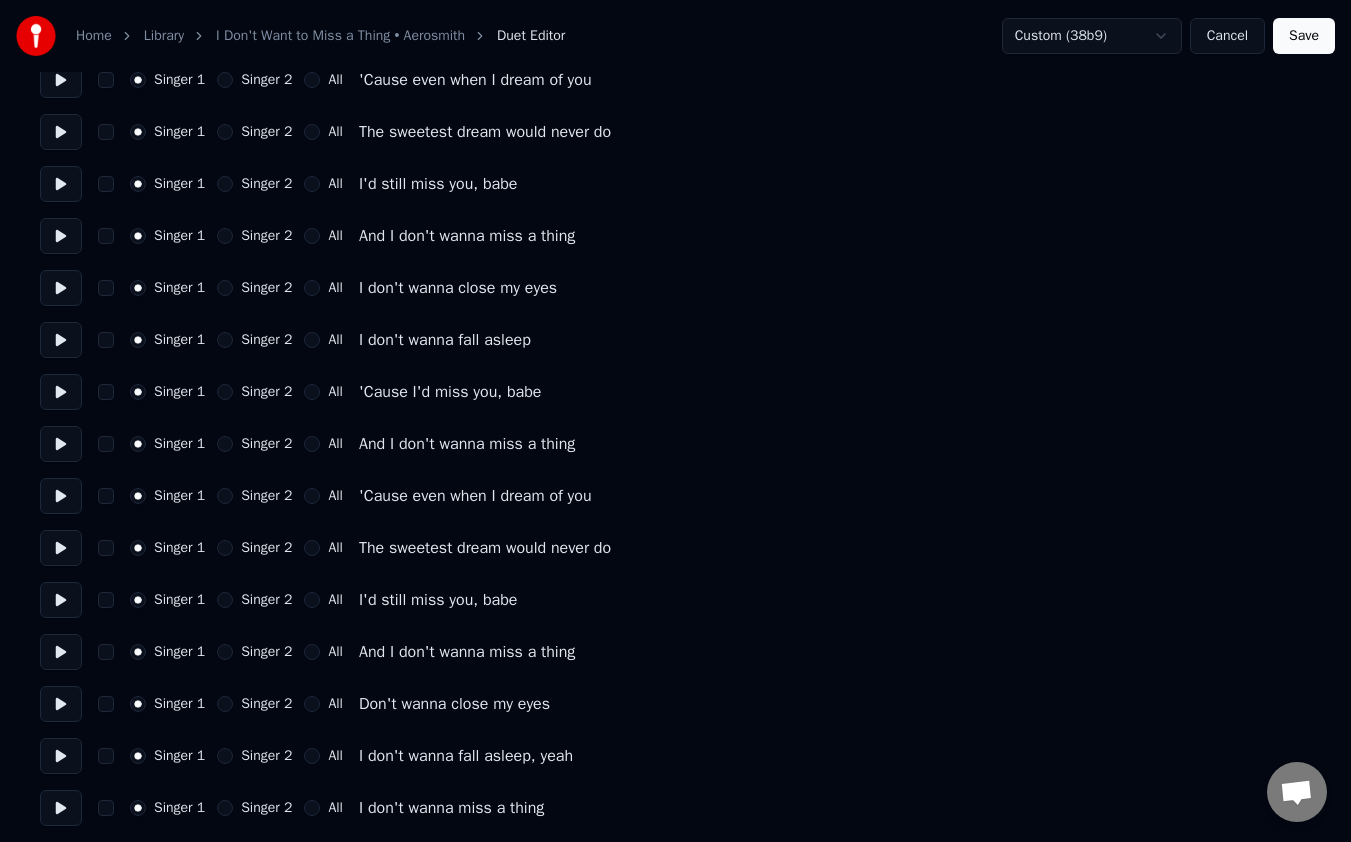 scroll, scrollTop: 2322, scrollLeft: 0, axis: vertical 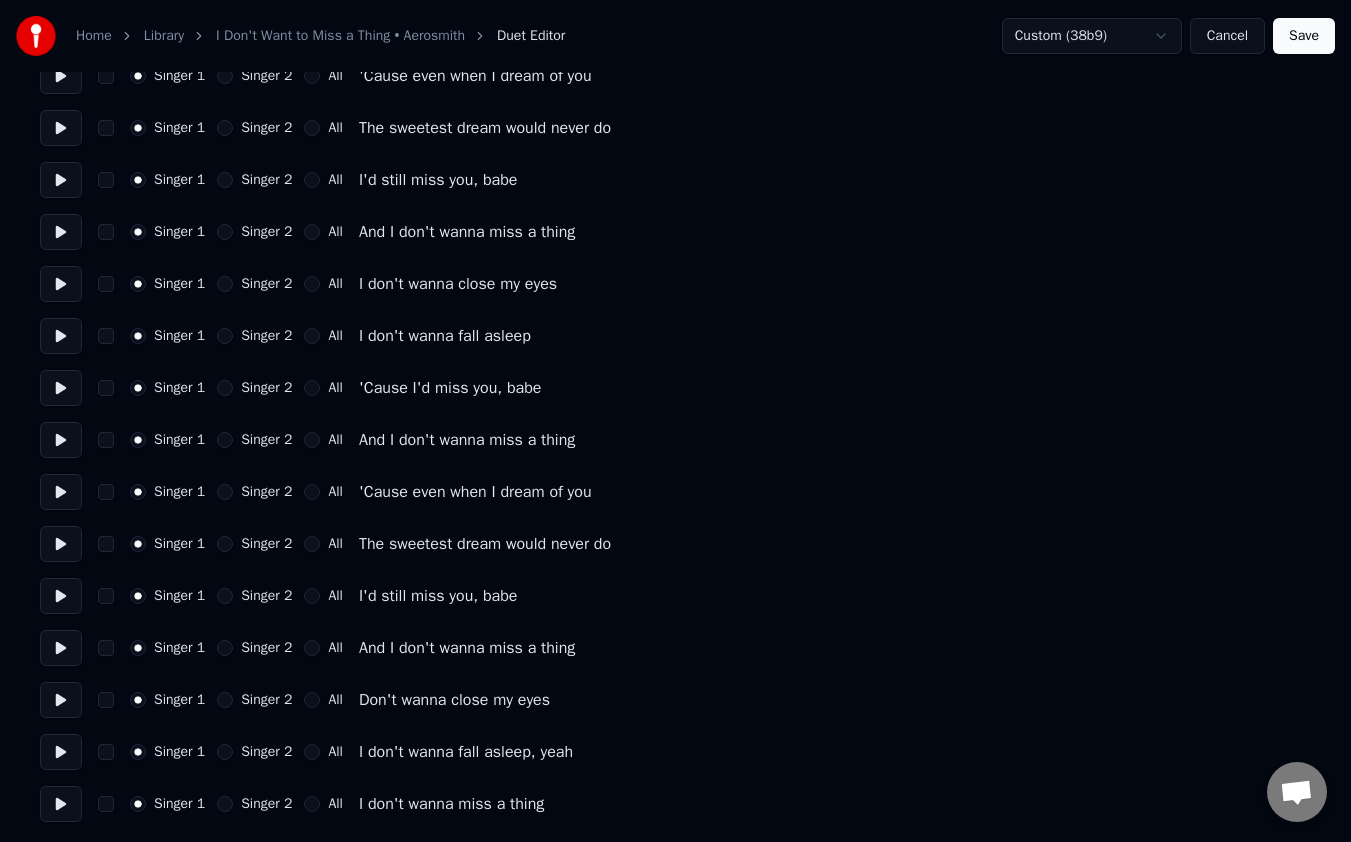 click on "Save" at bounding box center [1304, 36] 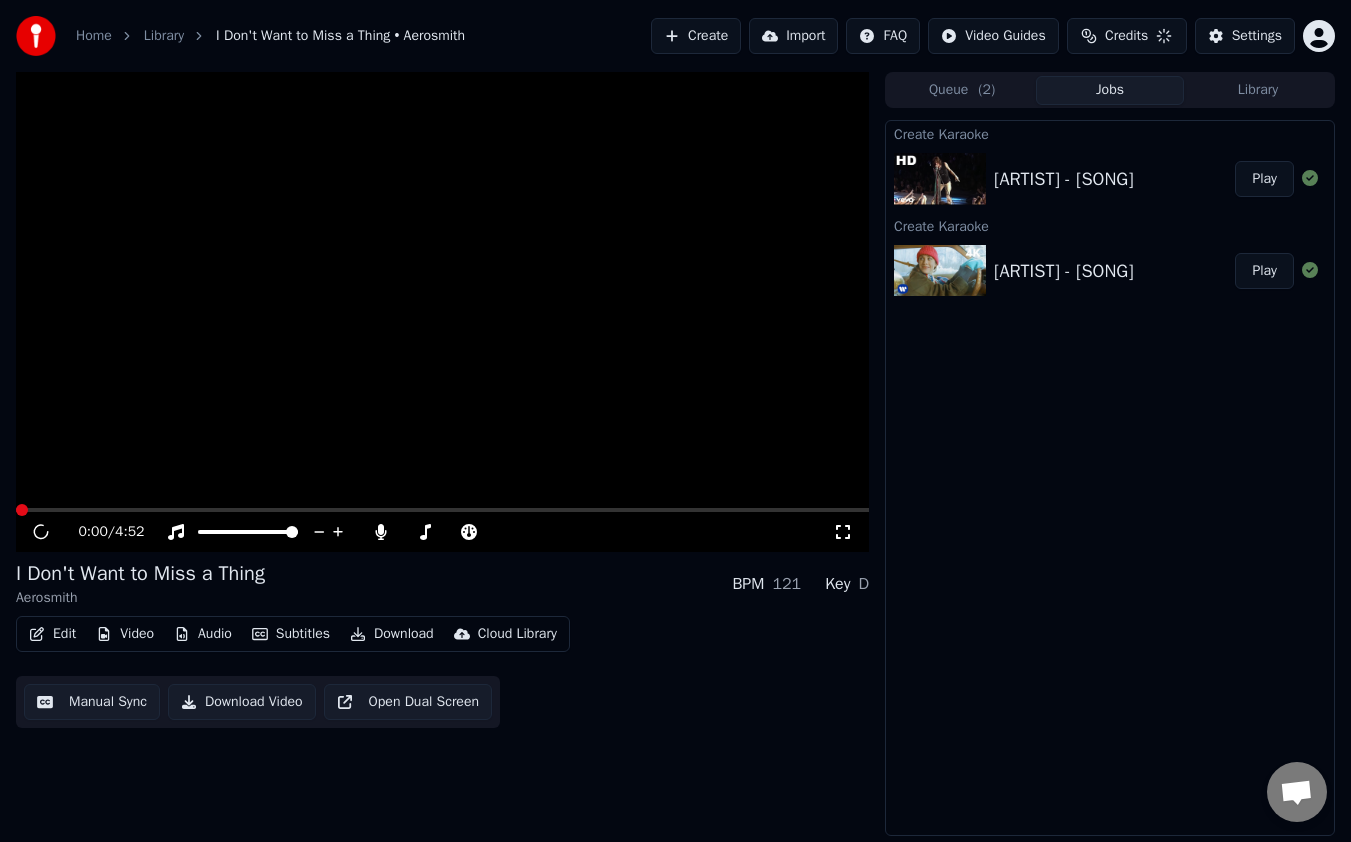 scroll, scrollTop: 0, scrollLeft: 0, axis: both 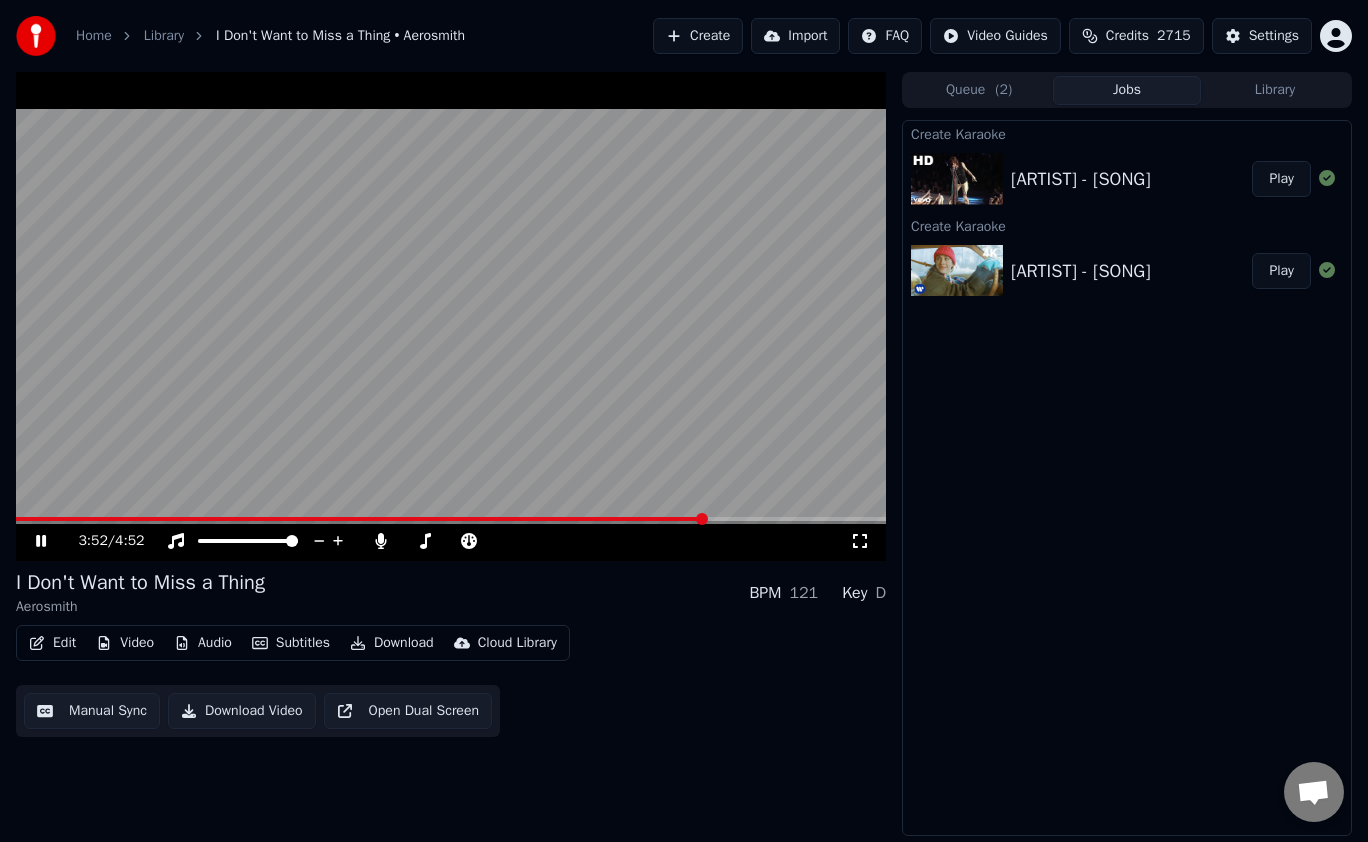 click at bounding box center (451, 519) 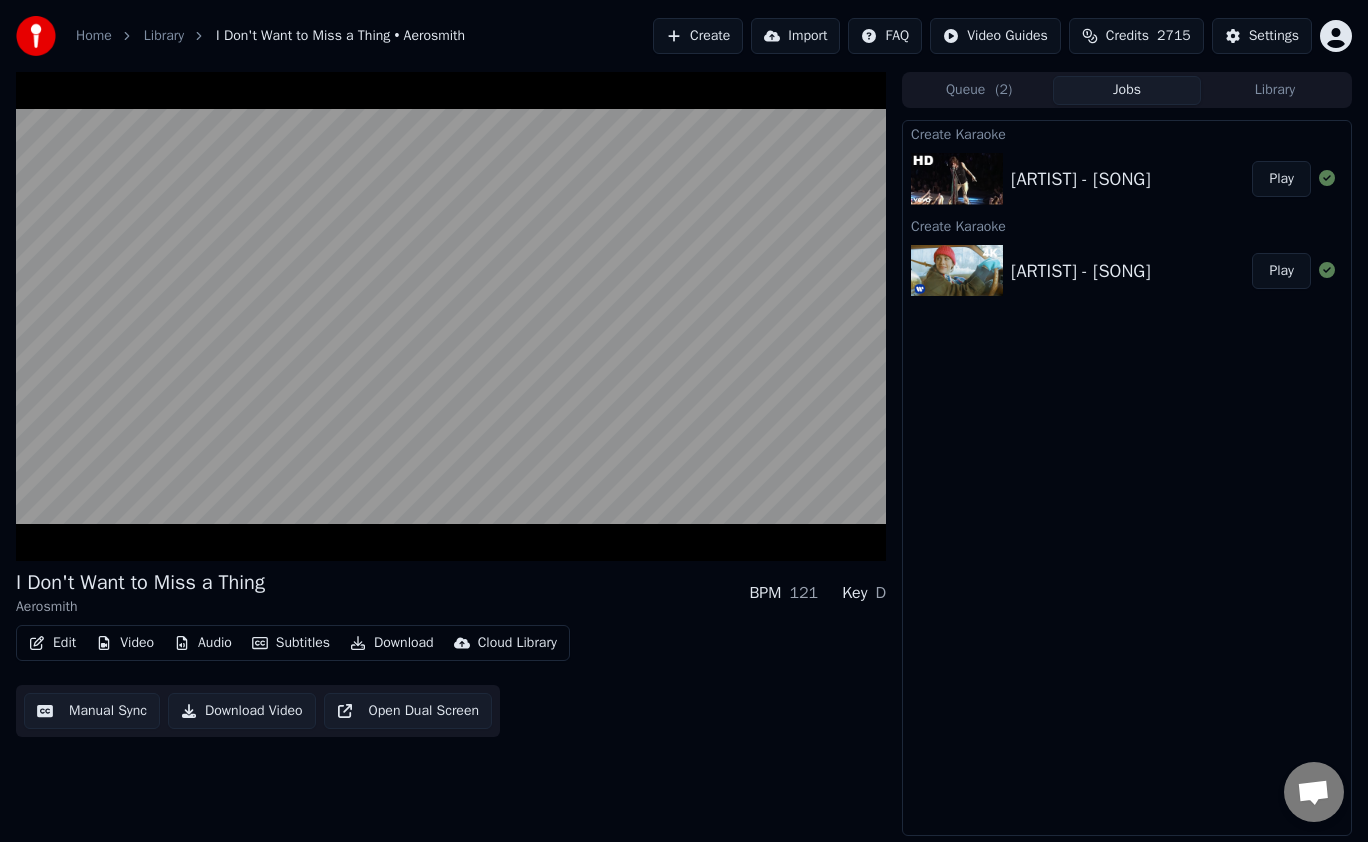 click on "Edit" at bounding box center (52, 643) 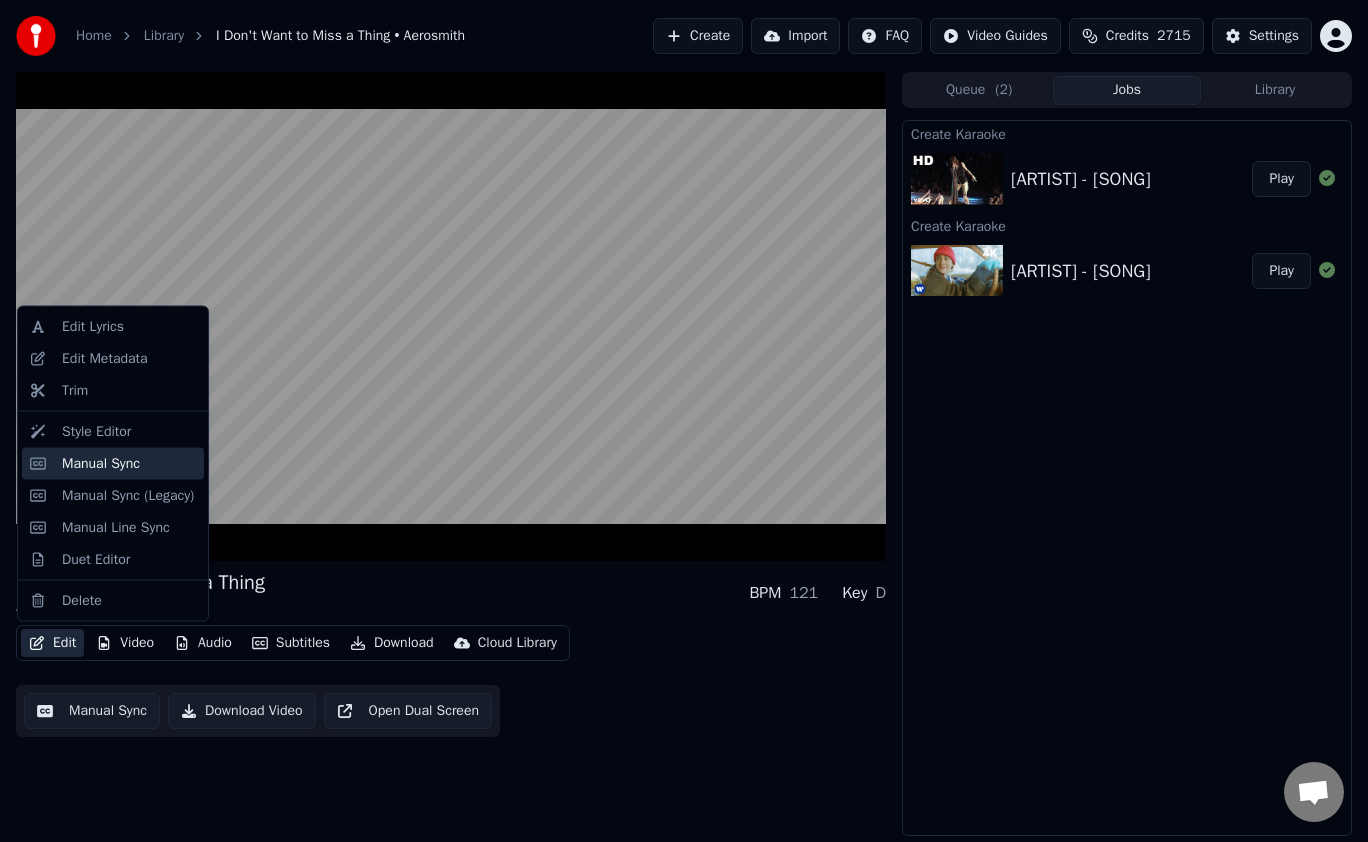 click on "Manual Sync" at bounding box center [113, 463] 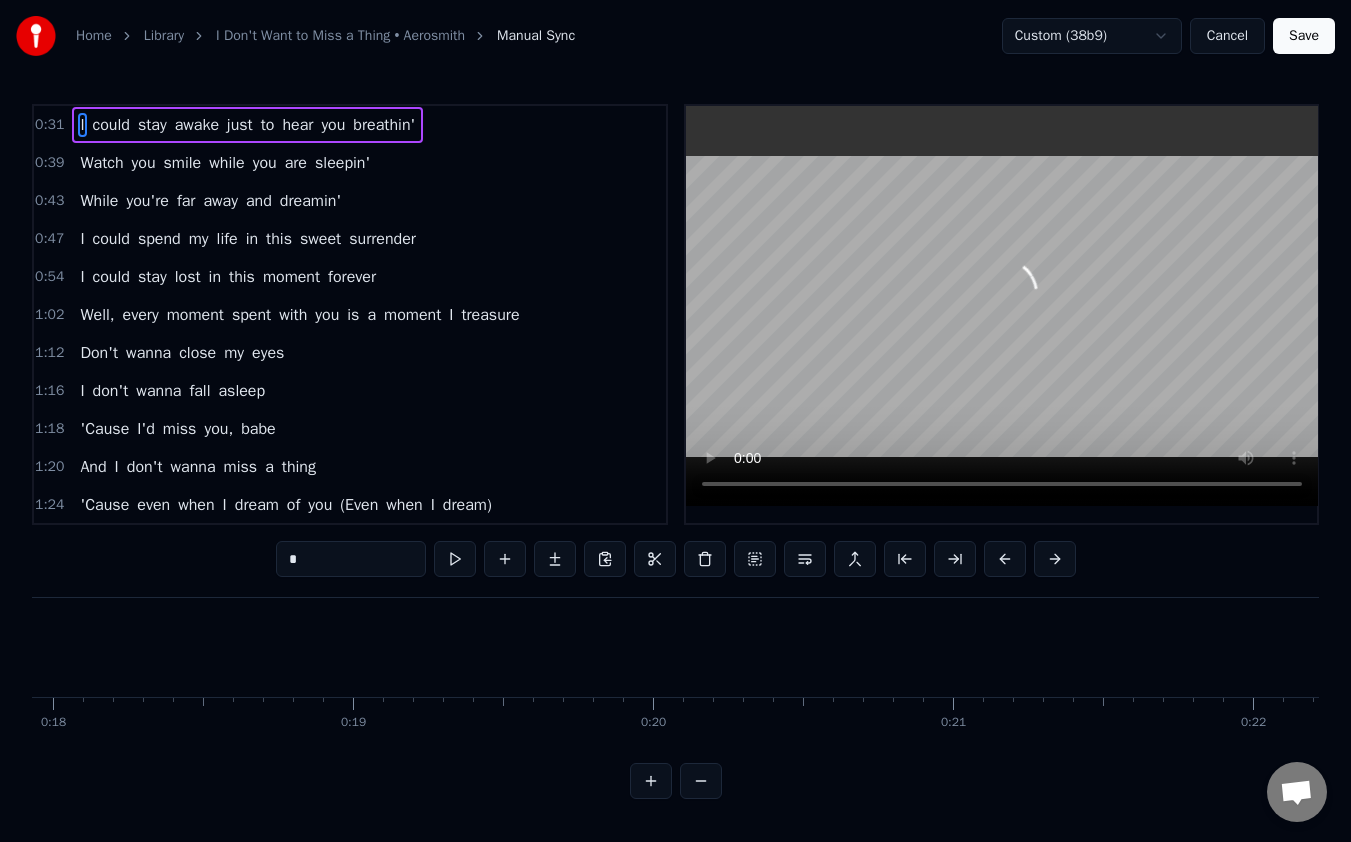 scroll, scrollTop: 0, scrollLeft: 9236, axis: horizontal 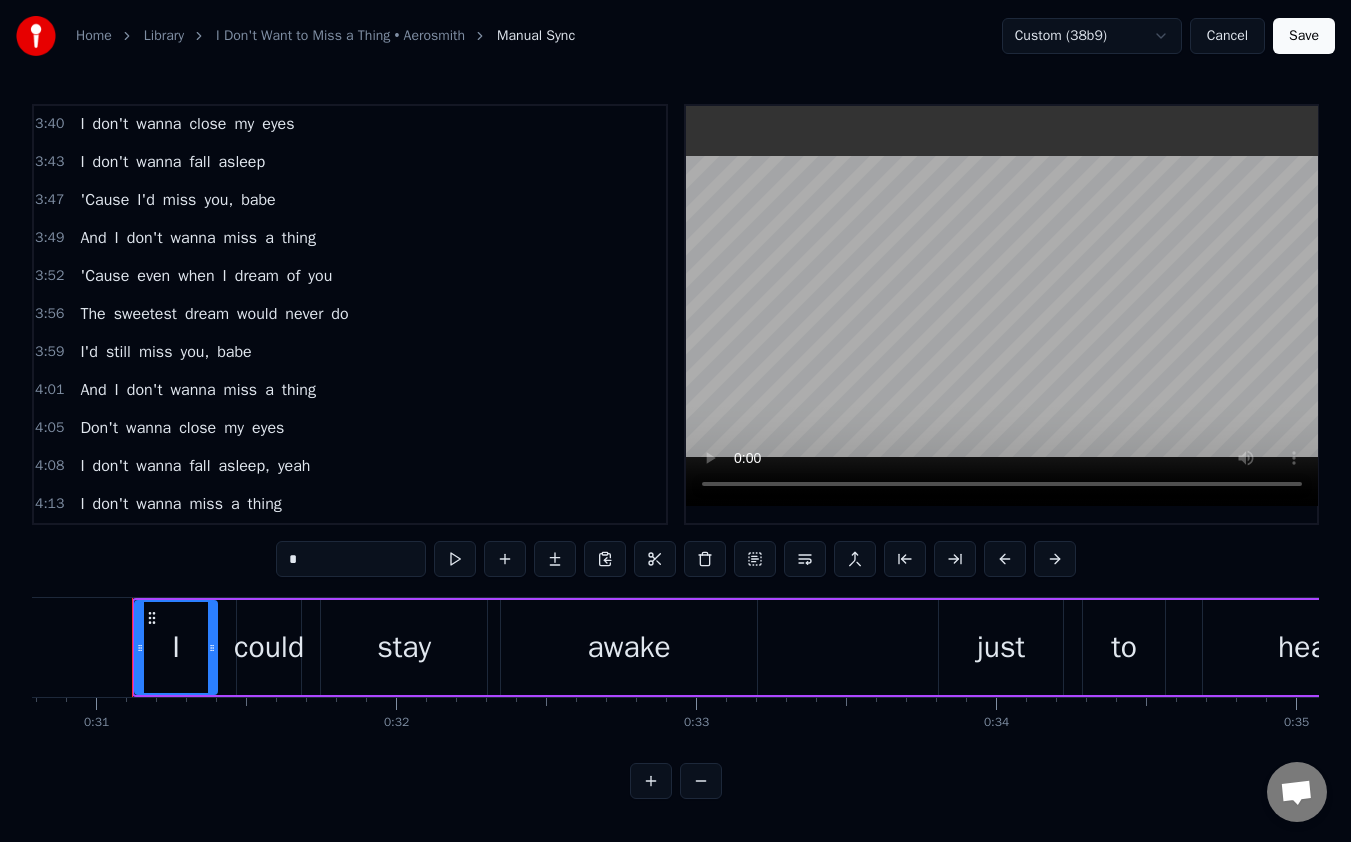 click on "miss" at bounding box center (206, 504) 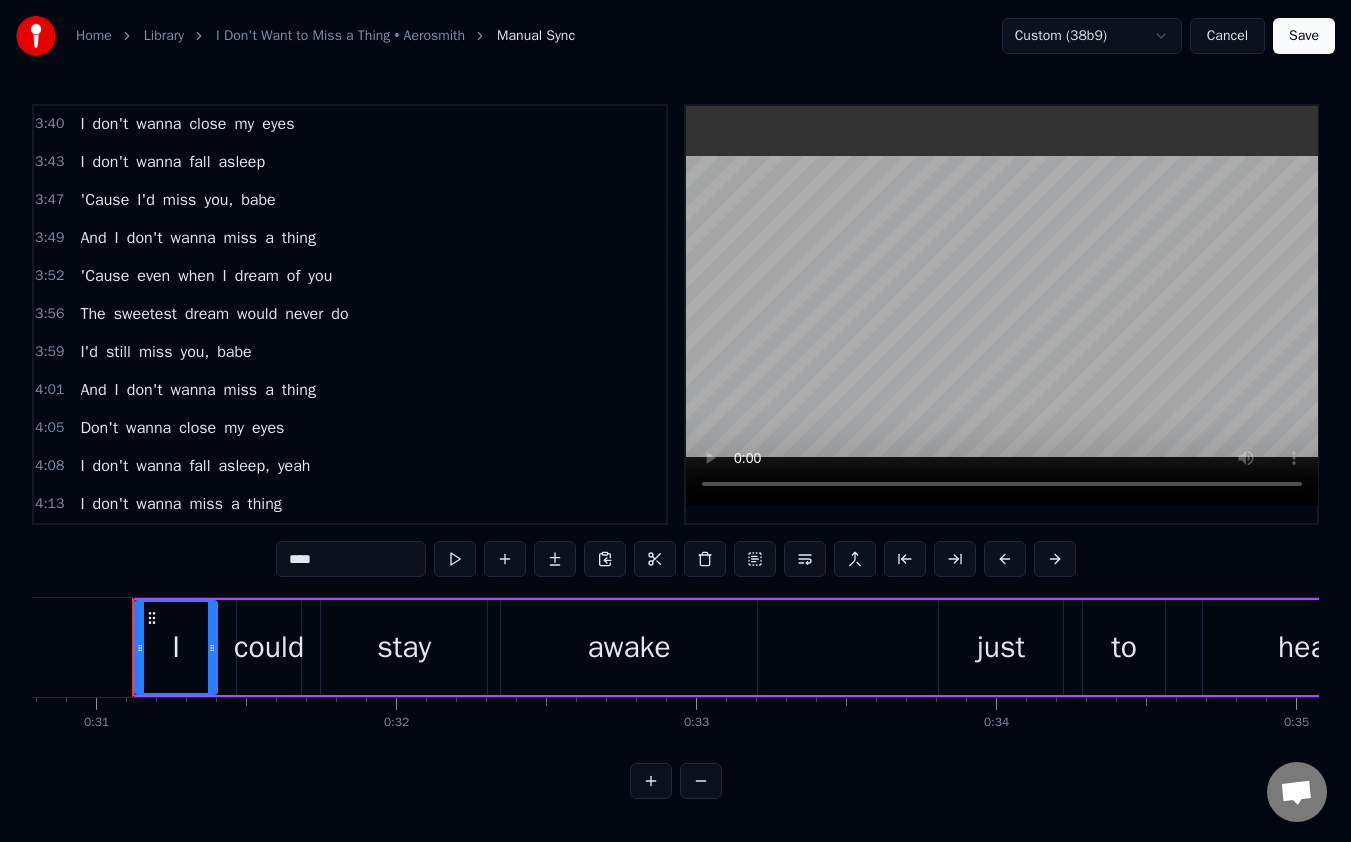 scroll, scrollTop: 6, scrollLeft: 0, axis: vertical 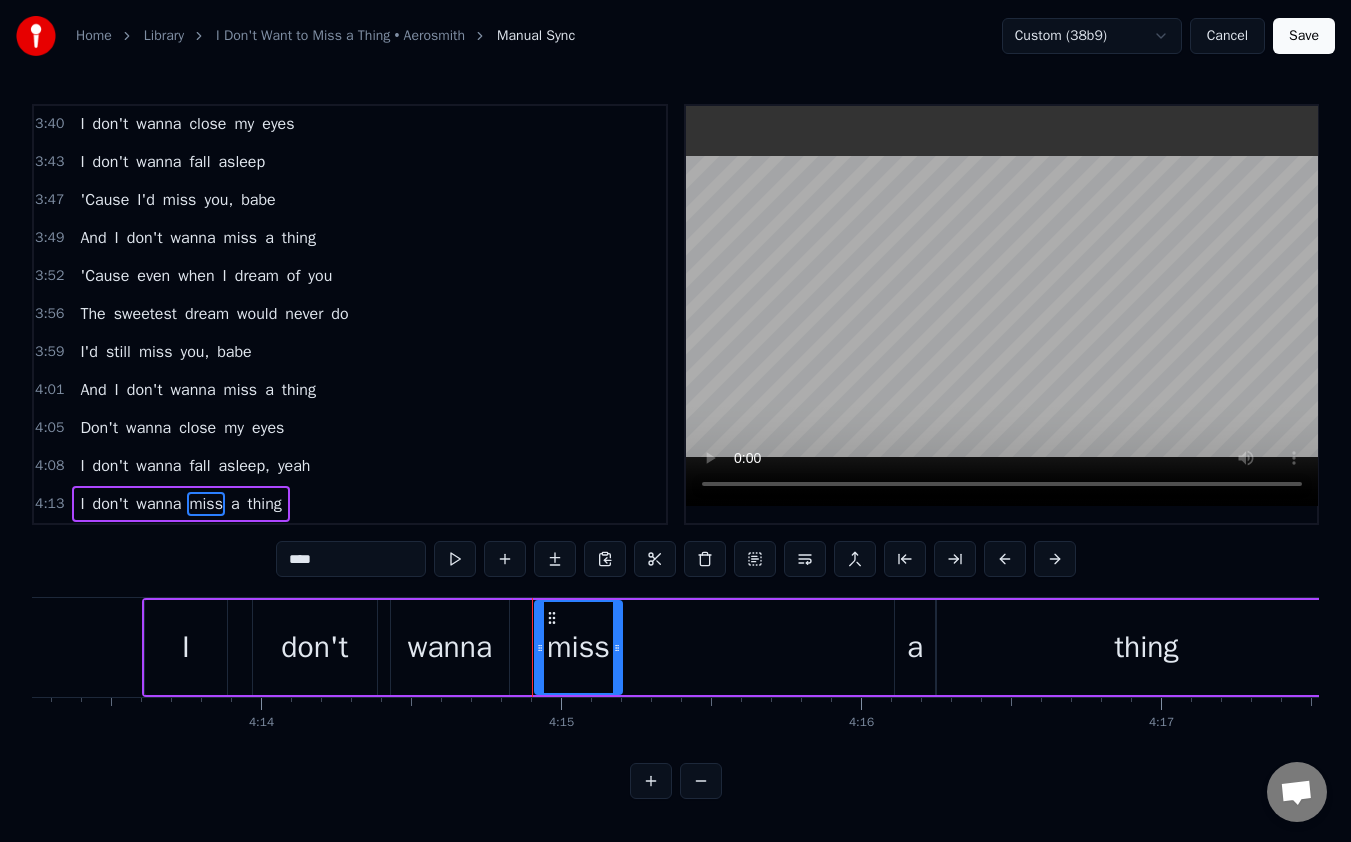 drag, startPoint x: 890, startPoint y: 639, endPoint x: 619, endPoint y: 633, distance: 271.0664 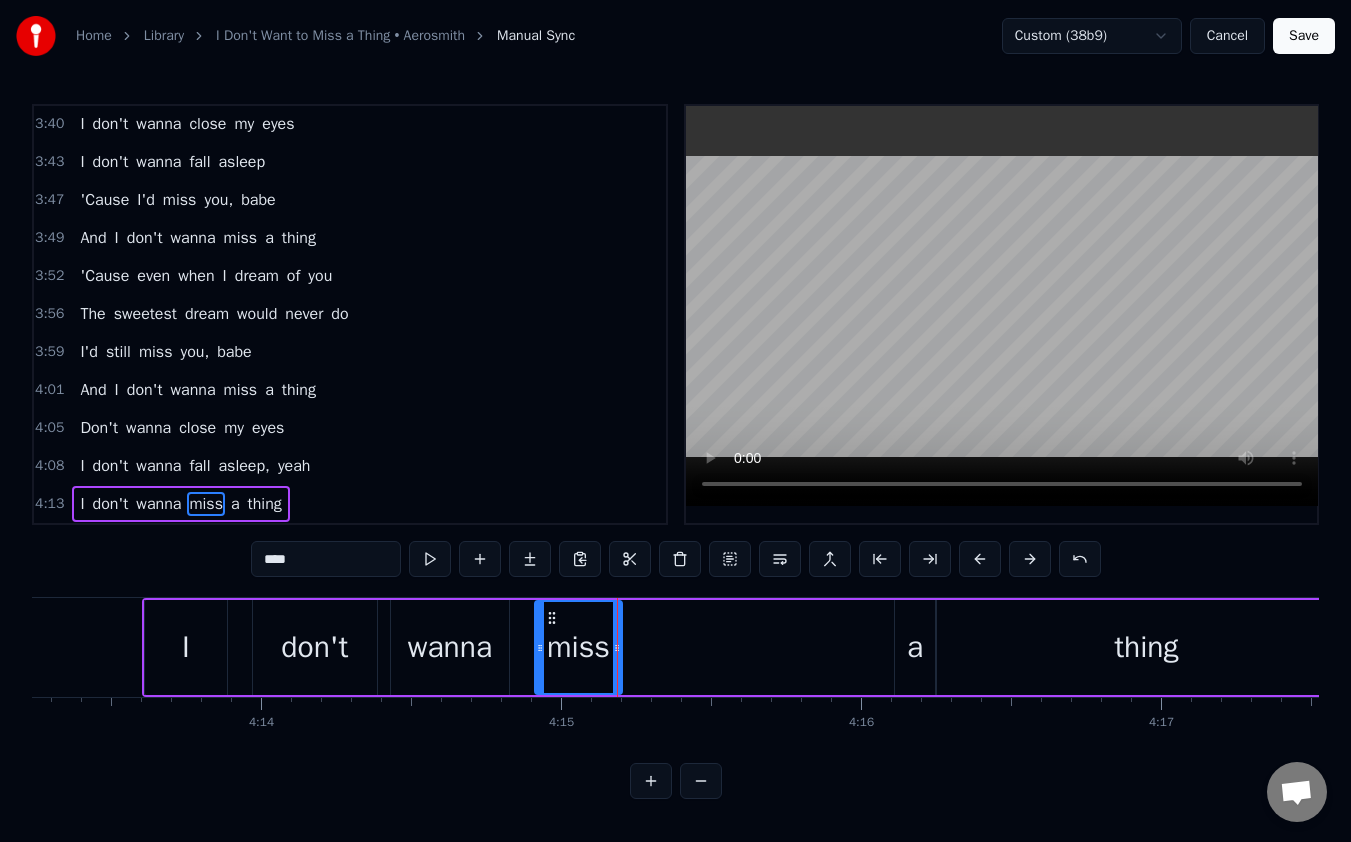 click on "a" at bounding box center [915, 647] 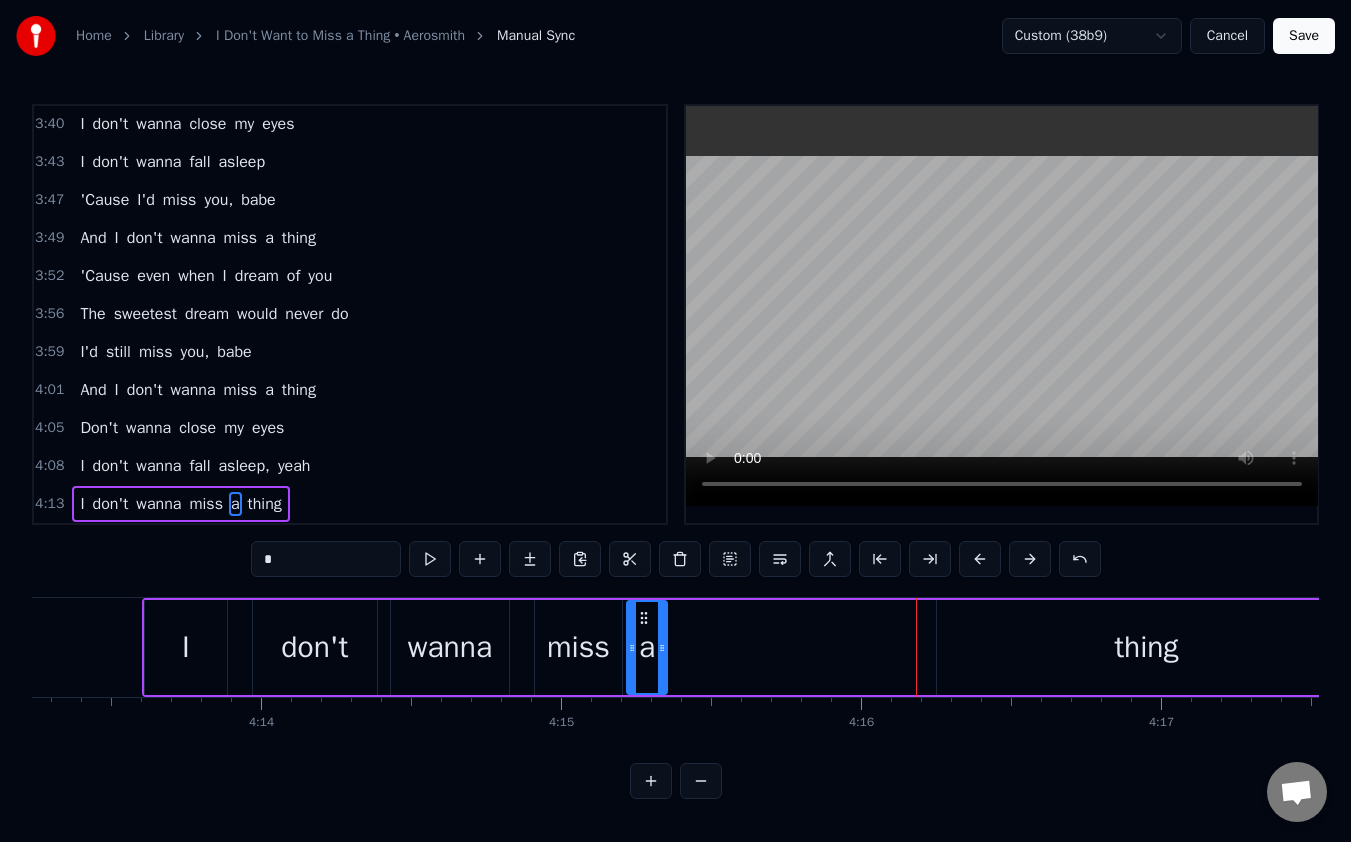 drag, startPoint x: 910, startPoint y: 606, endPoint x: 642, endPoint y: 614, distance: 268.1194 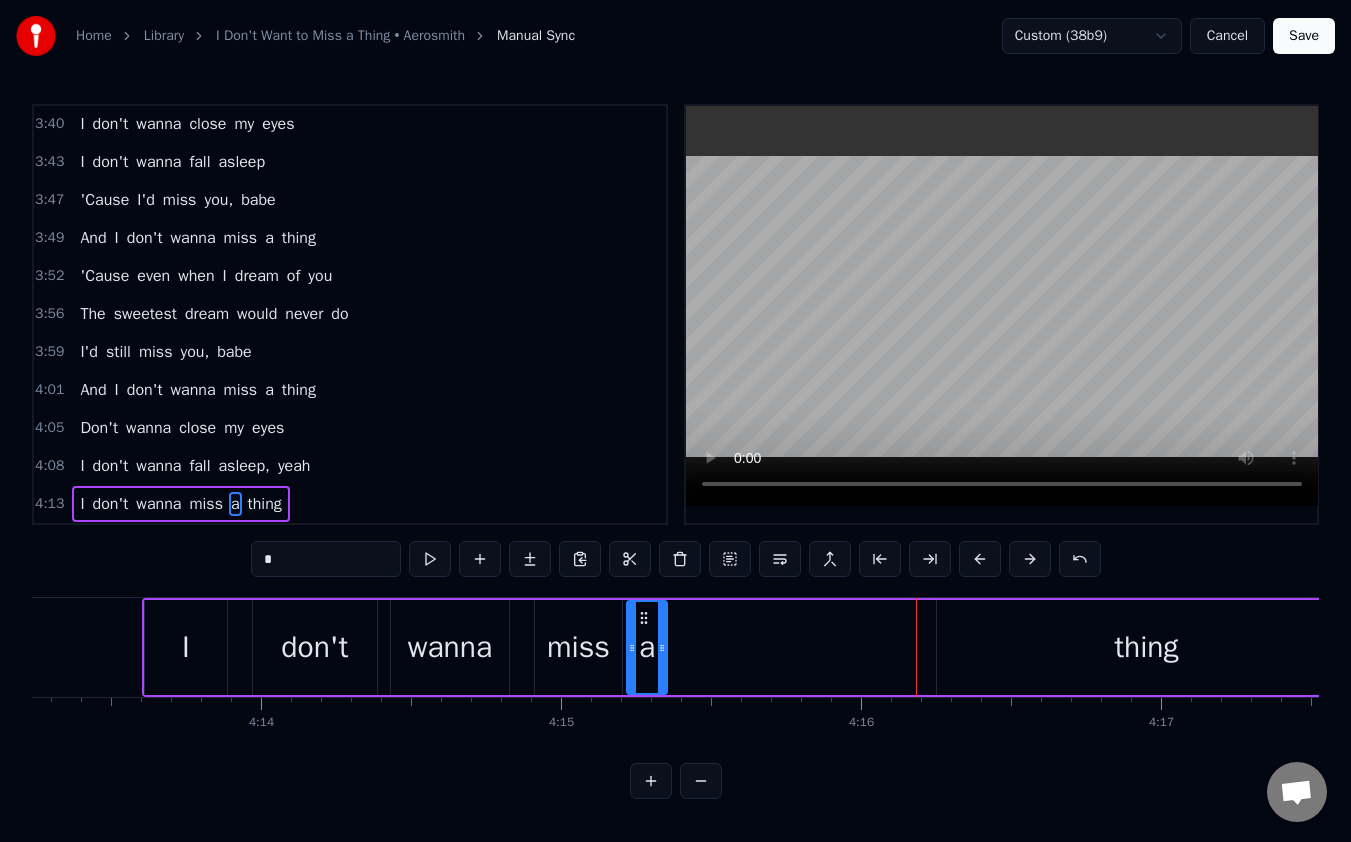 click on "thing" at bounding box center [1146, 647] 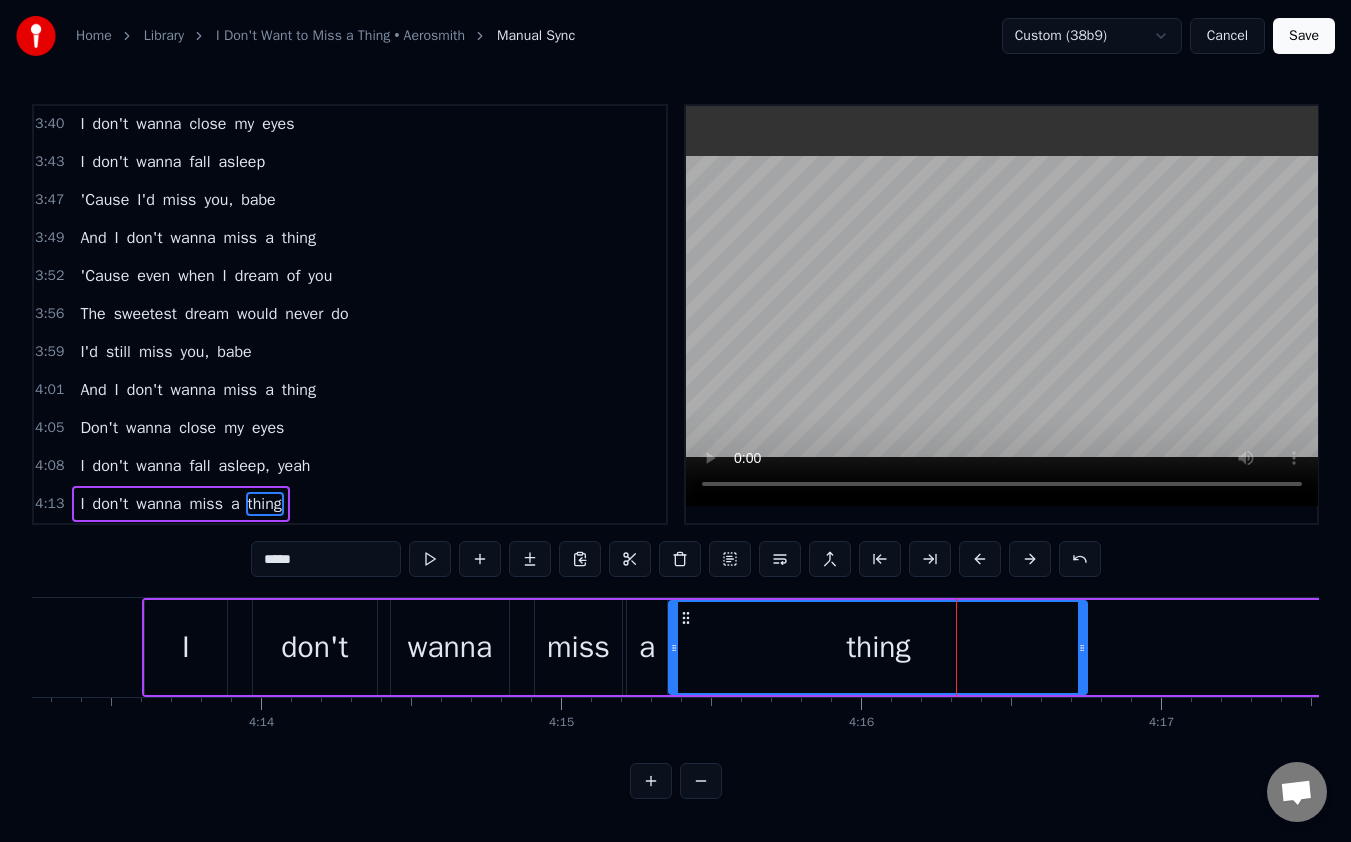 drag, startPoint x: 955, startPoint y: 610, endPoint x: 687, endPoint y: 611, distance: 268.00186 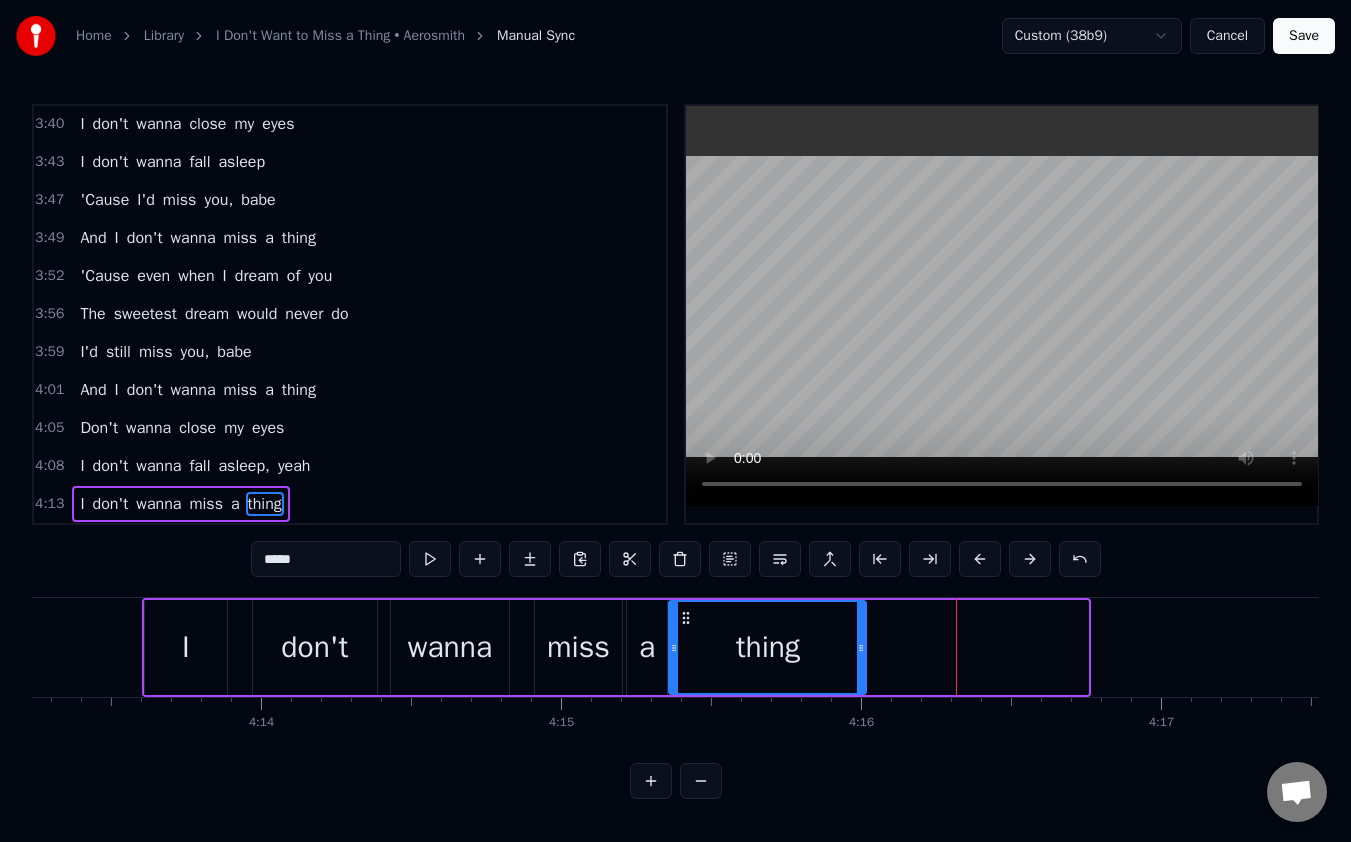 drag, startPoint x: 1080, startPoint y: 644, endPoint x: 859, endPoint y: 654, distance: 221.22614 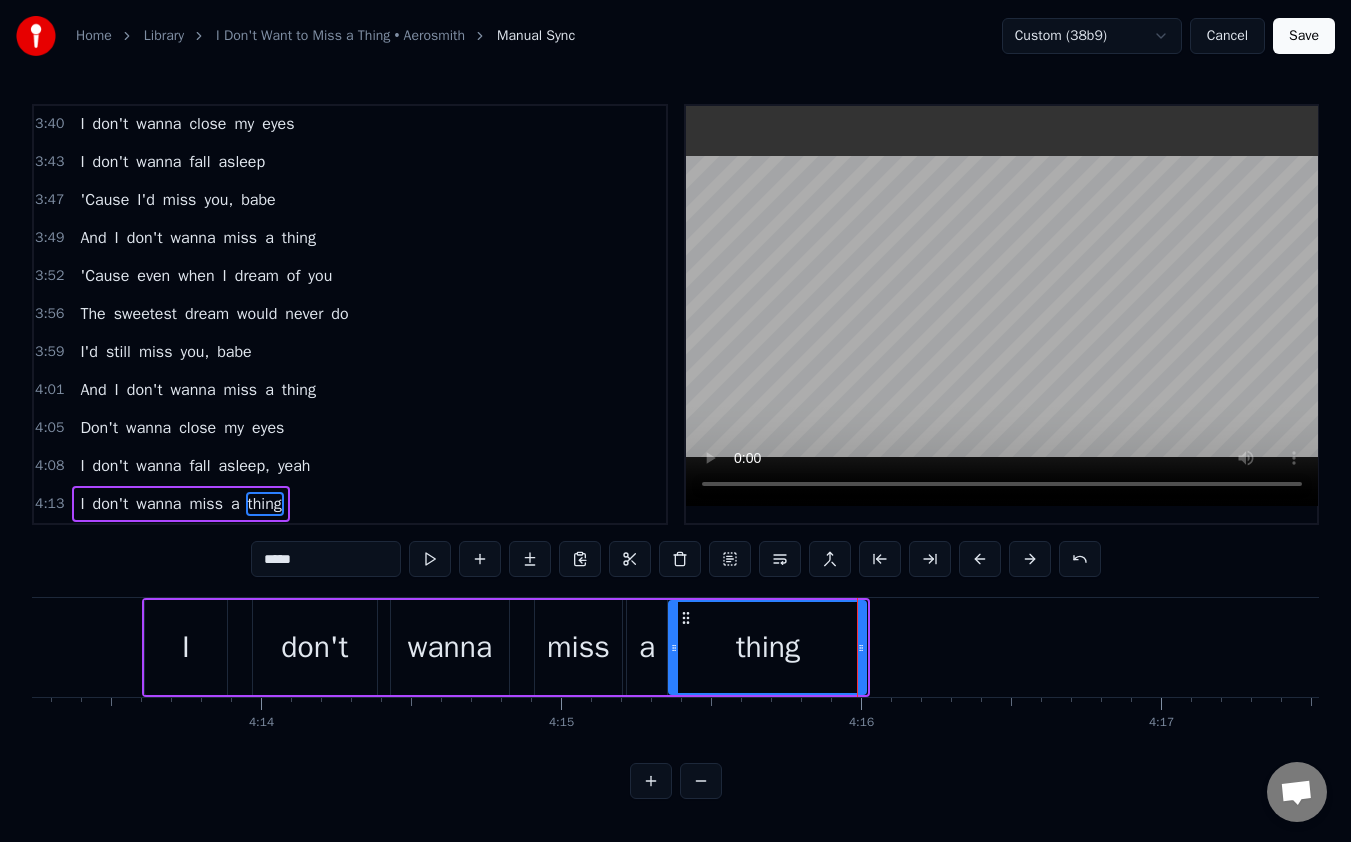 click on "I" at bounding box center (82, 504) 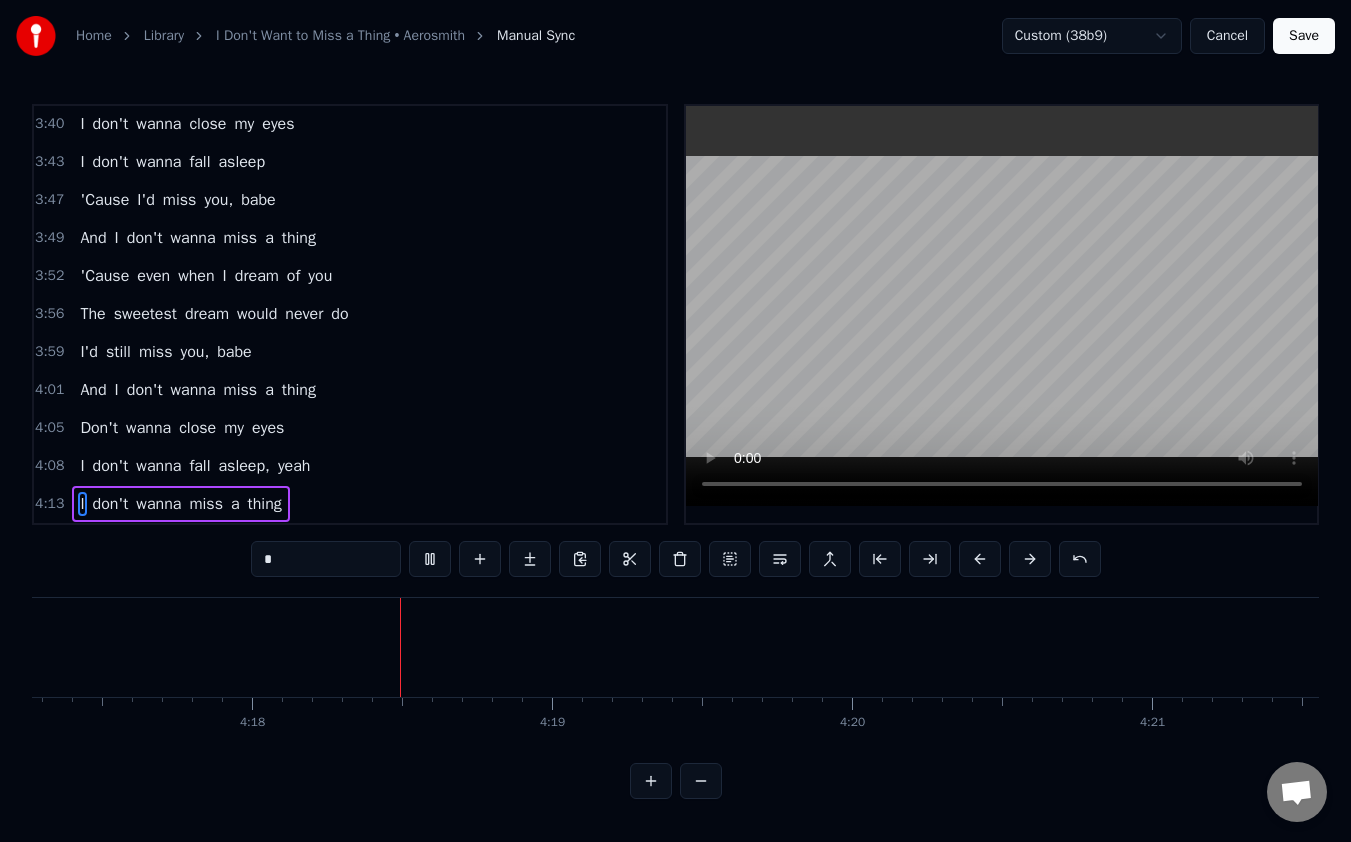 scroll, scrollTop: 0, scrollLeft: 77184, axis: horizontal 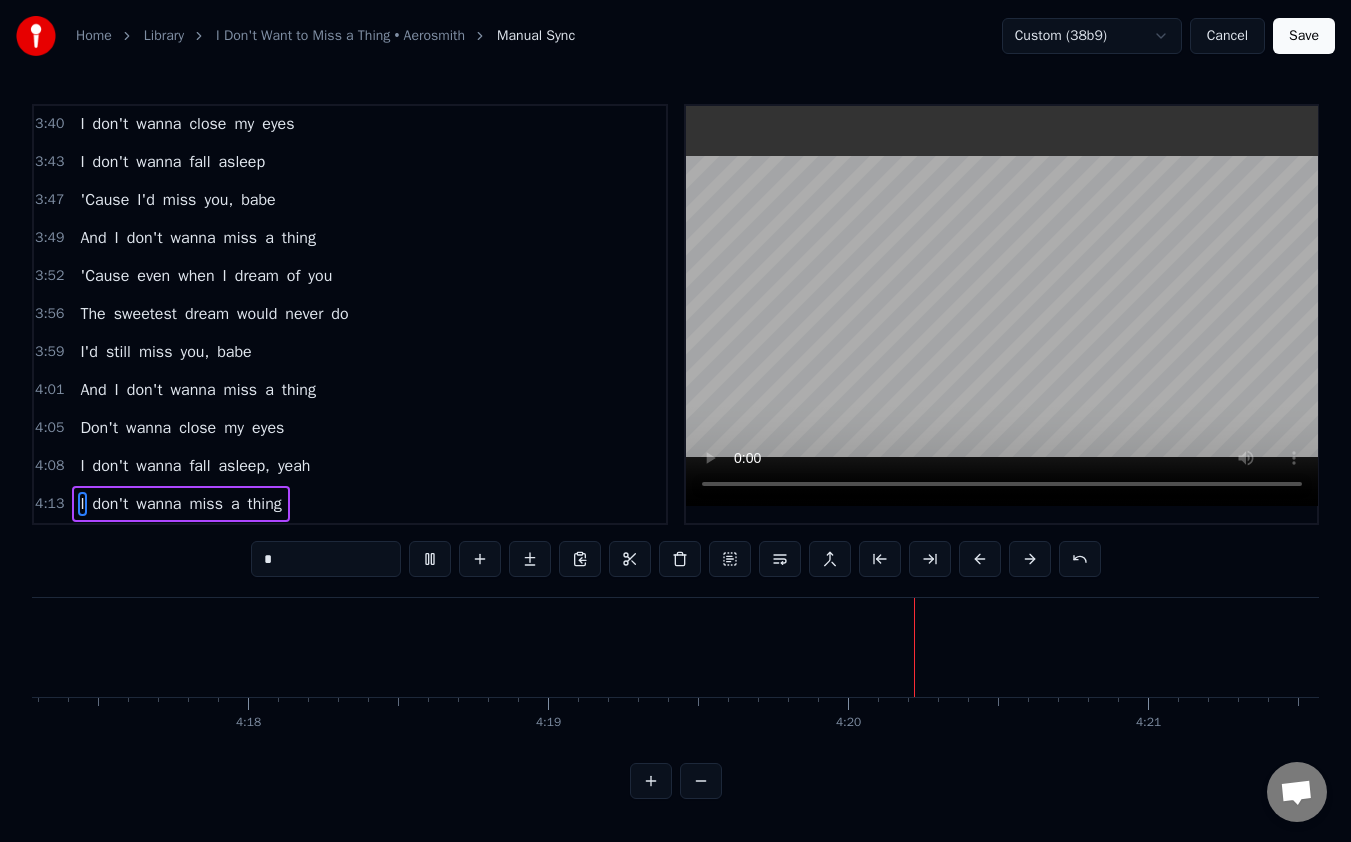 click on "Save" at bounding box center (1304, 36) 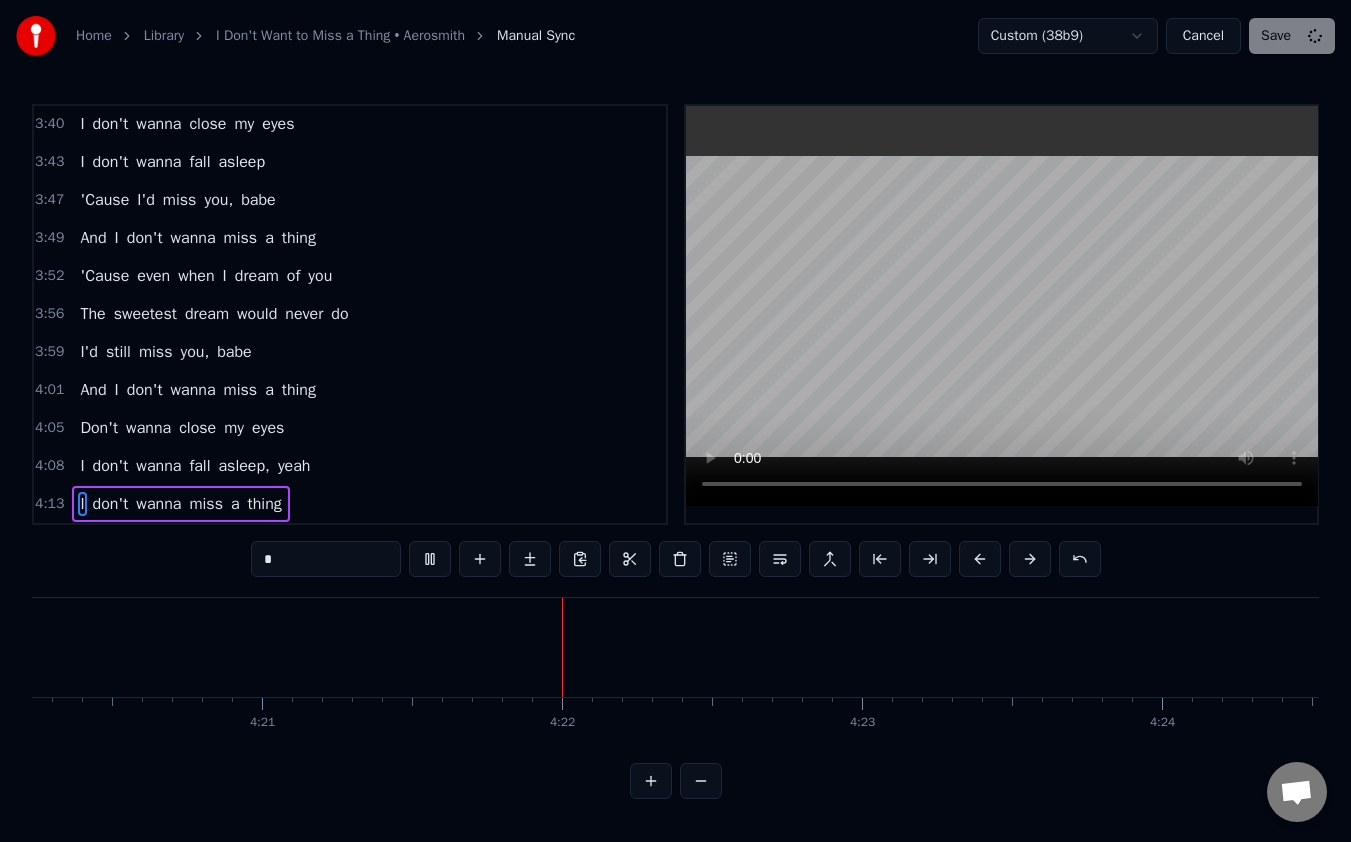 scroll, scrollTop: 0, scrollLeft: 78272, axis: horizontal 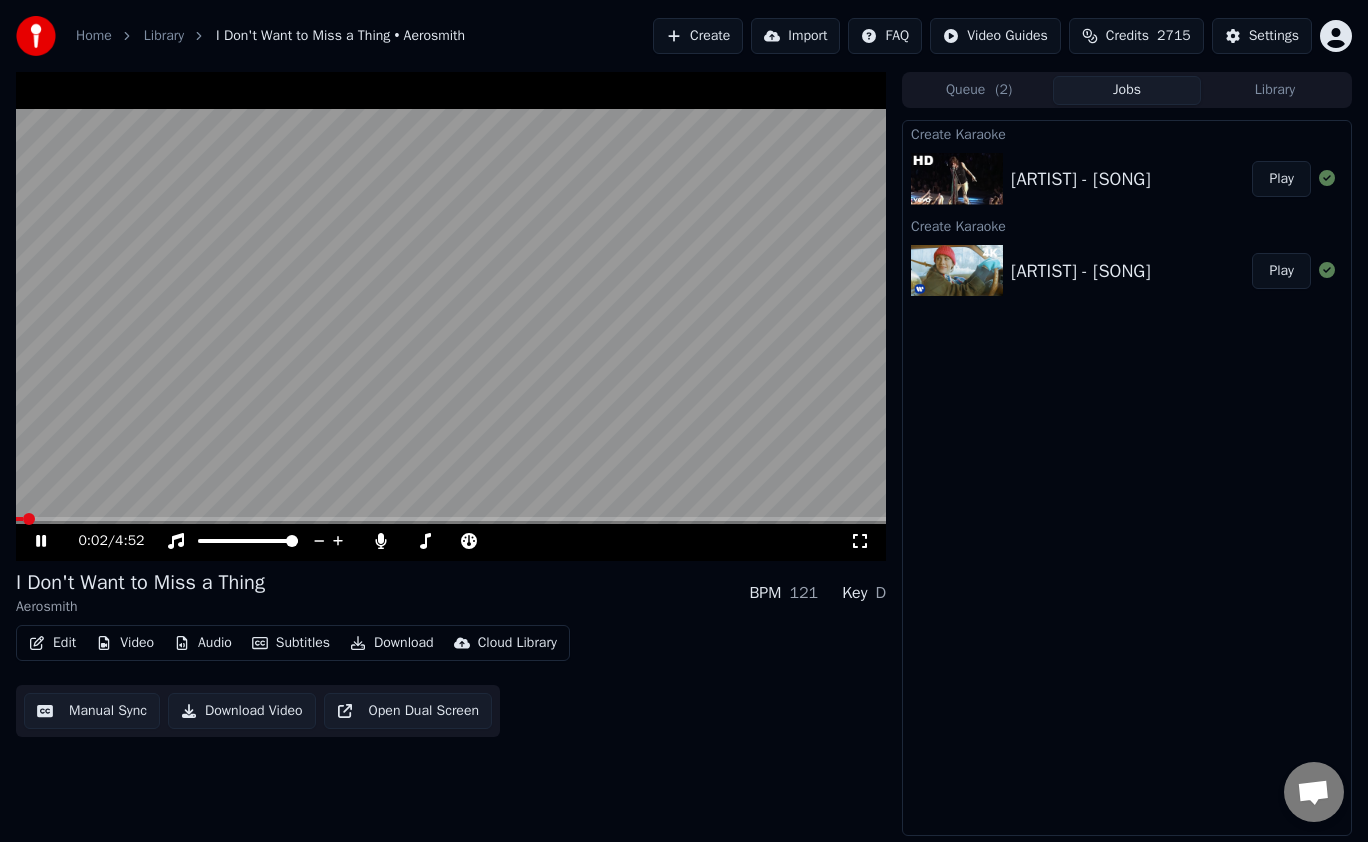 click at bounding box center (451, 519) 